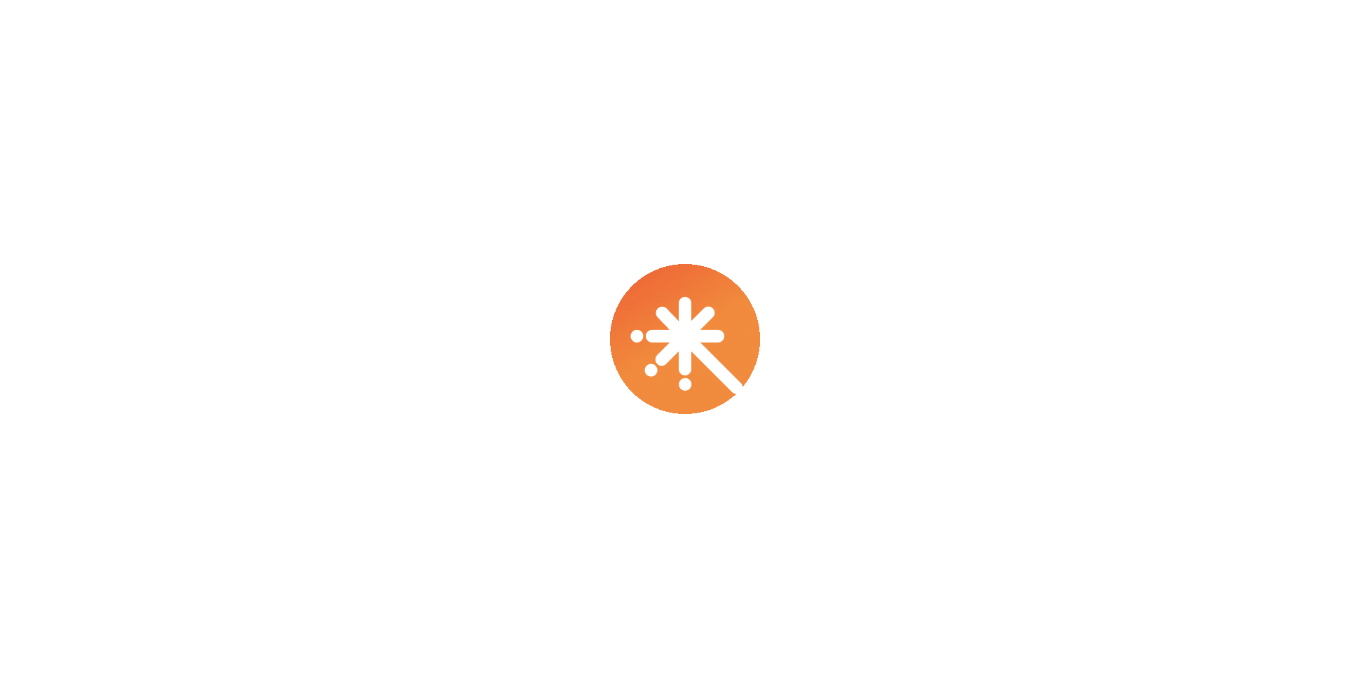 scroll, scrollTop: 0, scrollLeft: 0, axis: both 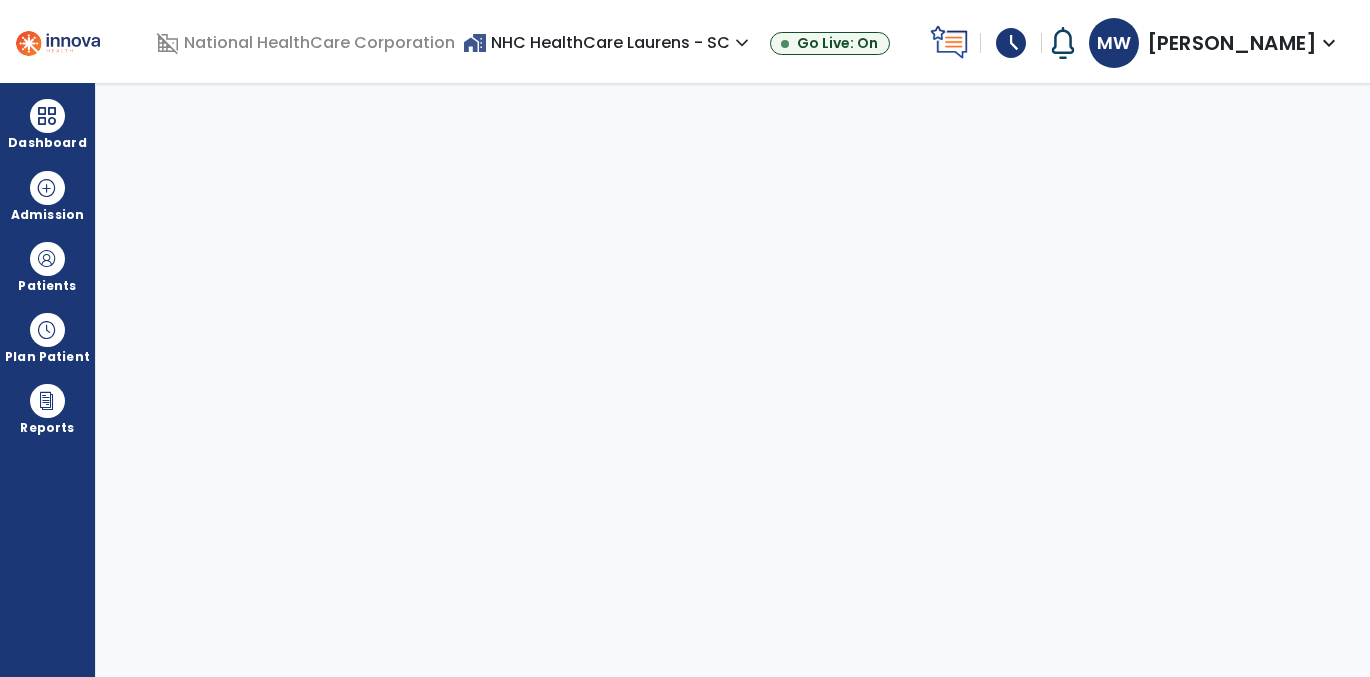 select on "****" 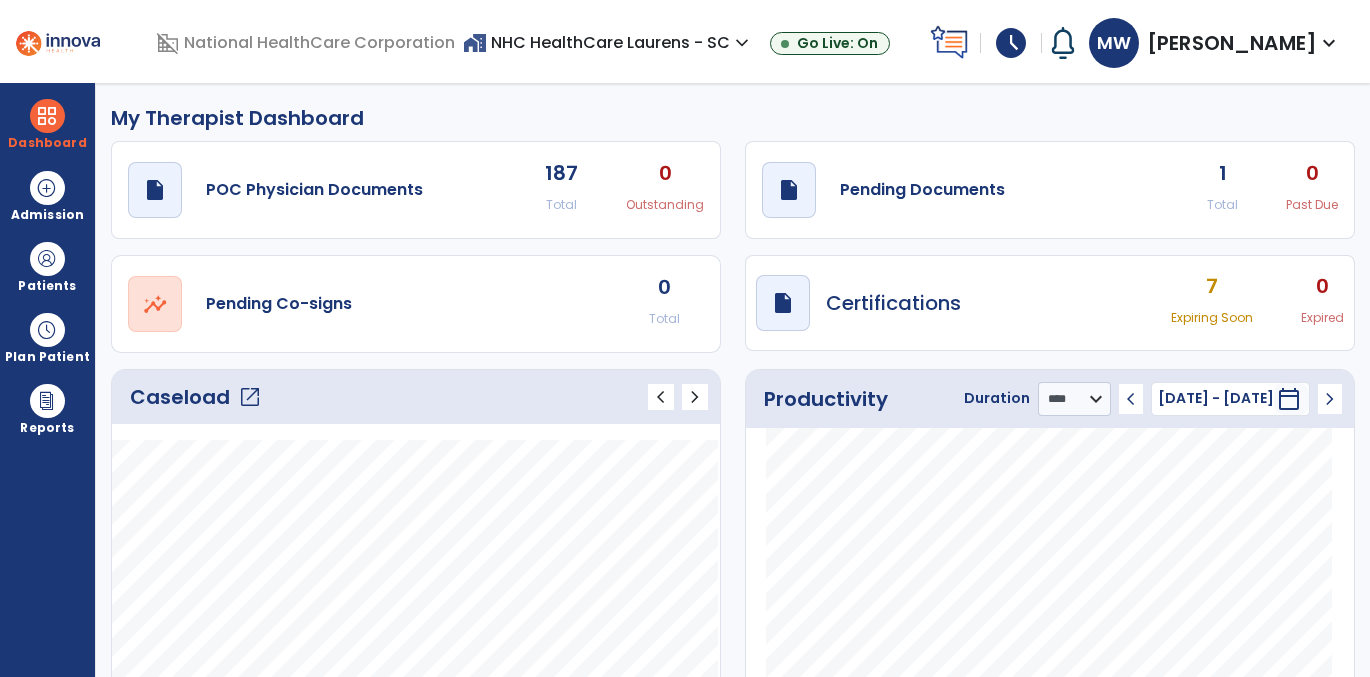 click on "open_in_new" 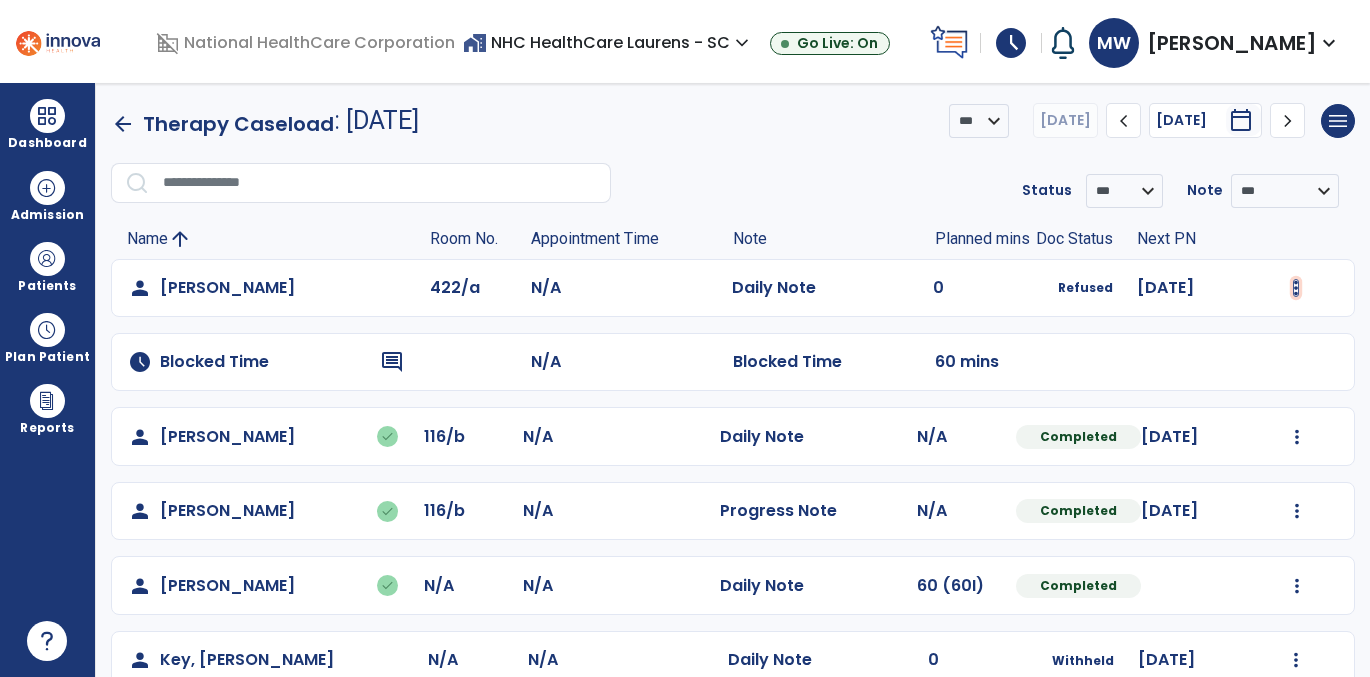 click at bounding box center (1296, 288) 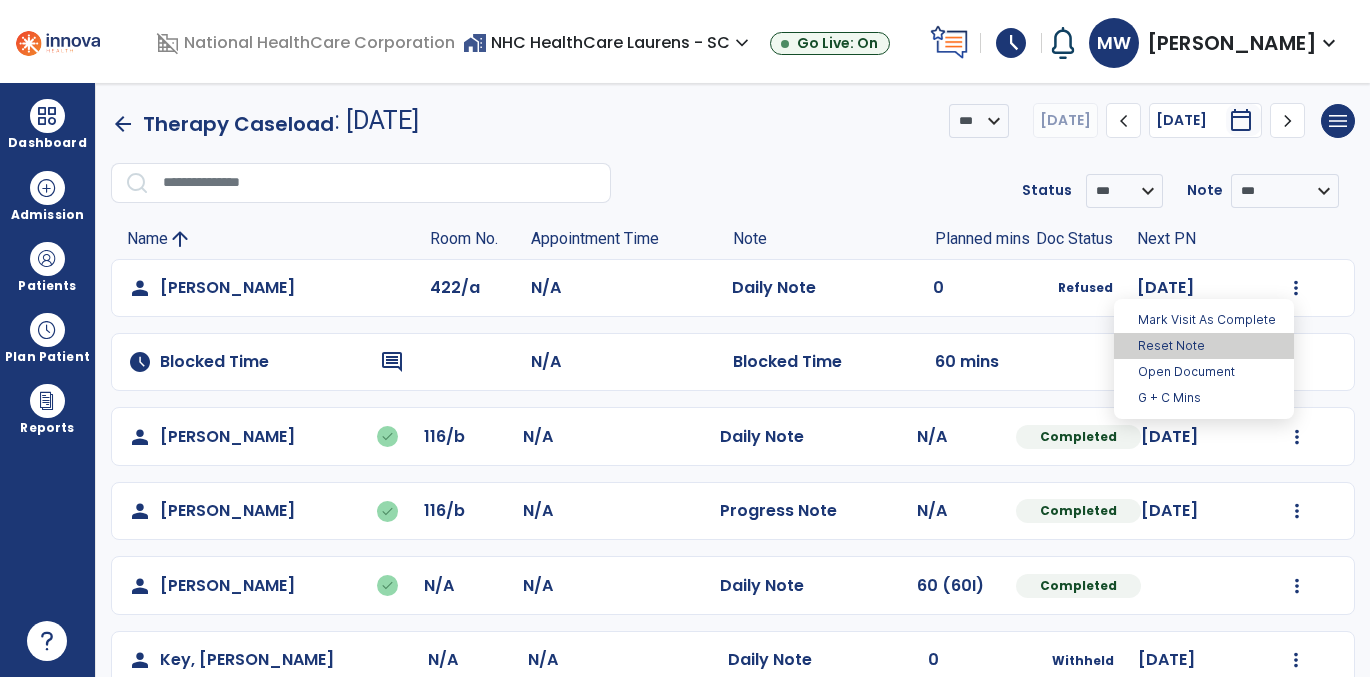 click on "Reset Note" at bounding box center [1204, 346] 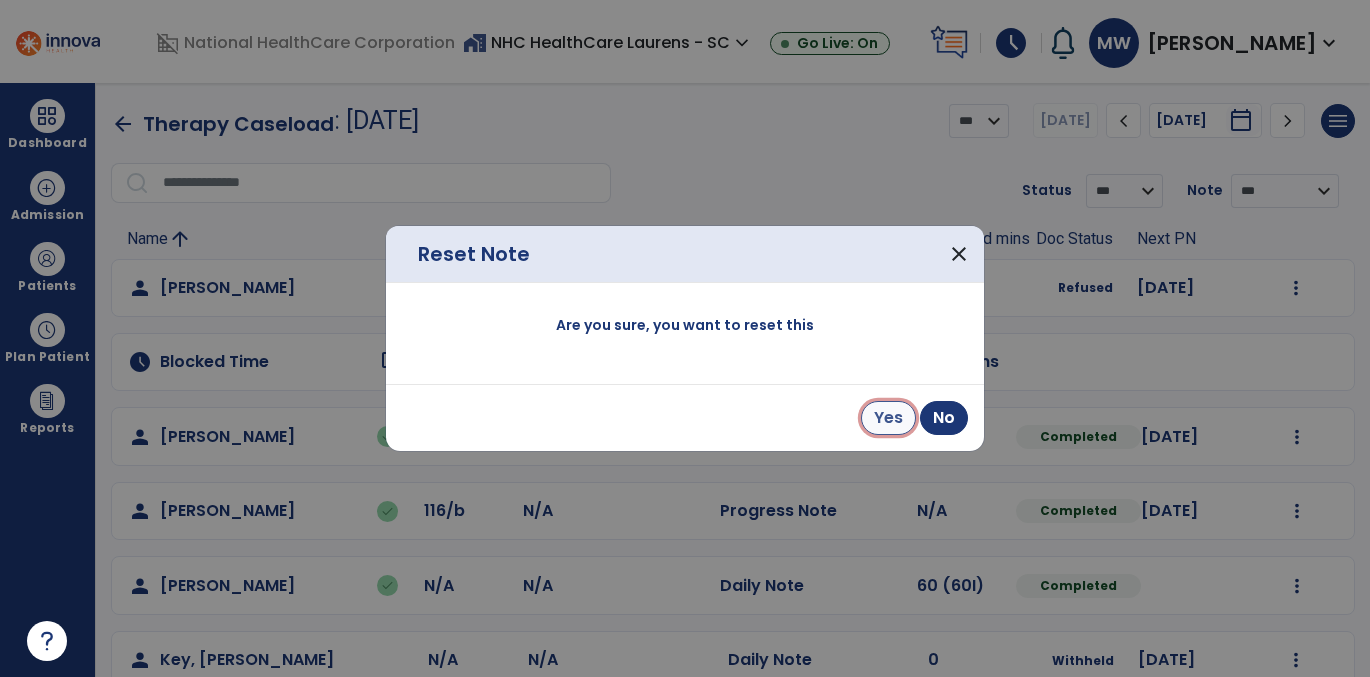 click on "Yes" at bounding box center (888, 418) 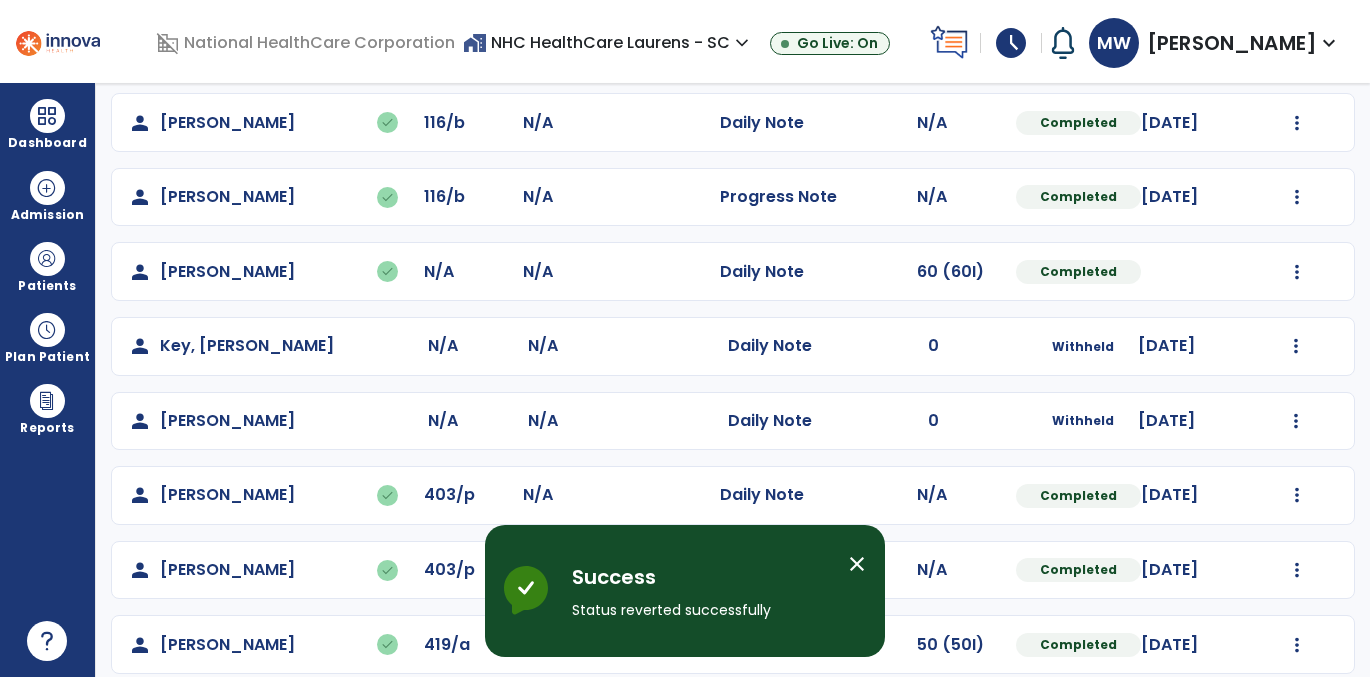 scroll, scrollTop: 484, scrollLeft: 0, axis: vertical 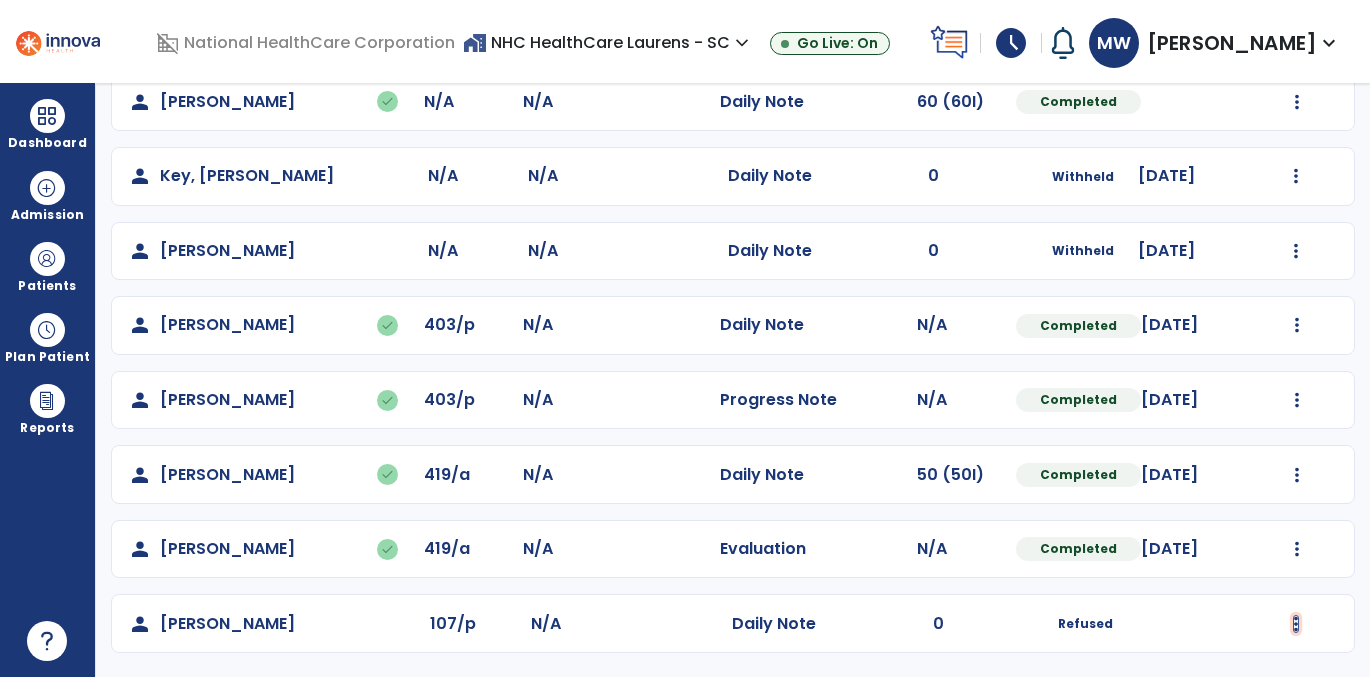 click at bounding box center (1296, -196) 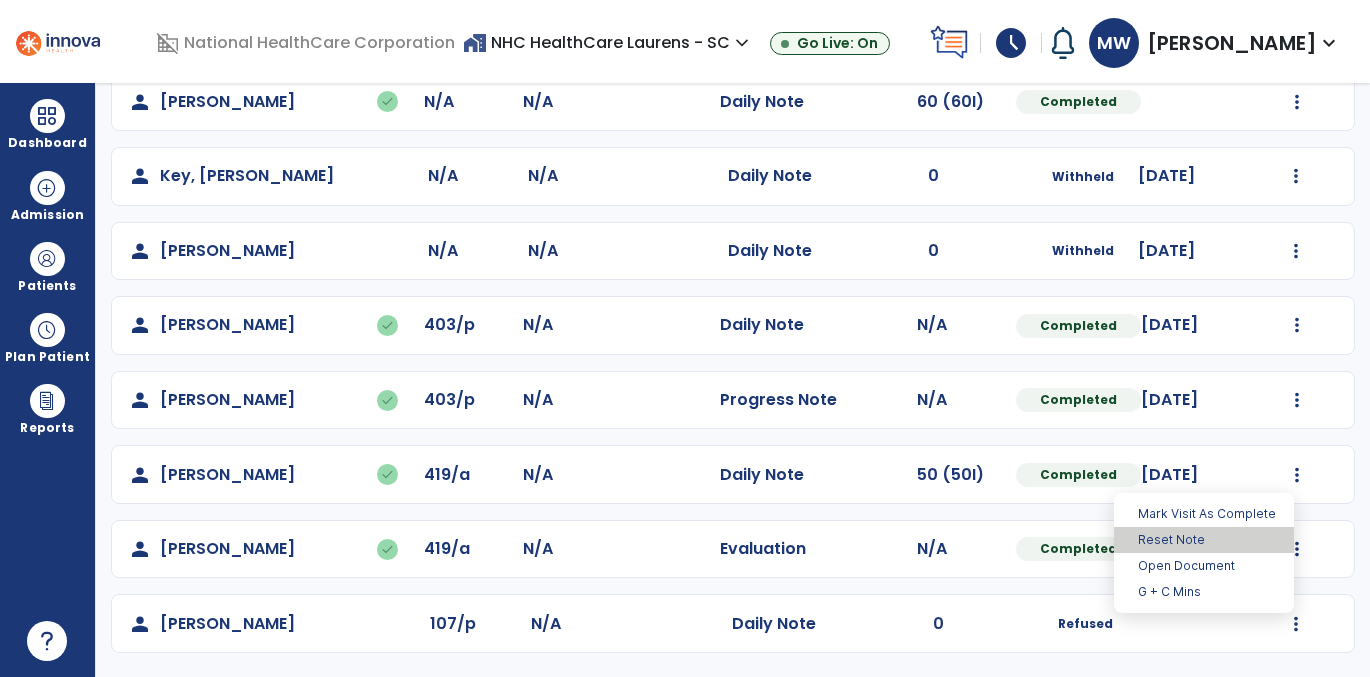 click on "Reset Note" at bounding box center (1204, 540) 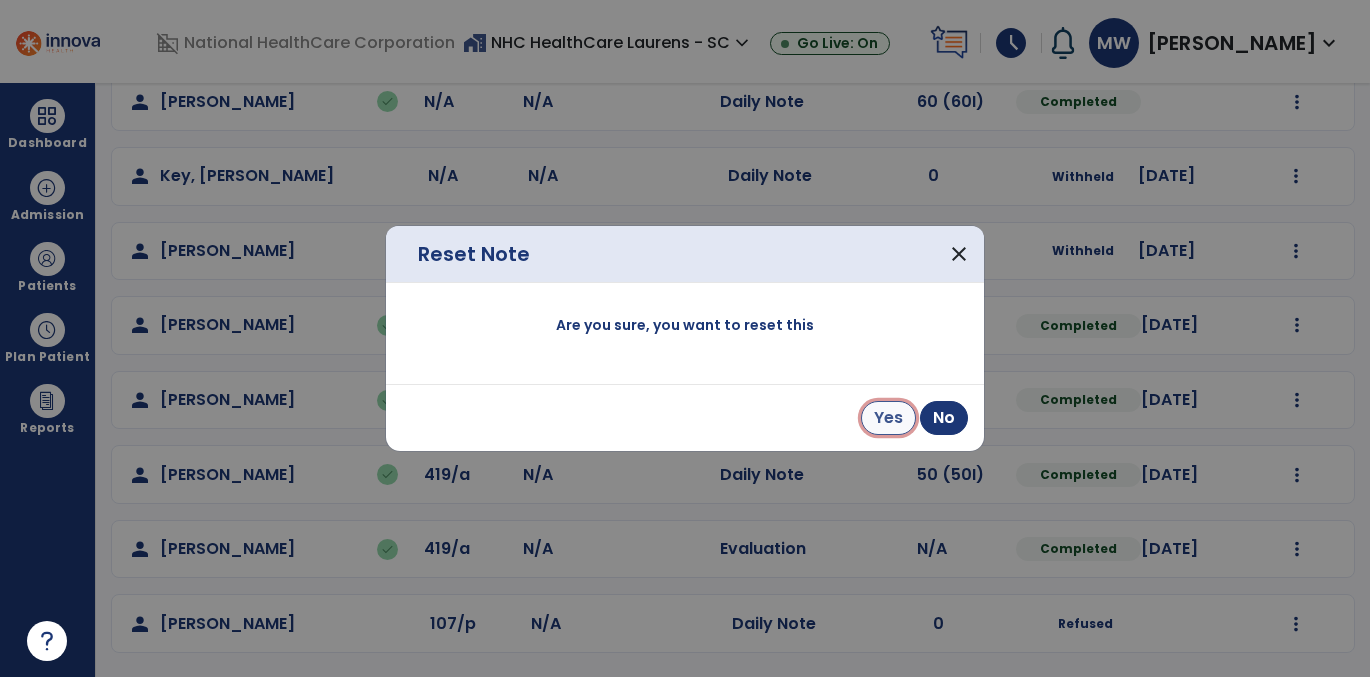 click on "Yes" at bounding box center [888, 418] 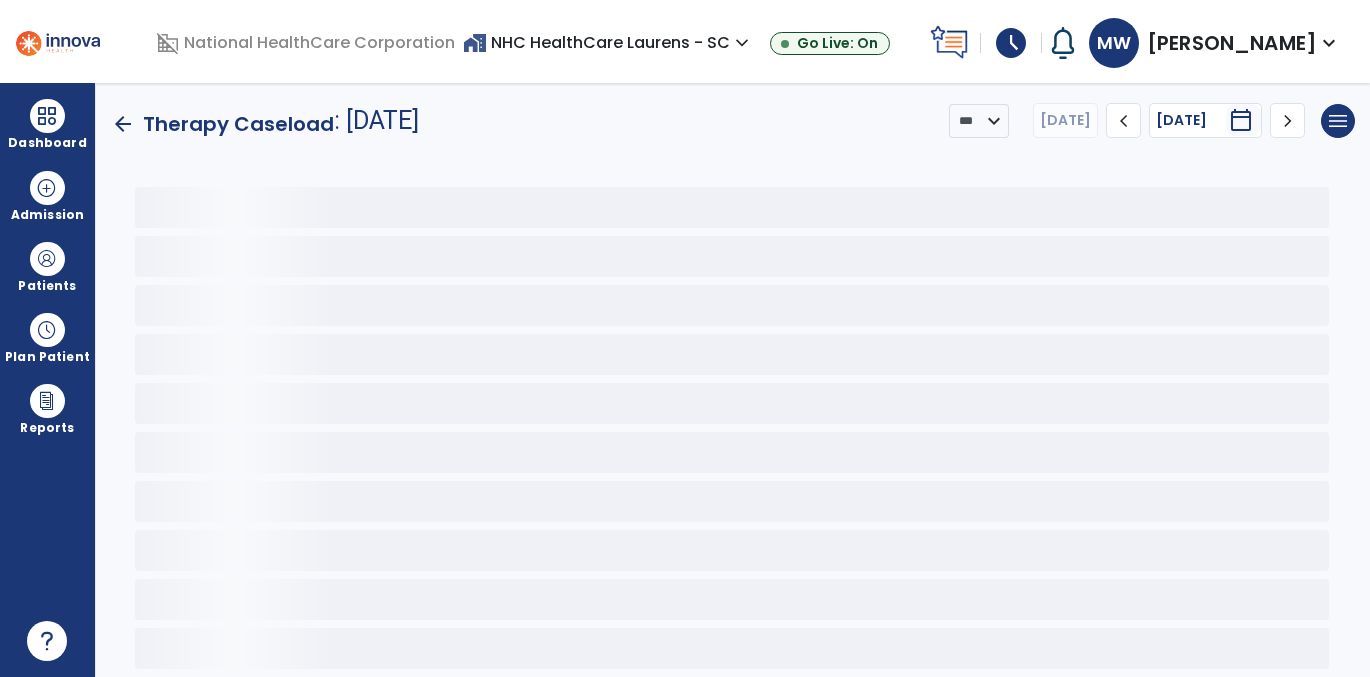 scroll, scrollTop: 0, scrollLeft: 0, axis: both 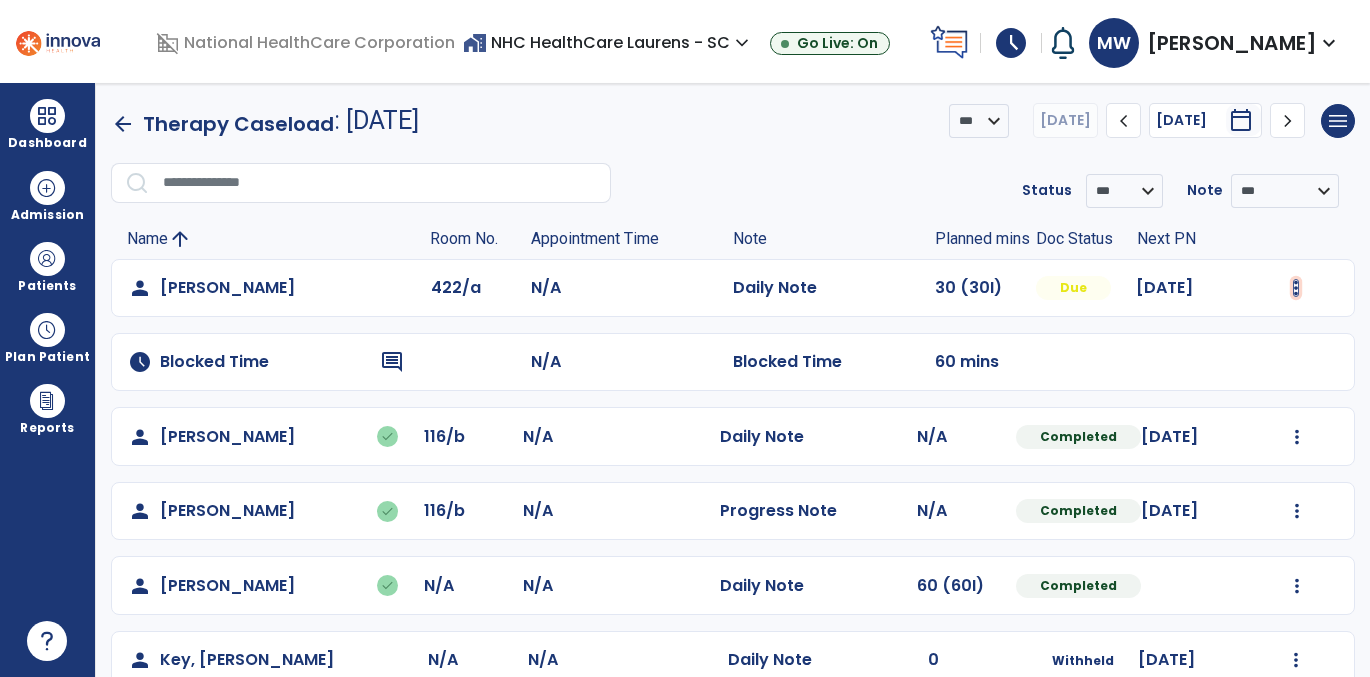 click at bounding box center [1296, 288] 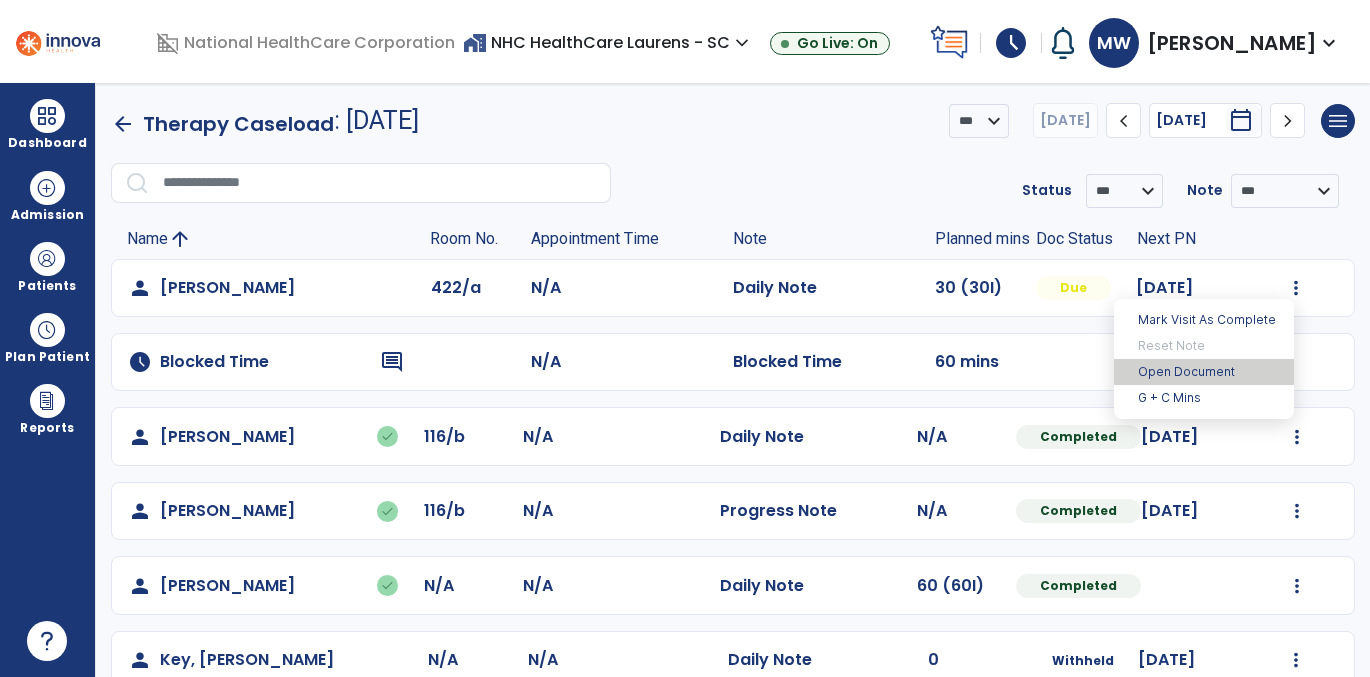 click on "Open Document" at bounding box center (1204, 372) 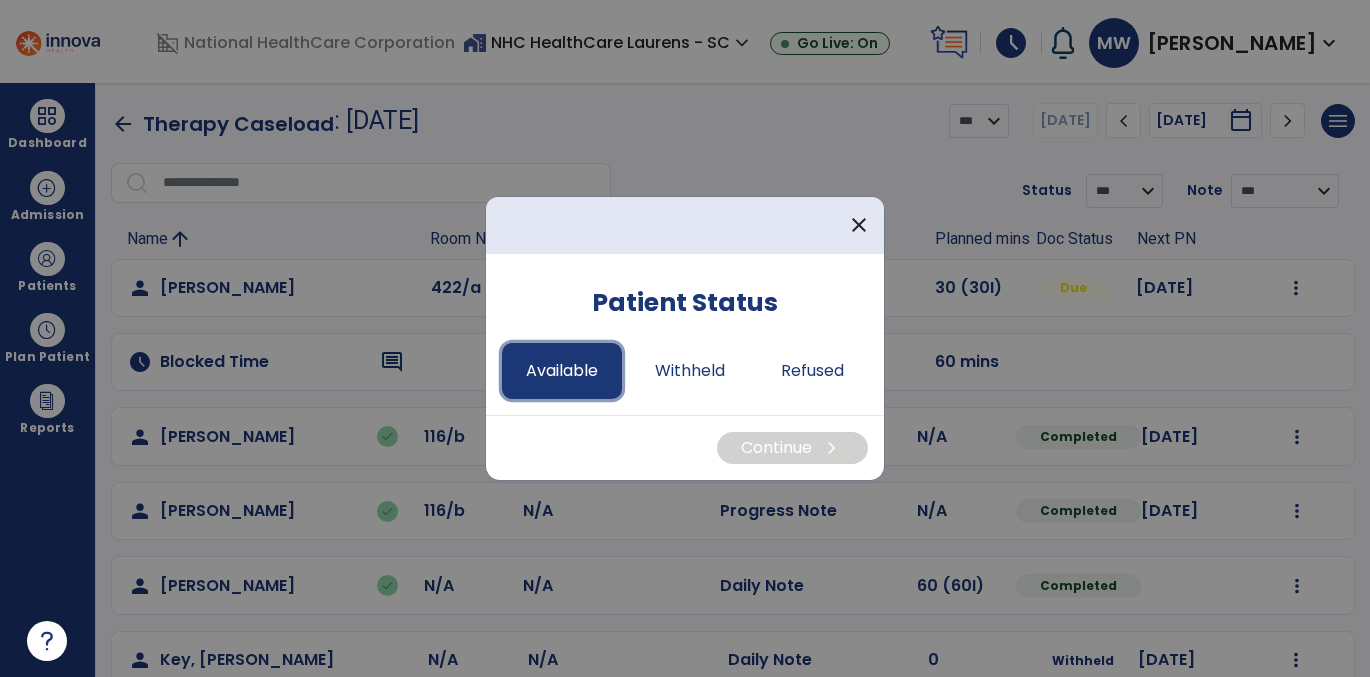 click on "Available" at bounding box center [562, 371] 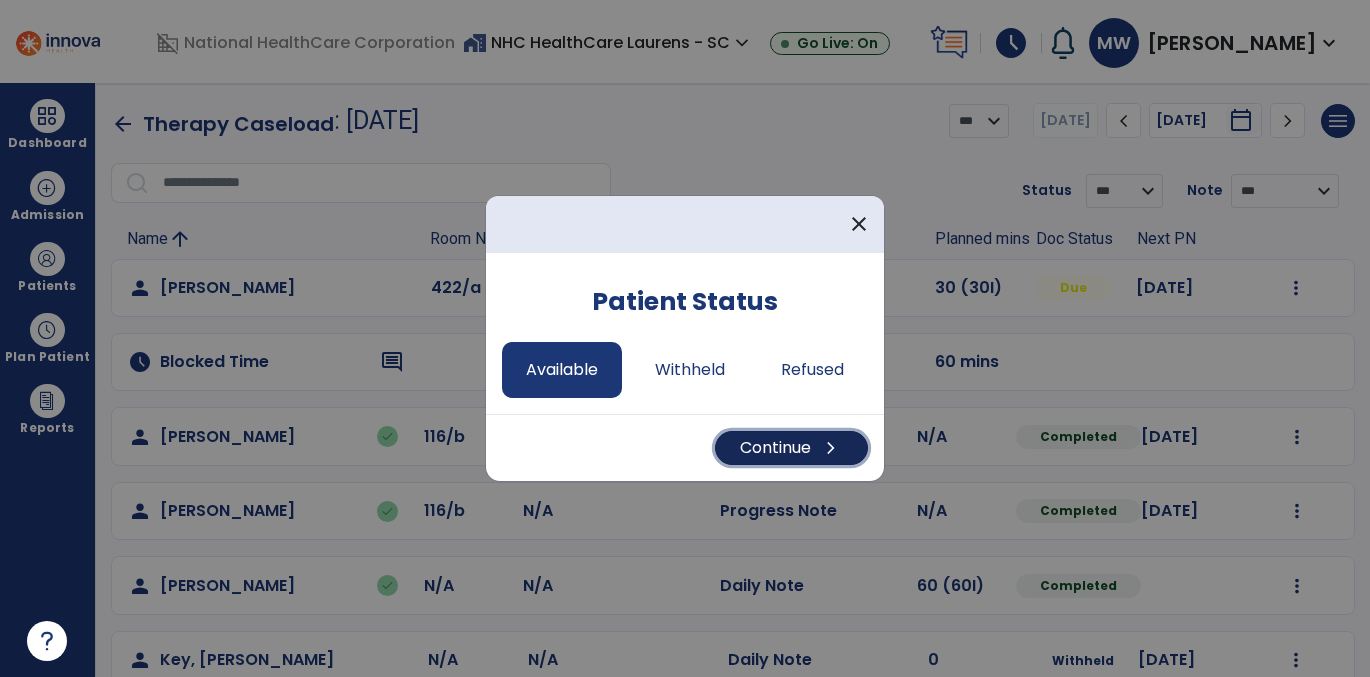 click on "Continue   chevron_right" at bounding box center [791, 448] 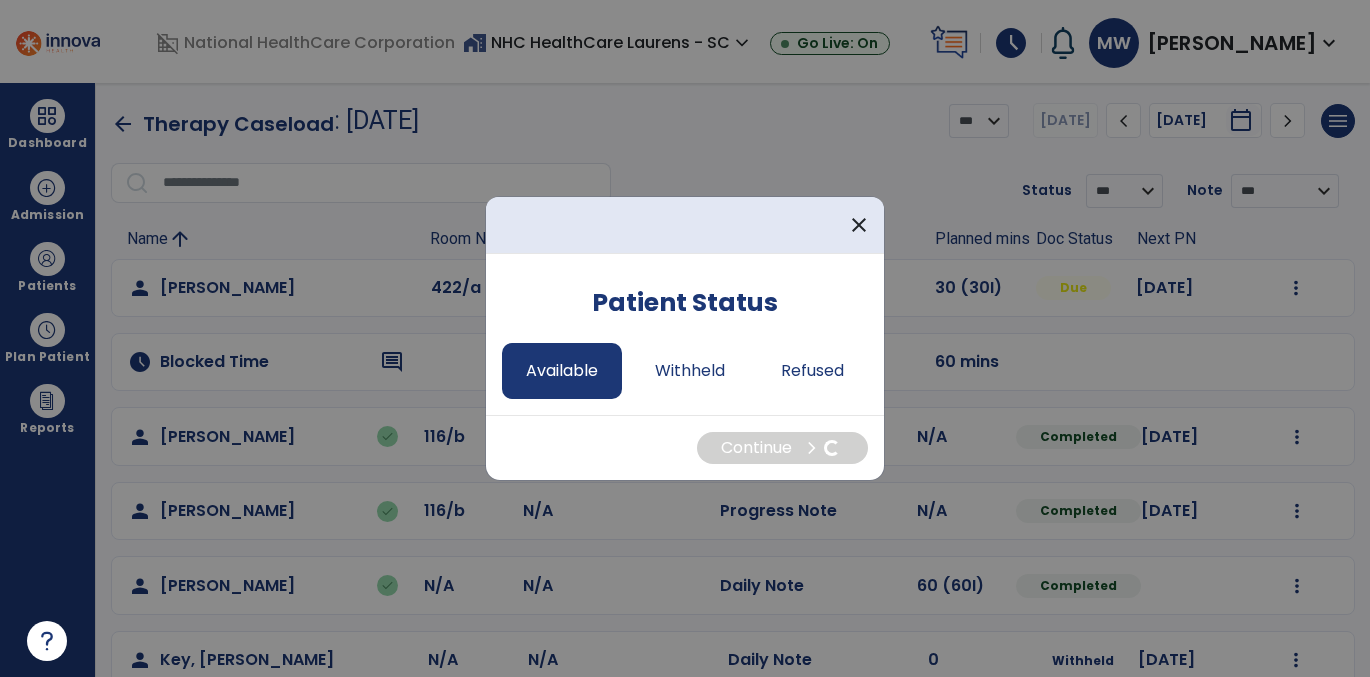 select on "*" 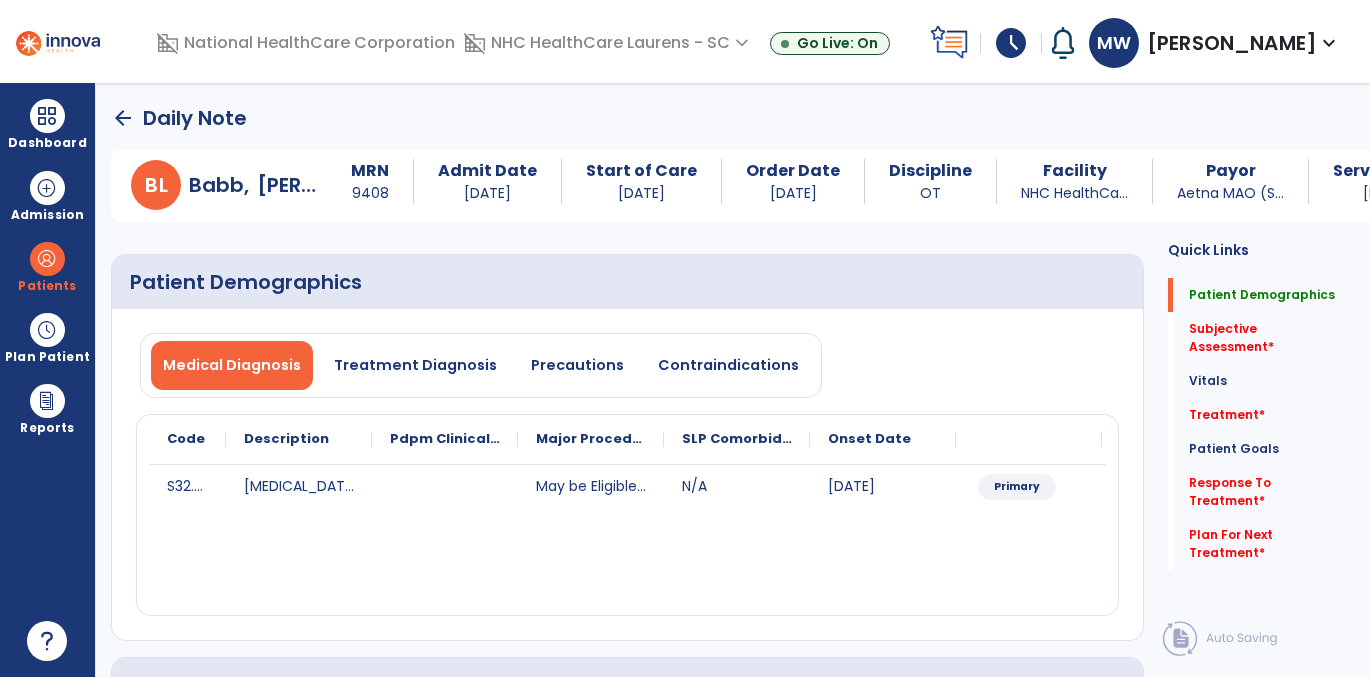 click on "SLP Comorbidity" 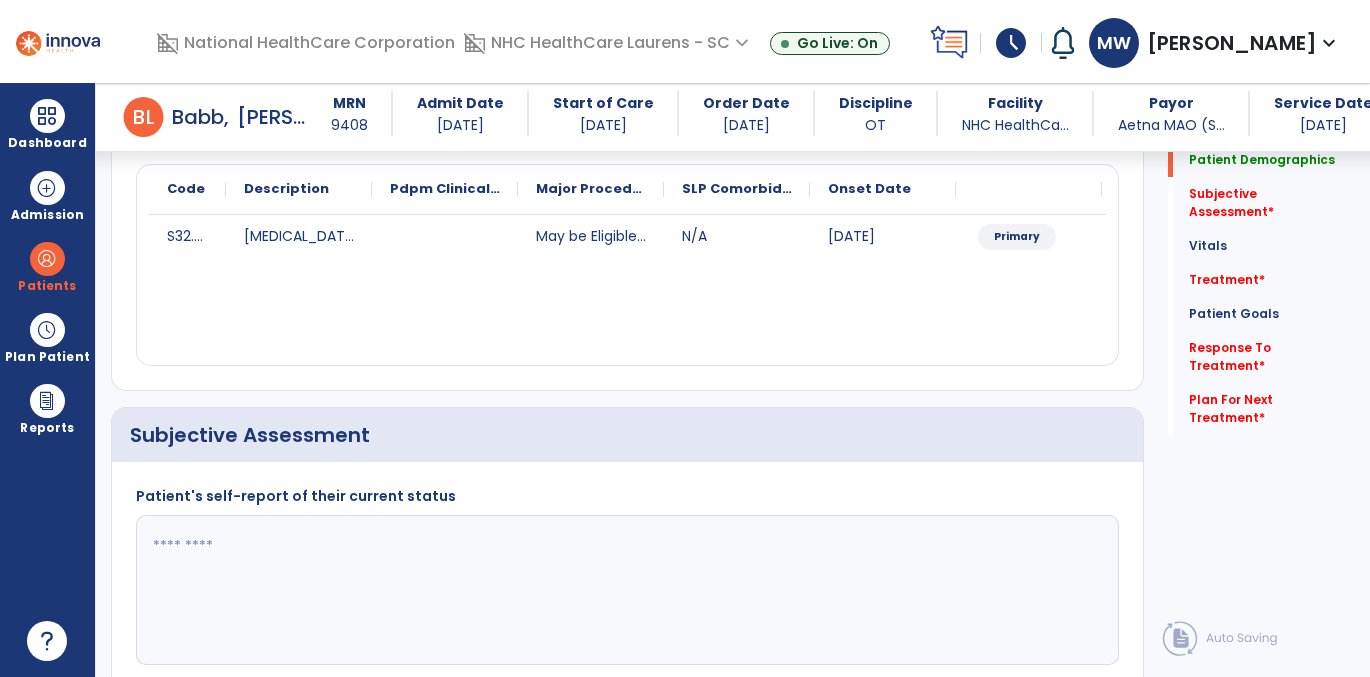 scroll, scrollTop: 249, scrollLeft: 0, axis: vertical 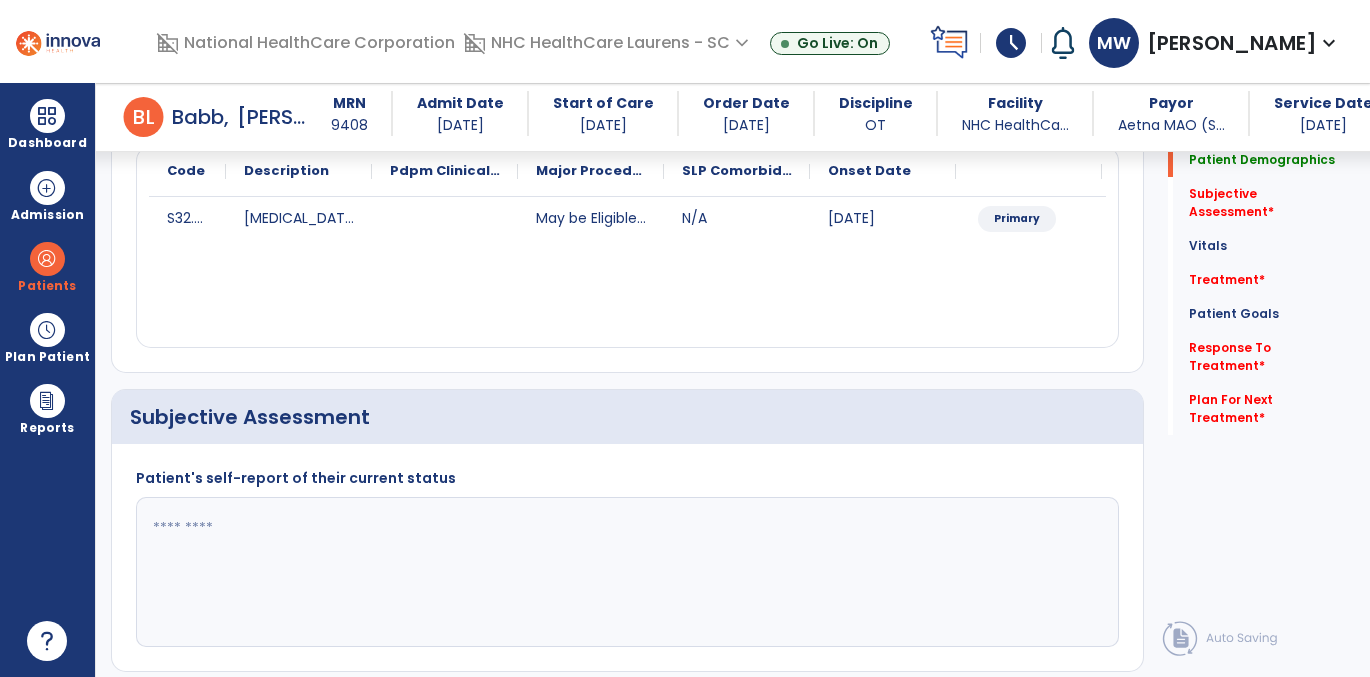 click 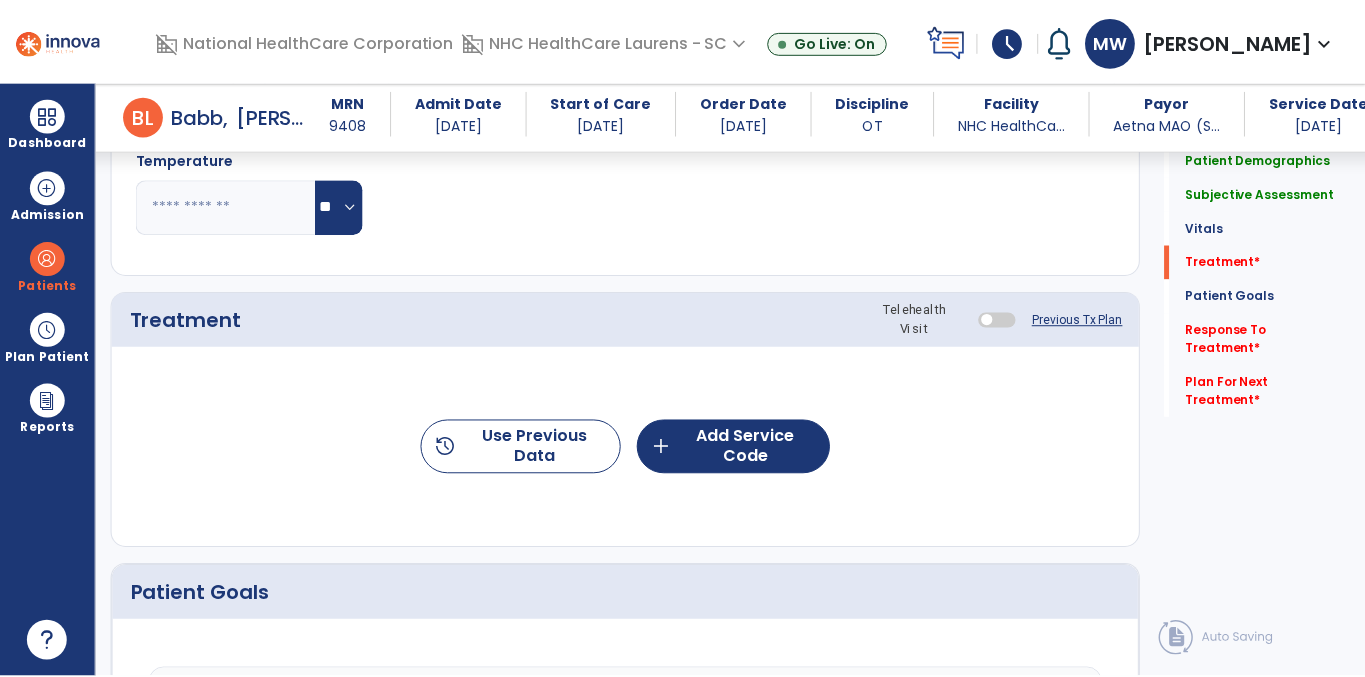 scroll, scrollTop: 1082, scrollLeft: 0, axis: vertical 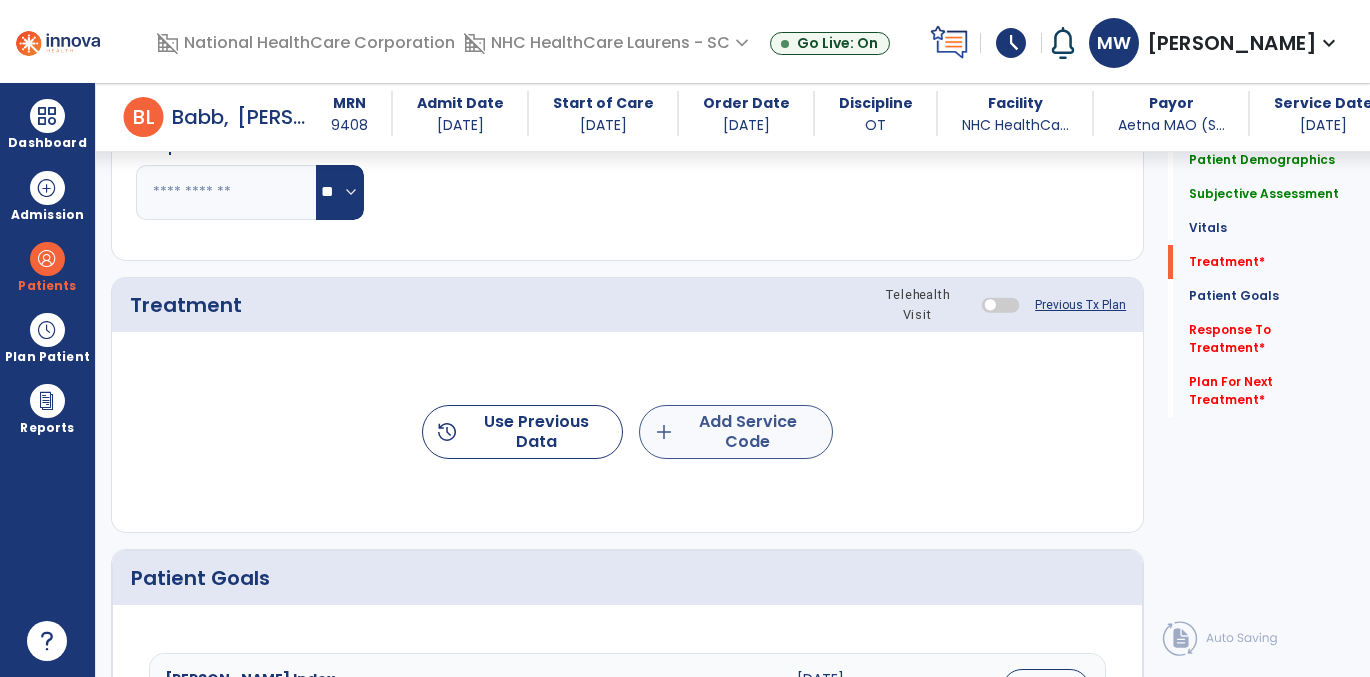 type on "**********" 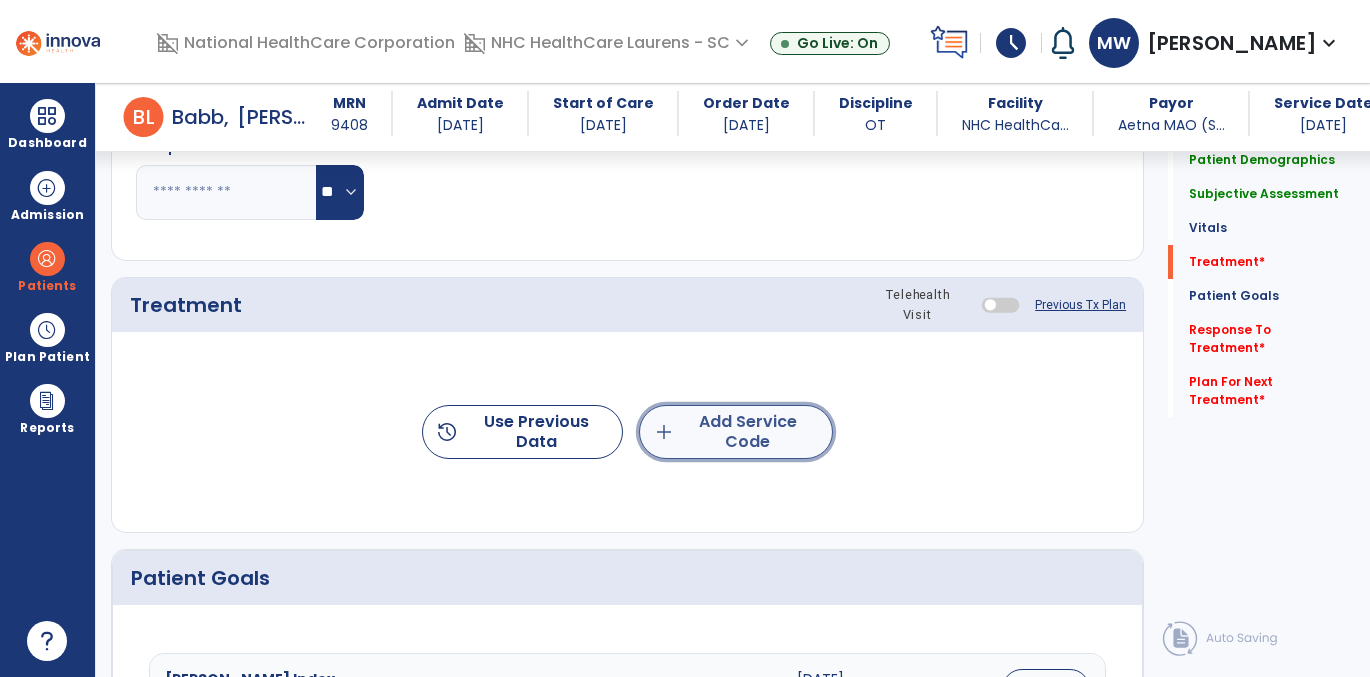 click on "add  Add Service Code" 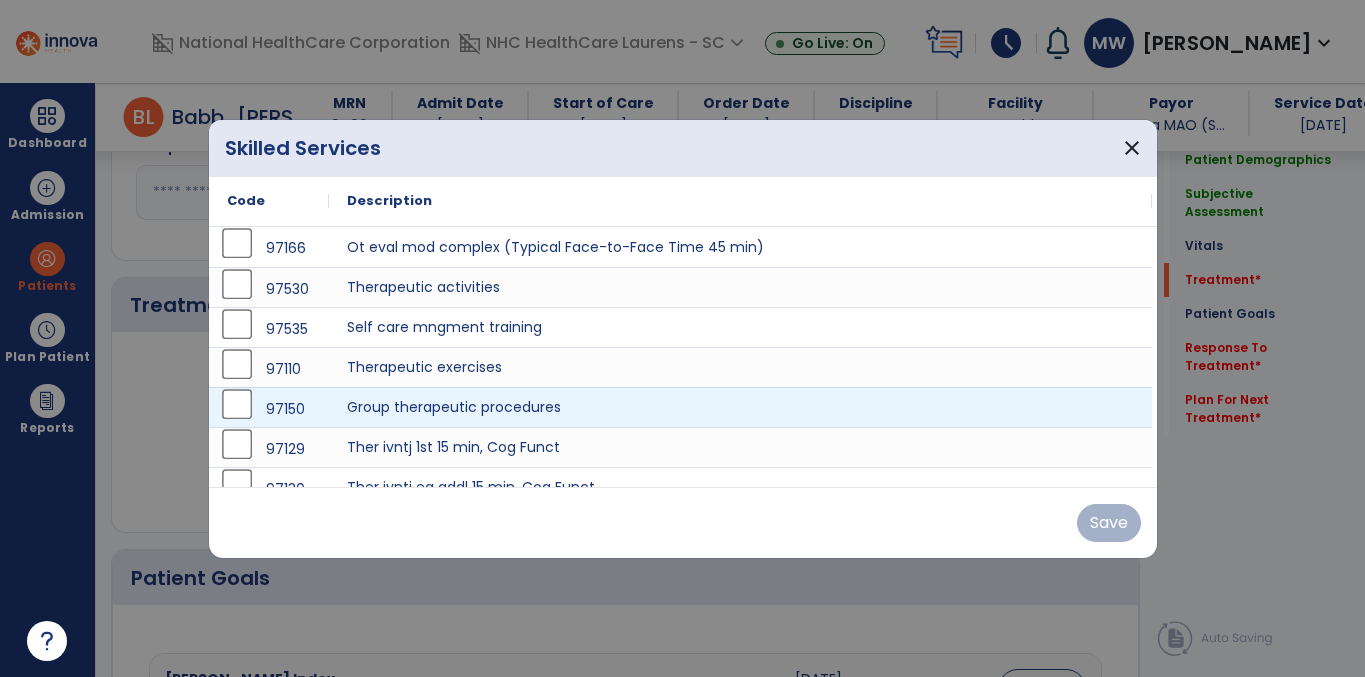 scroll, scrollTop: 1082, scrollLeft: 0, axis: vertical 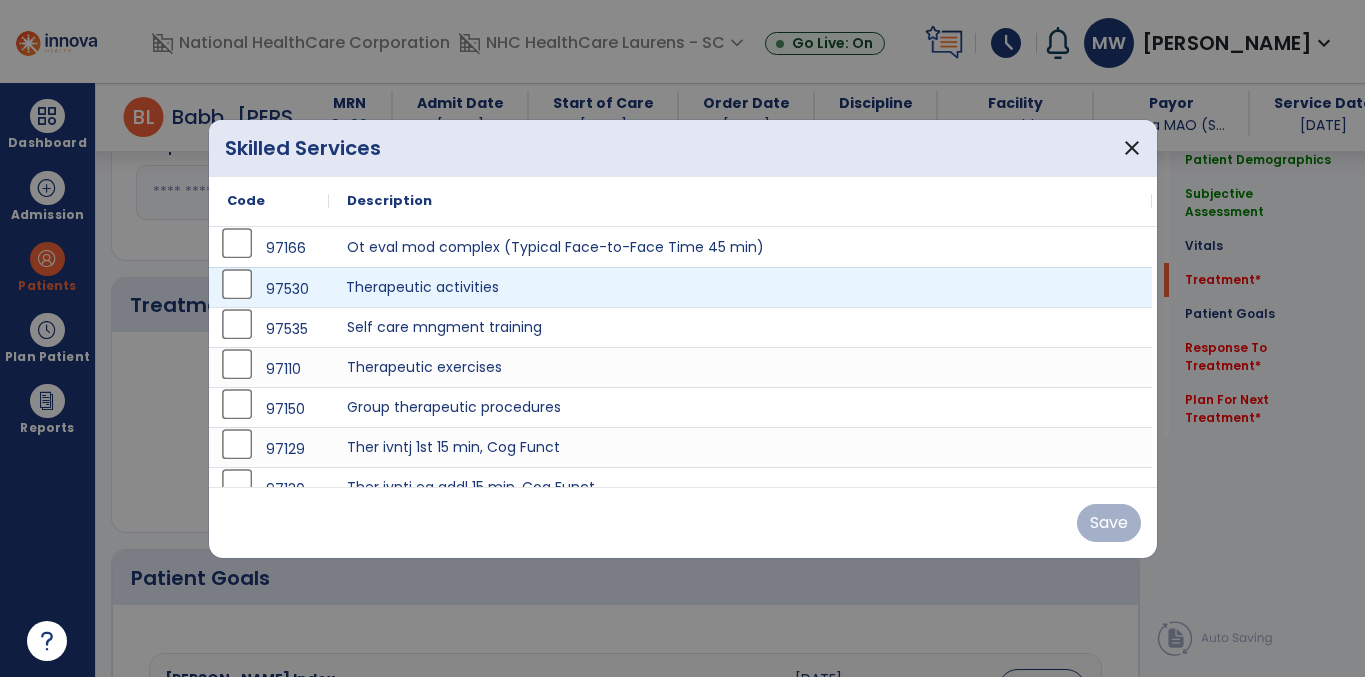 click on "Therapeutic activities" at bounding box center [740, 287] 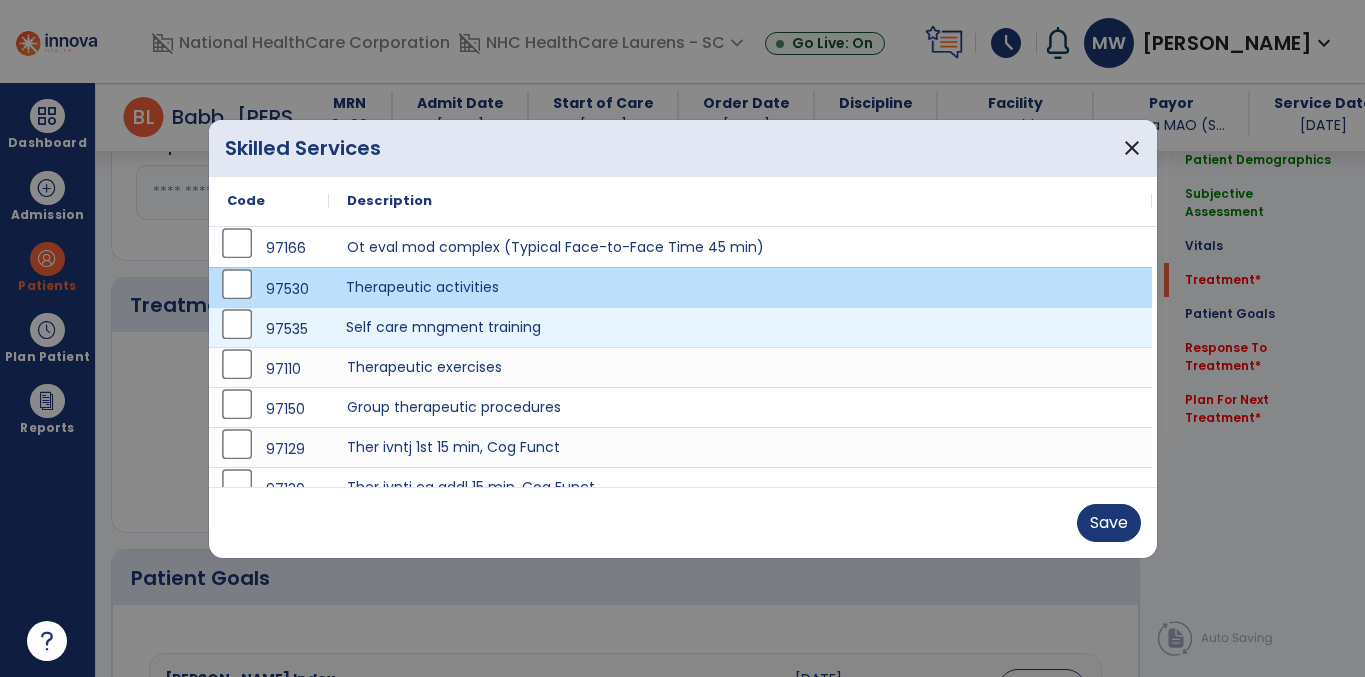 click on "Self care mngment training" at bounding box center (740, 327) 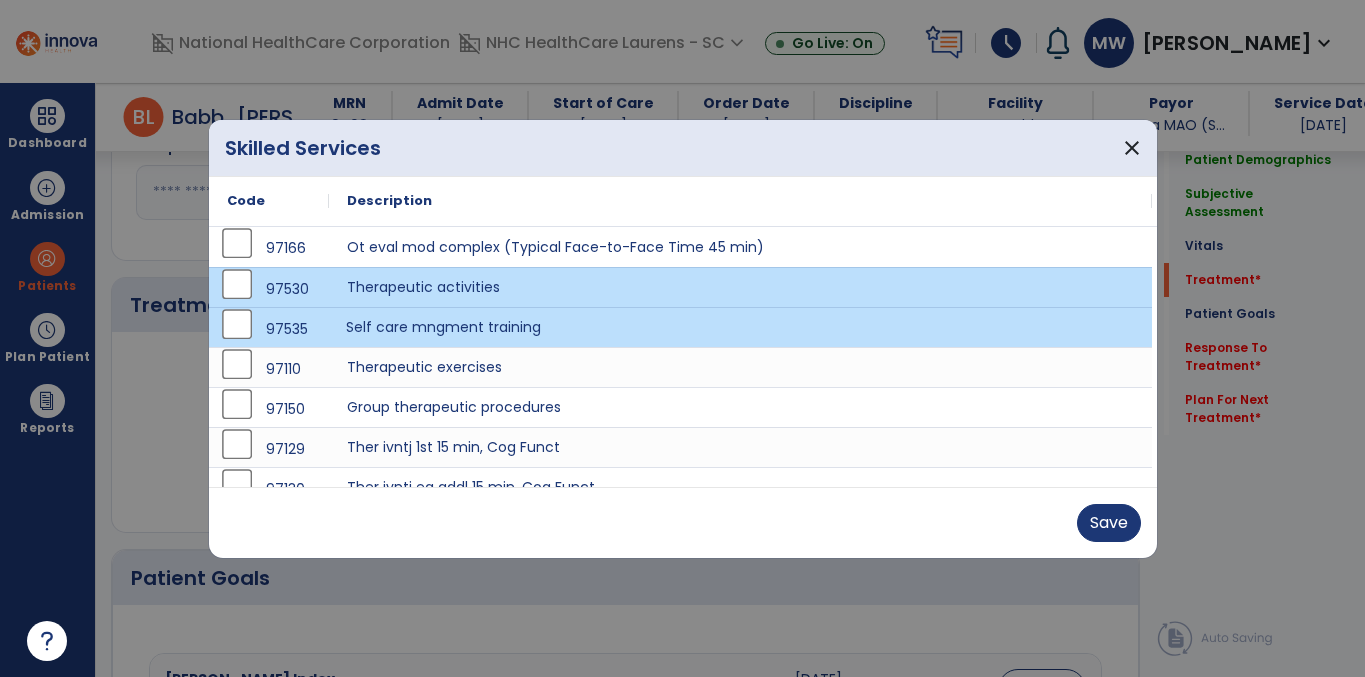 click on "Self care mngment training" at bounding box center (740, 327) 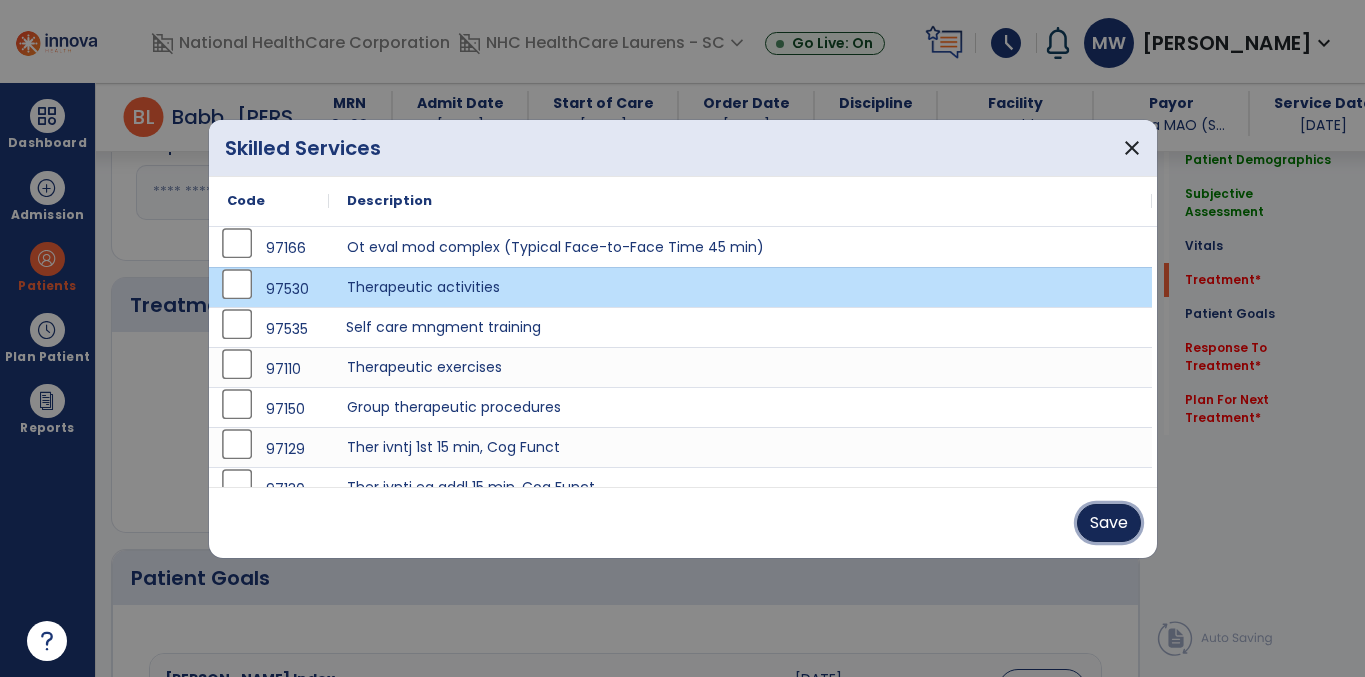 click on "Save" at bounding box center [1109, 523] 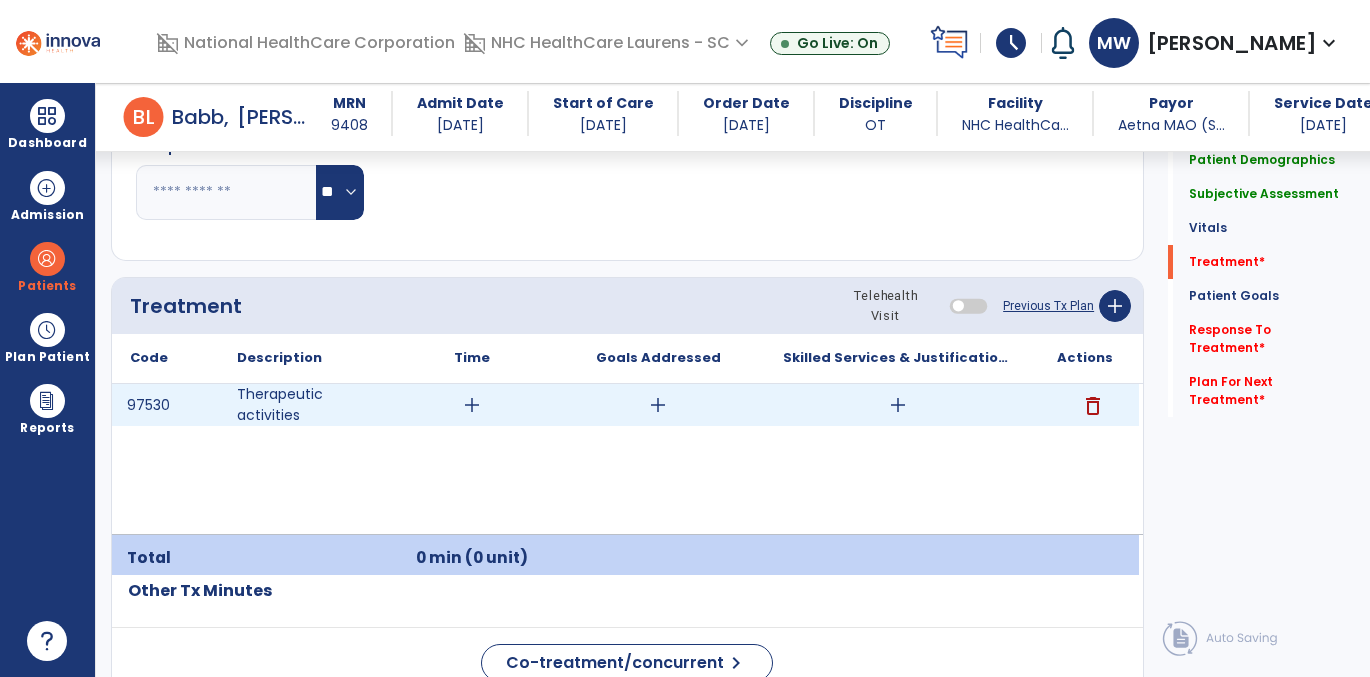 click on "add" at bounding box center [472, 405] 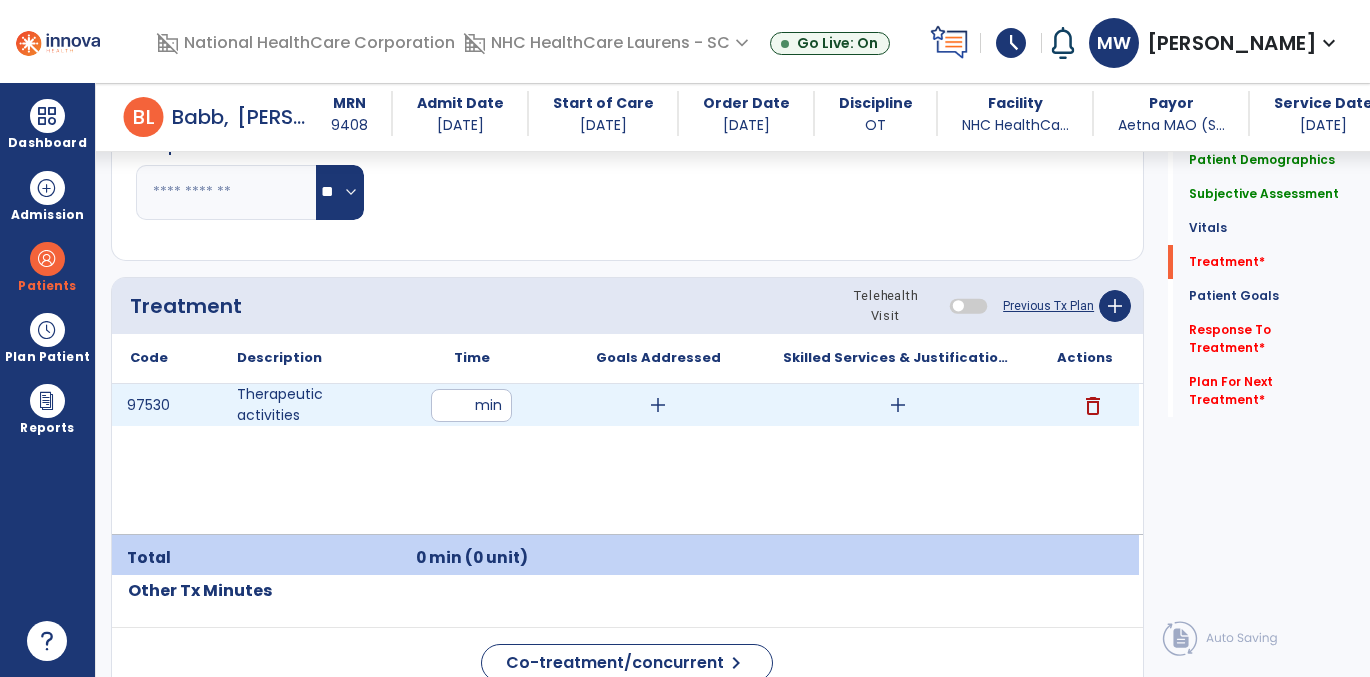 type on "*" 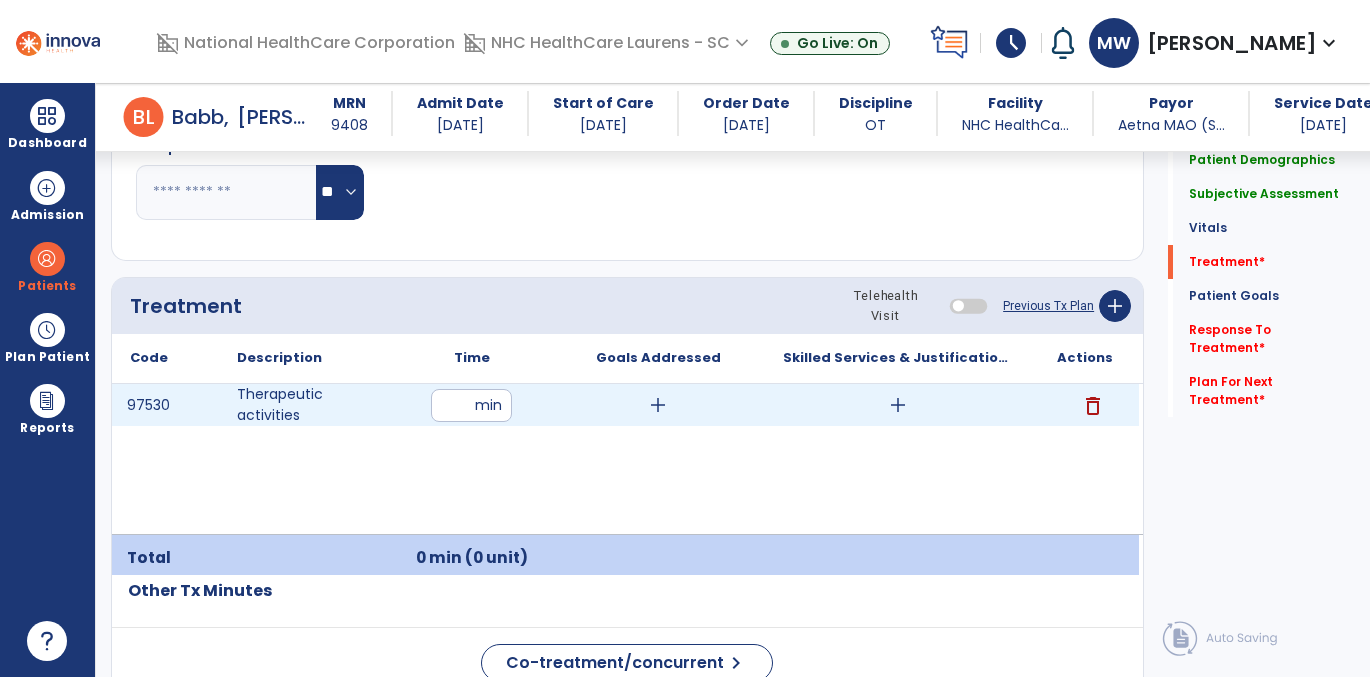 type on "**" 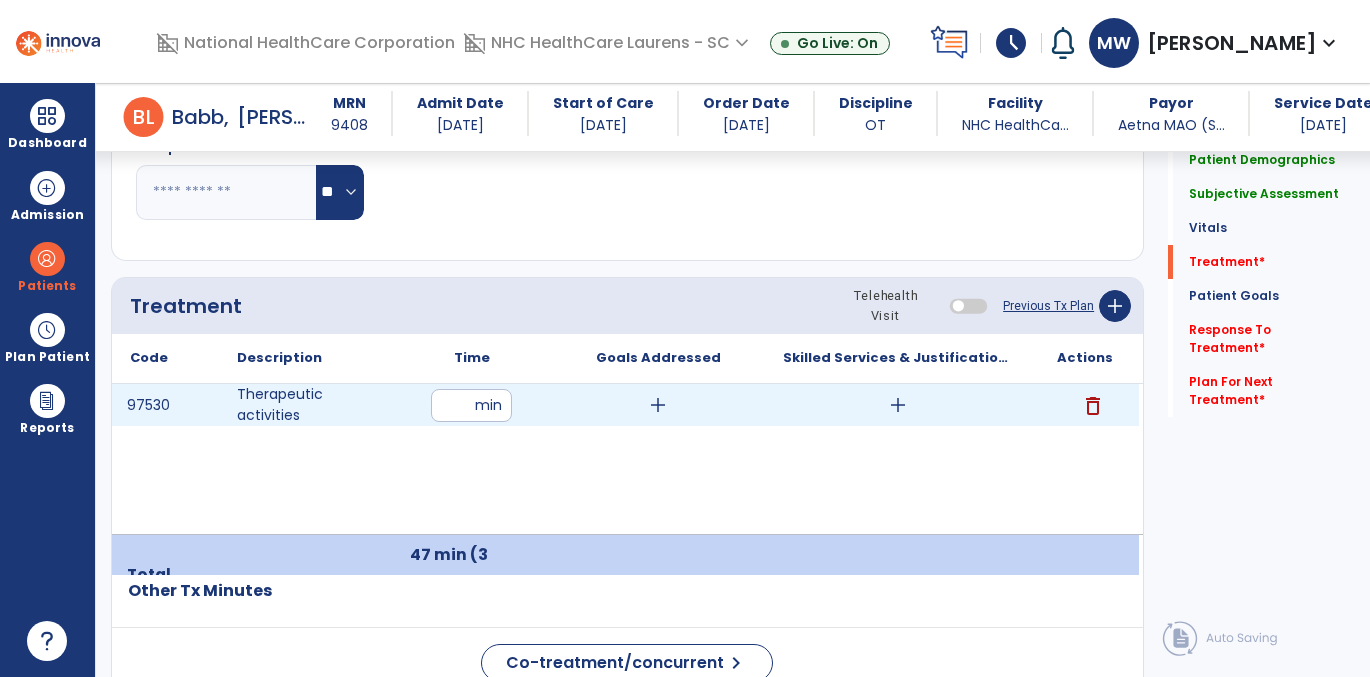 click on "add" at bounding box center (658, 405) 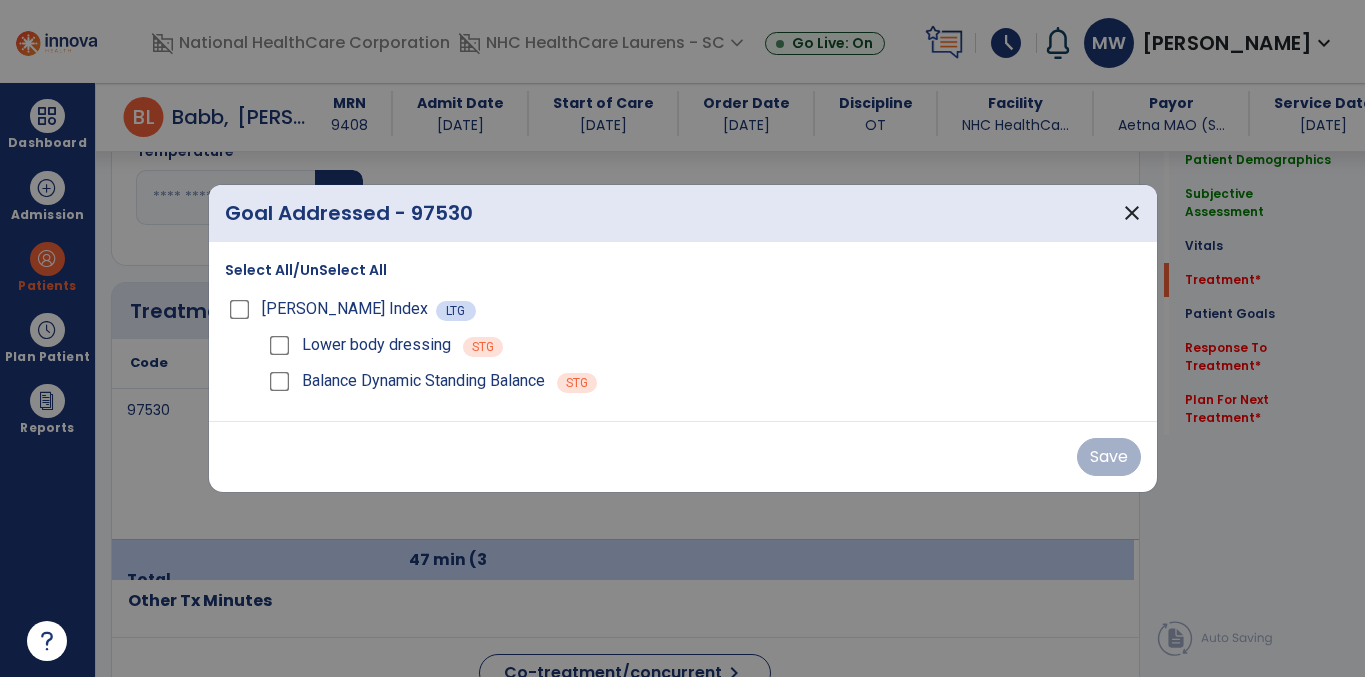 scroll, scrollTop: 1082, scrollLeft: 0, axis: vertical 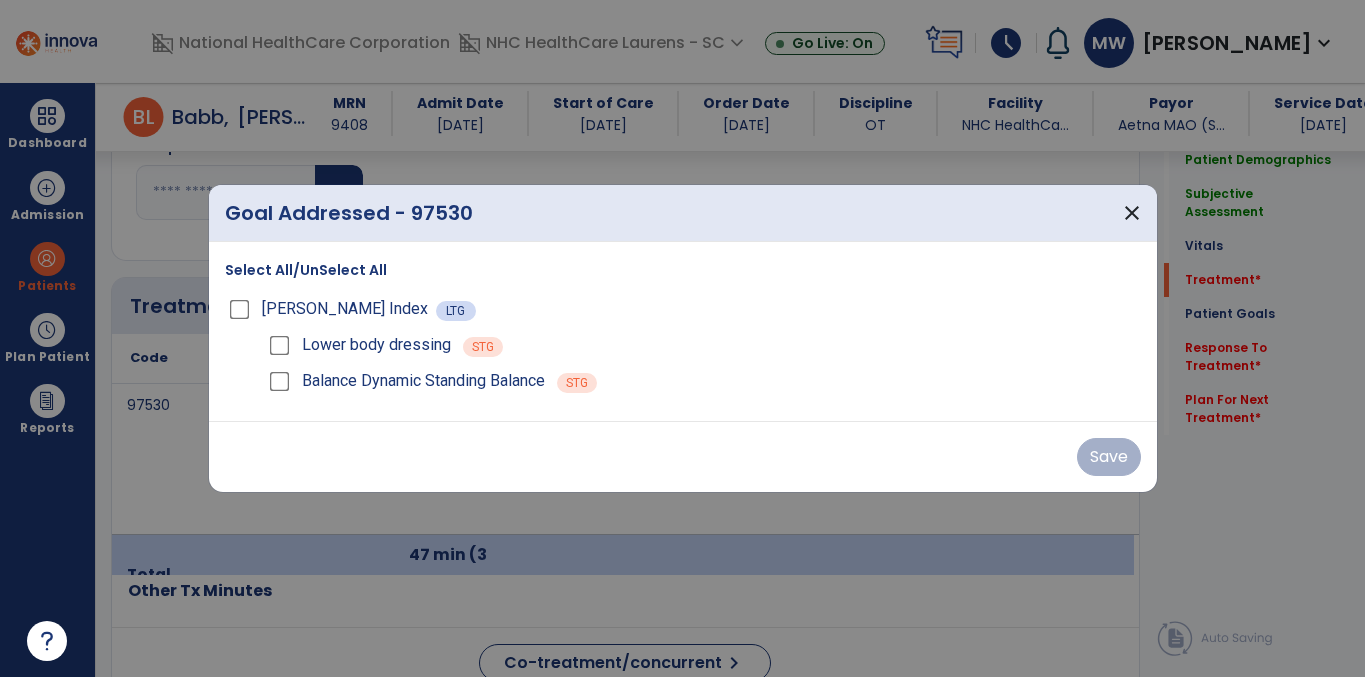 click on "Select All/UnSelect All" at bounding box center [306, 270] 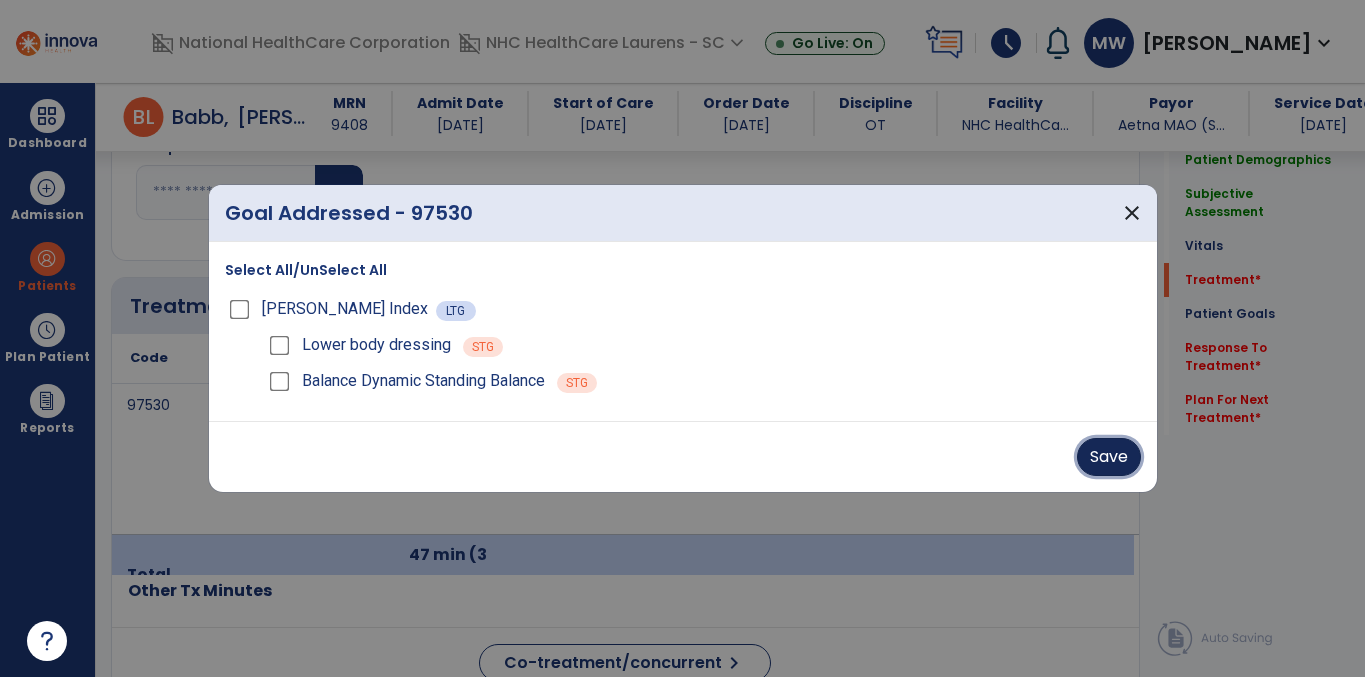 click on "Save" at bounding box center [1109, 457] 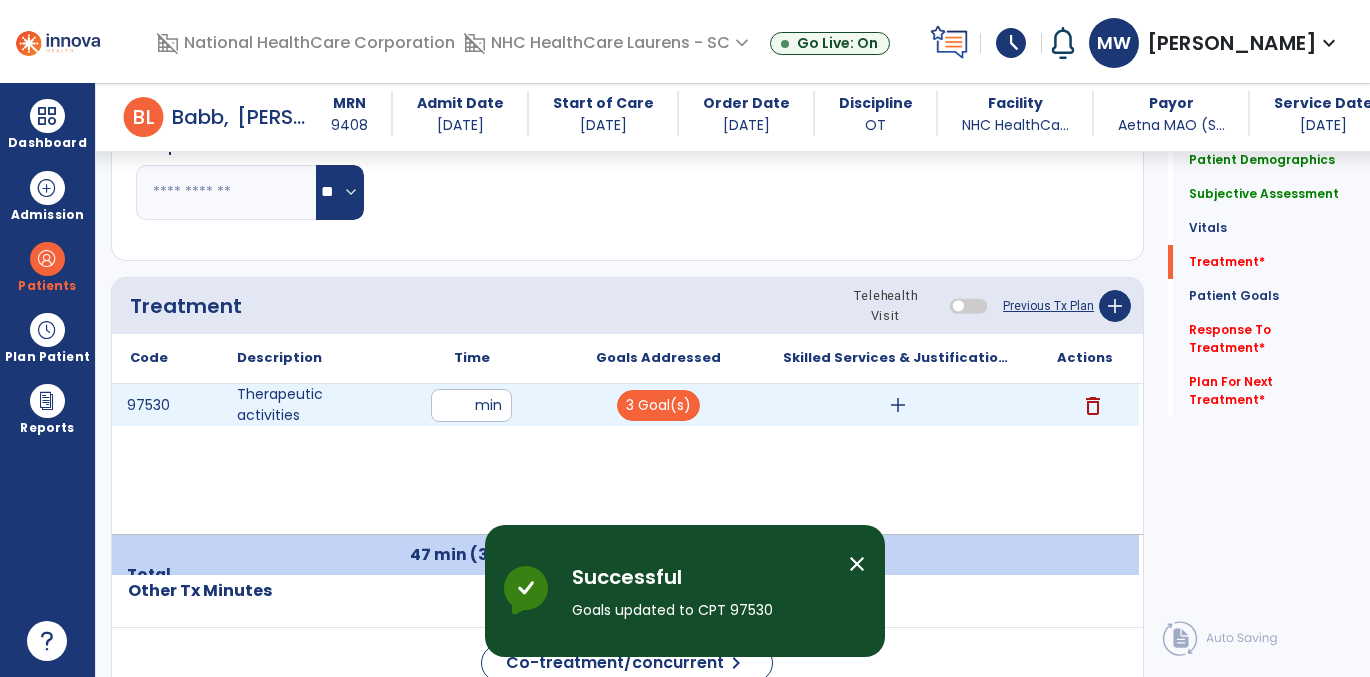 click on "add" at bounding box center (898, 405) 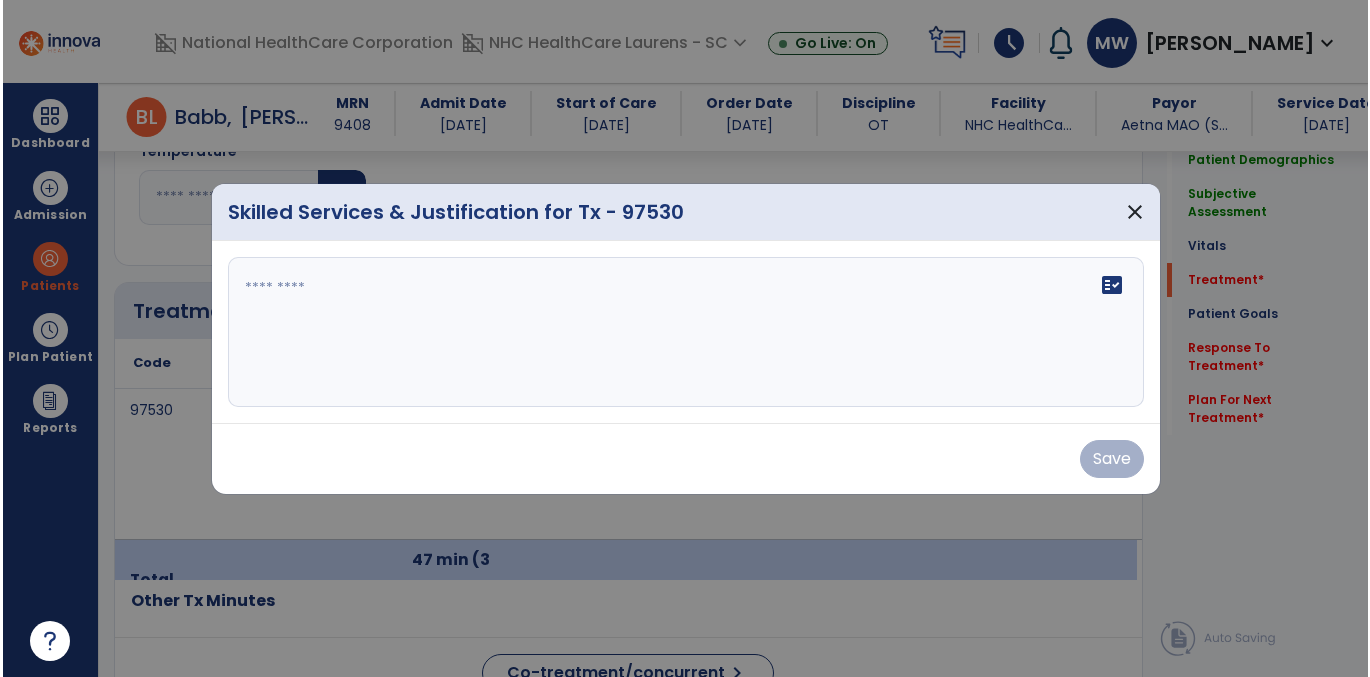 scroll, scrollTop: 1082, scrollLeft: 0, axis: vertical 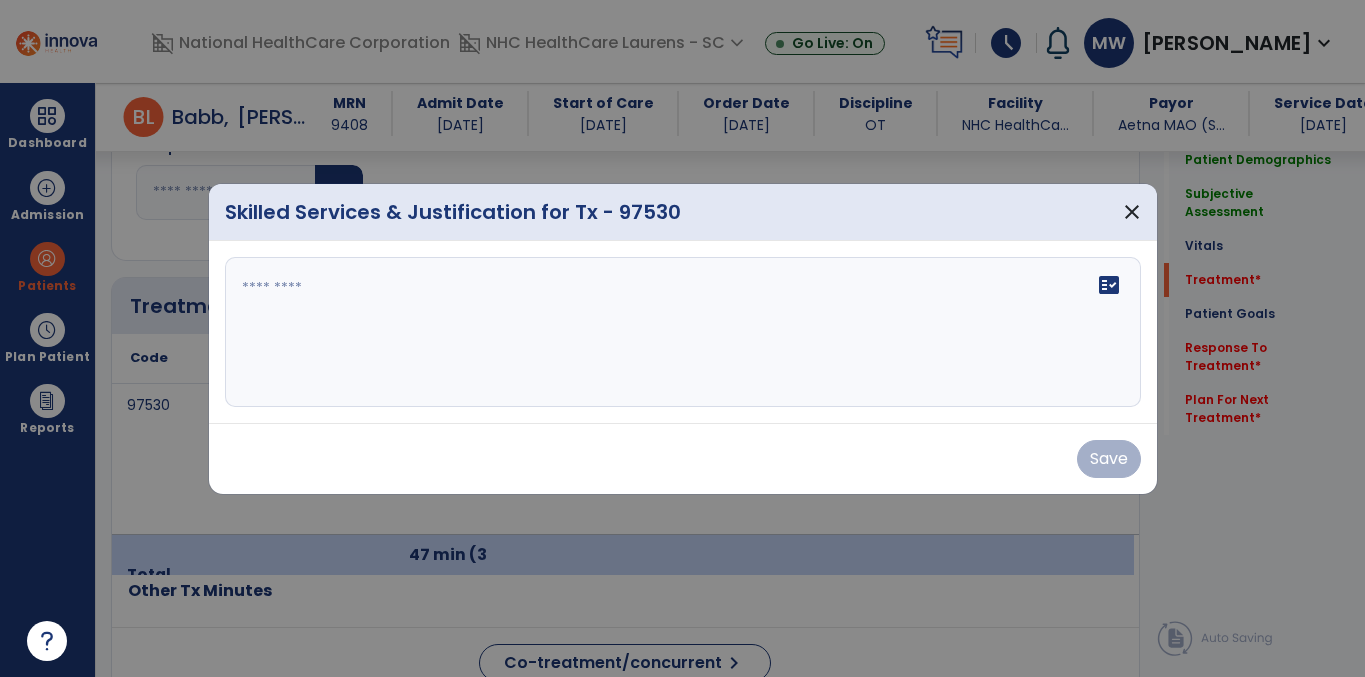click on "fact_check" at bounding box center [683, 332] 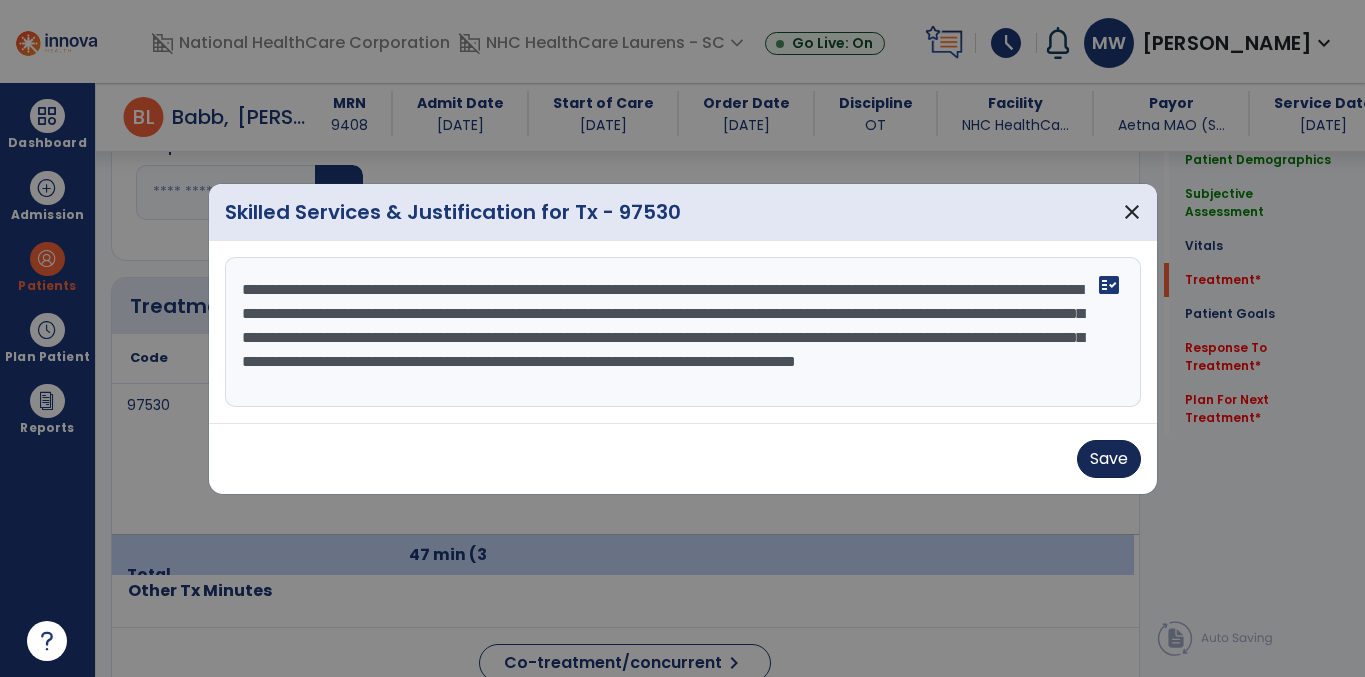 type on "**********" 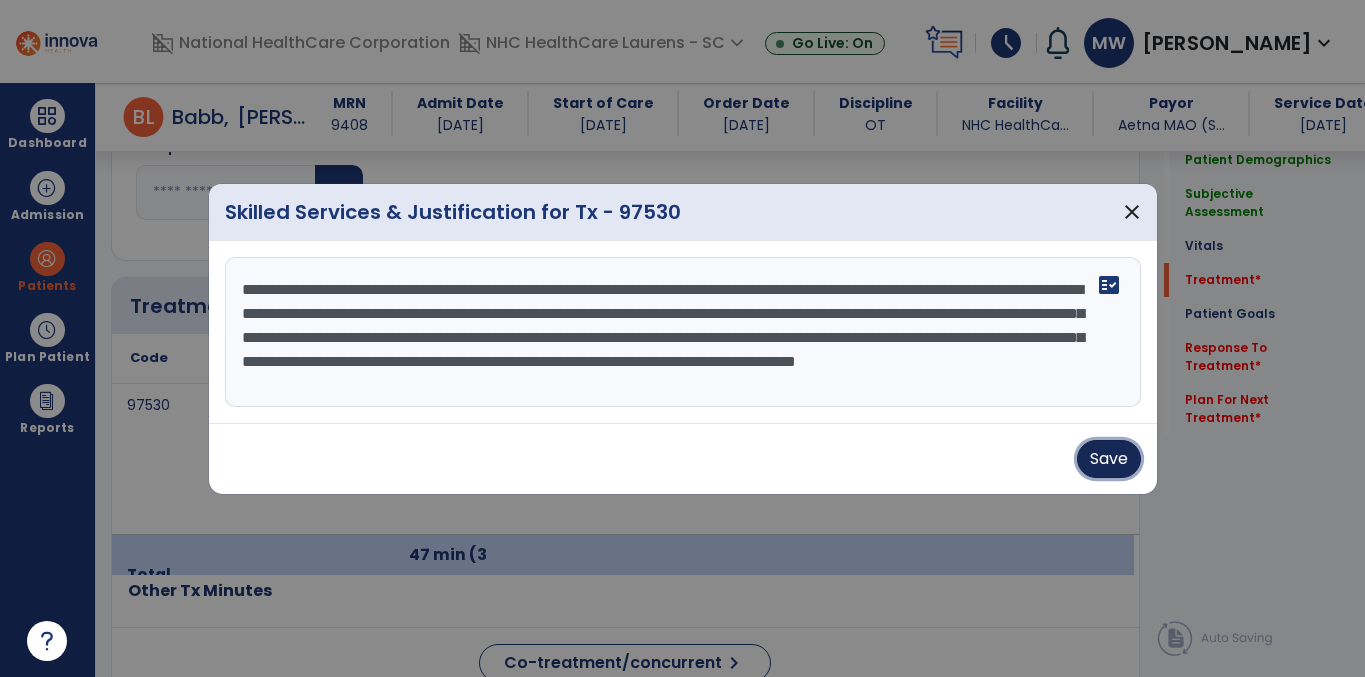 click on "Save" at bounding box center (1109, 459) 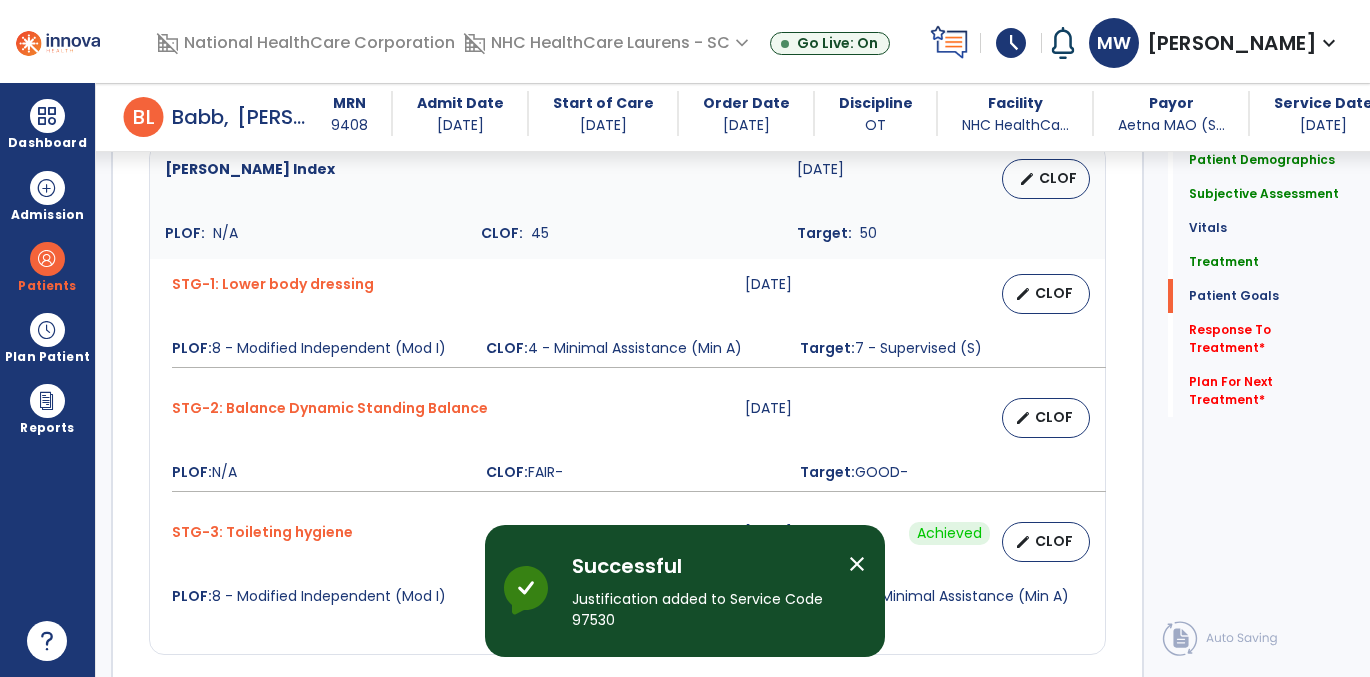 scroll, scrollTop: 1757, scrollLeft: 0, axis: vertical 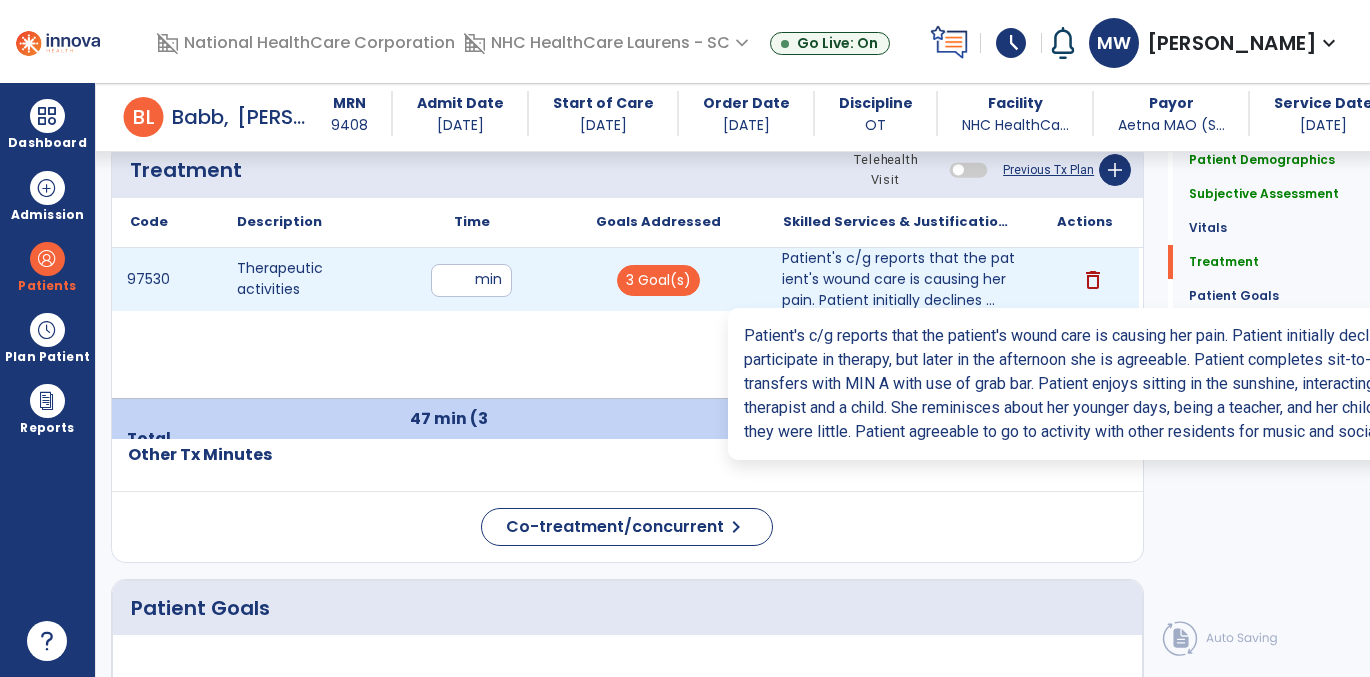 click on "Patient's c/g reports that the patient's wound care is causing her pain. Patient initially declines ..." at bounding box center [898, 279] 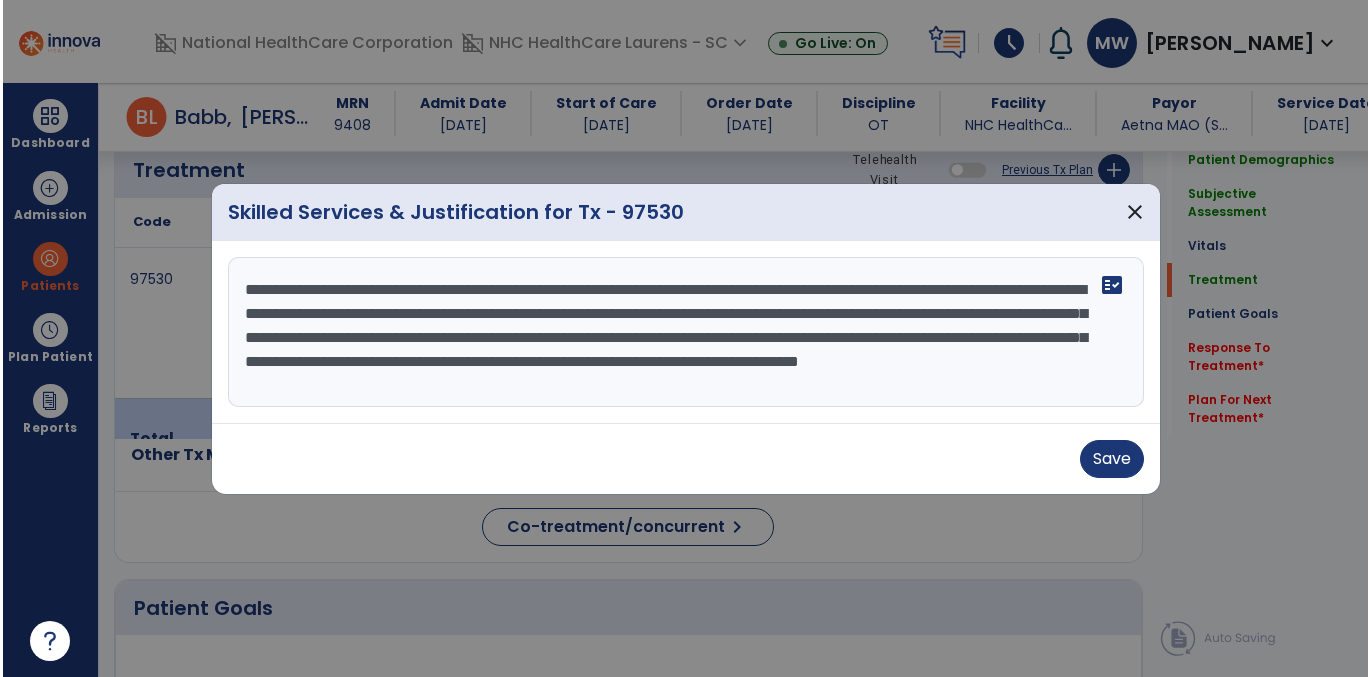 scroll, scrollTop: 1218, scrollLeft: 0, axis: vertical 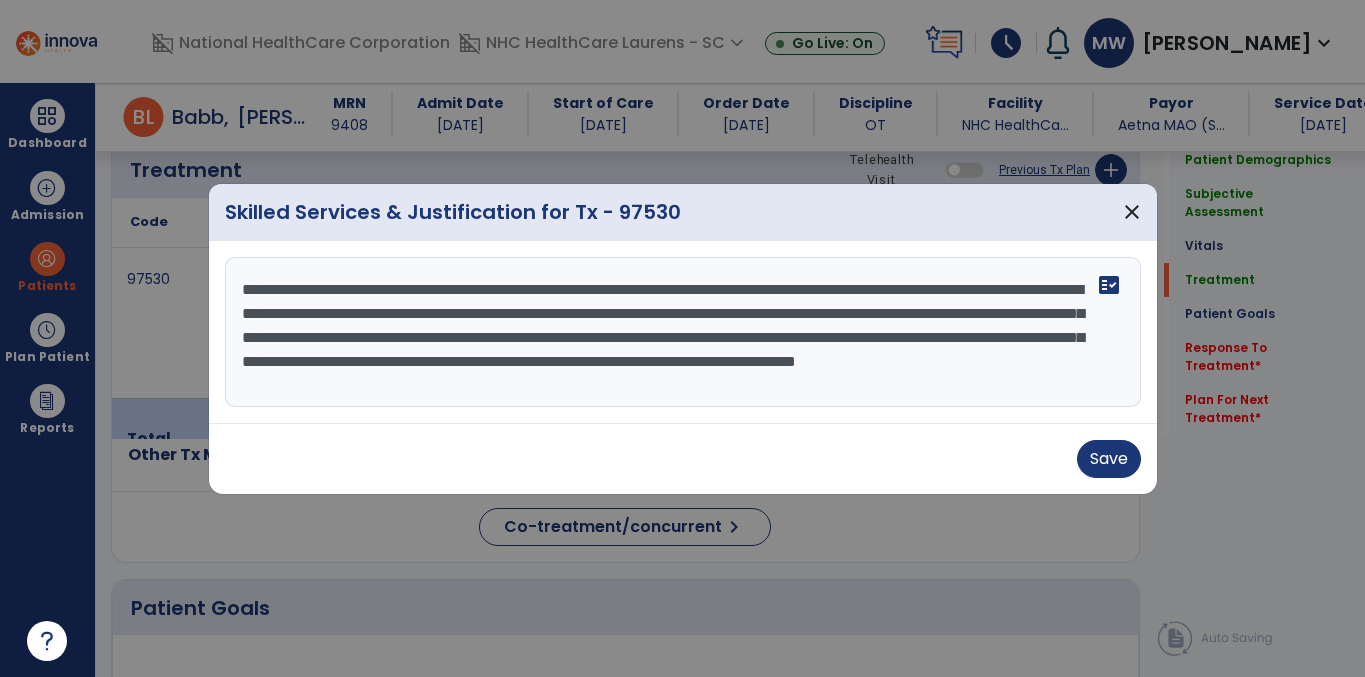 click on "**********" at bounding box center (683, 332) 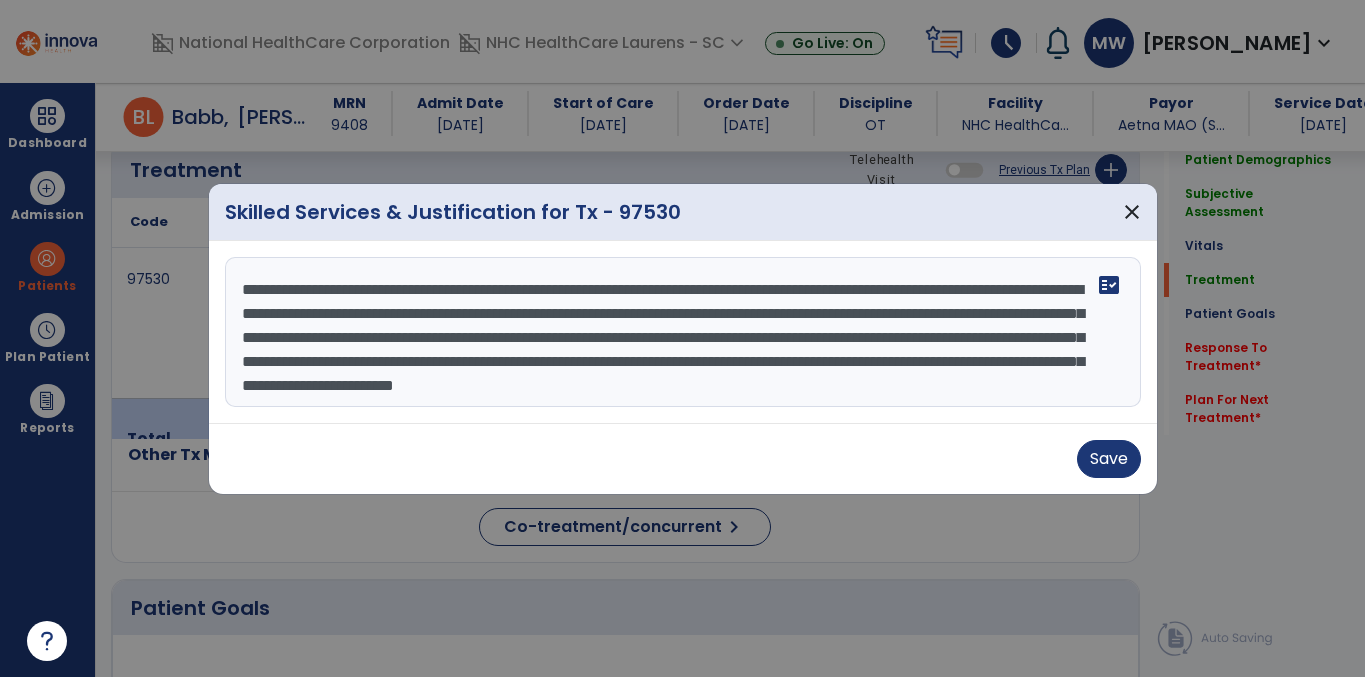 type on "**********" 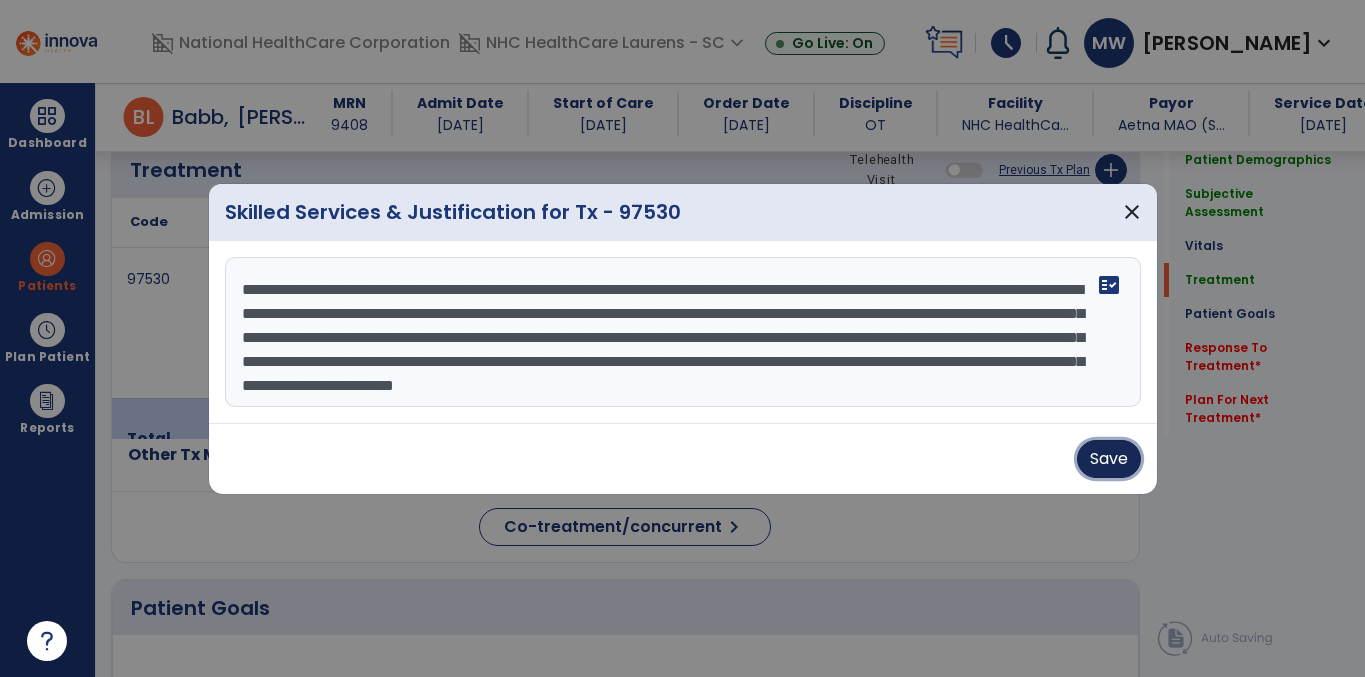 click on "Save" at bounding box center (1109, 459) 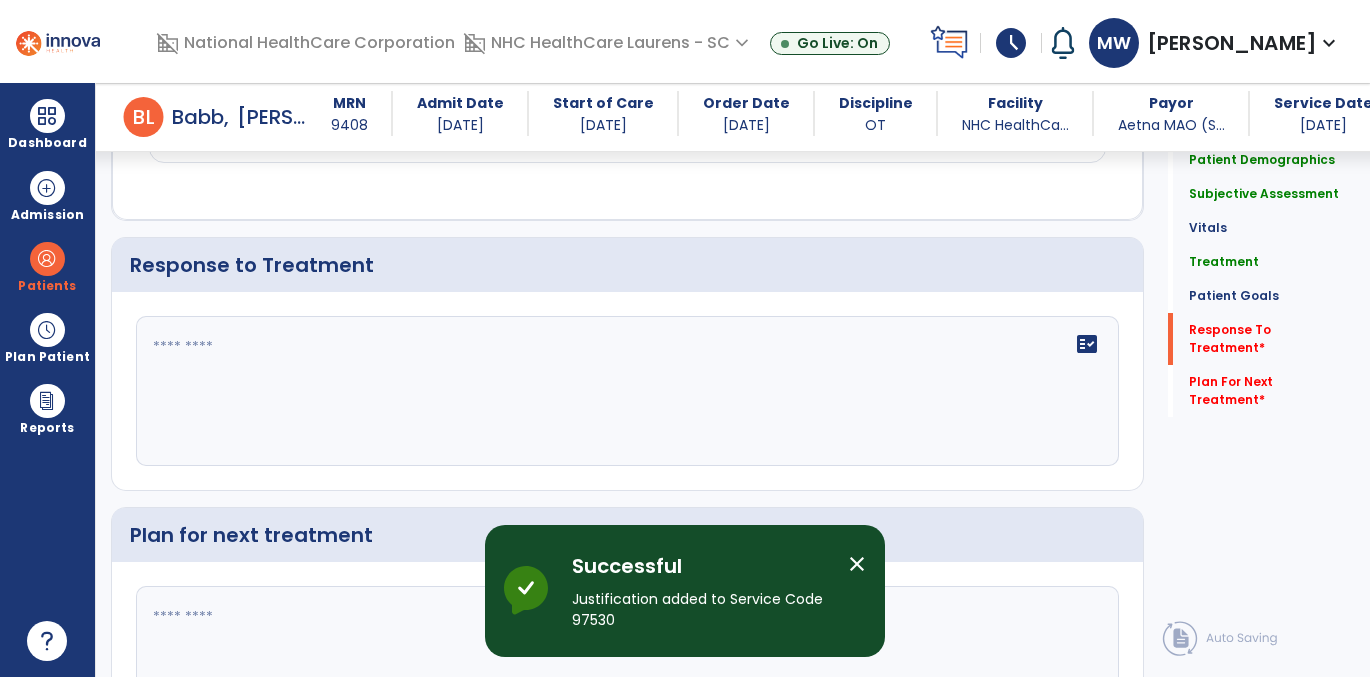 scroll, scrollTop: 2251, scrollLeft: 0, axis: vertical 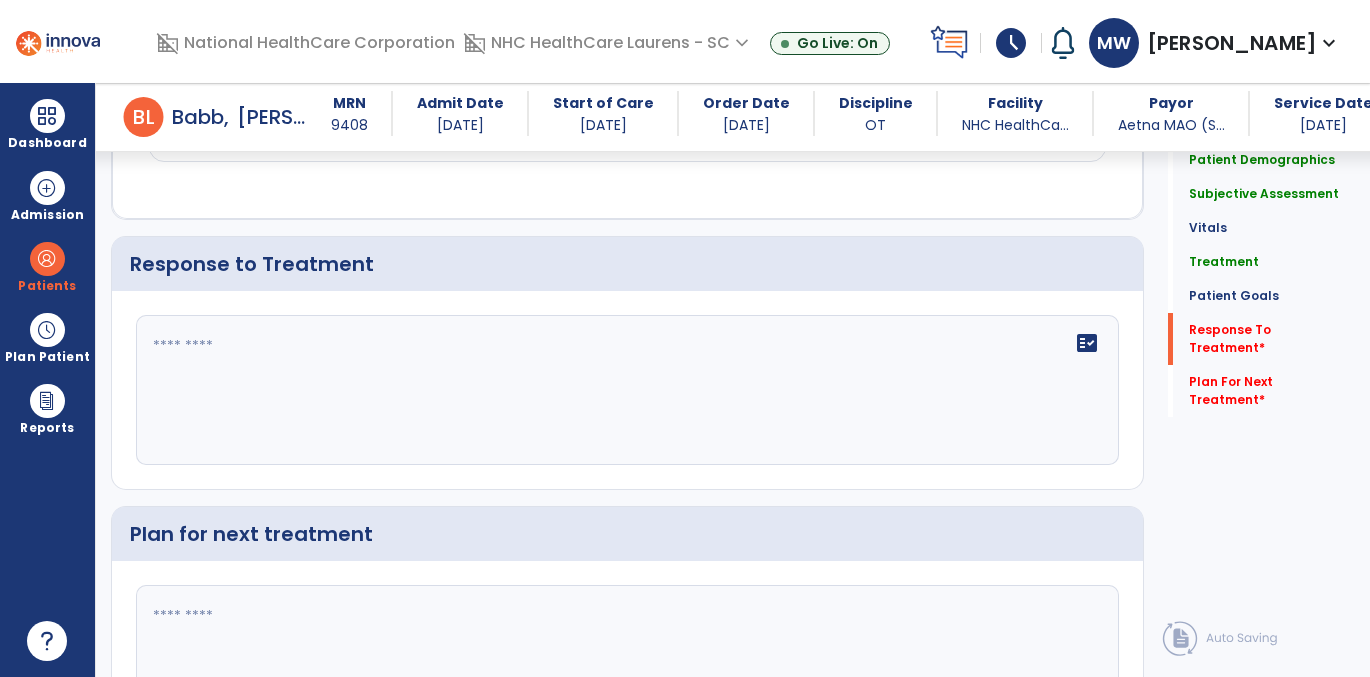 click on "fact_check" 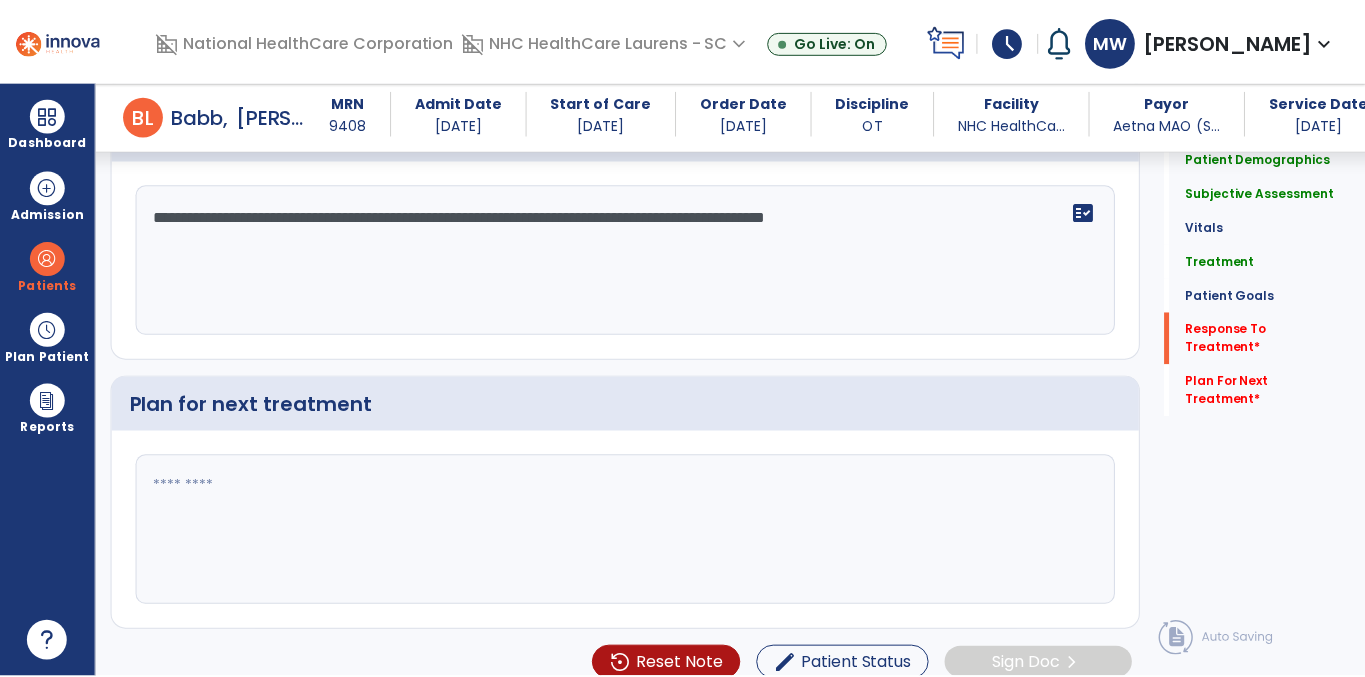 scroll, scrollTop: 2401, scrollLeft: 0, axis: vertical 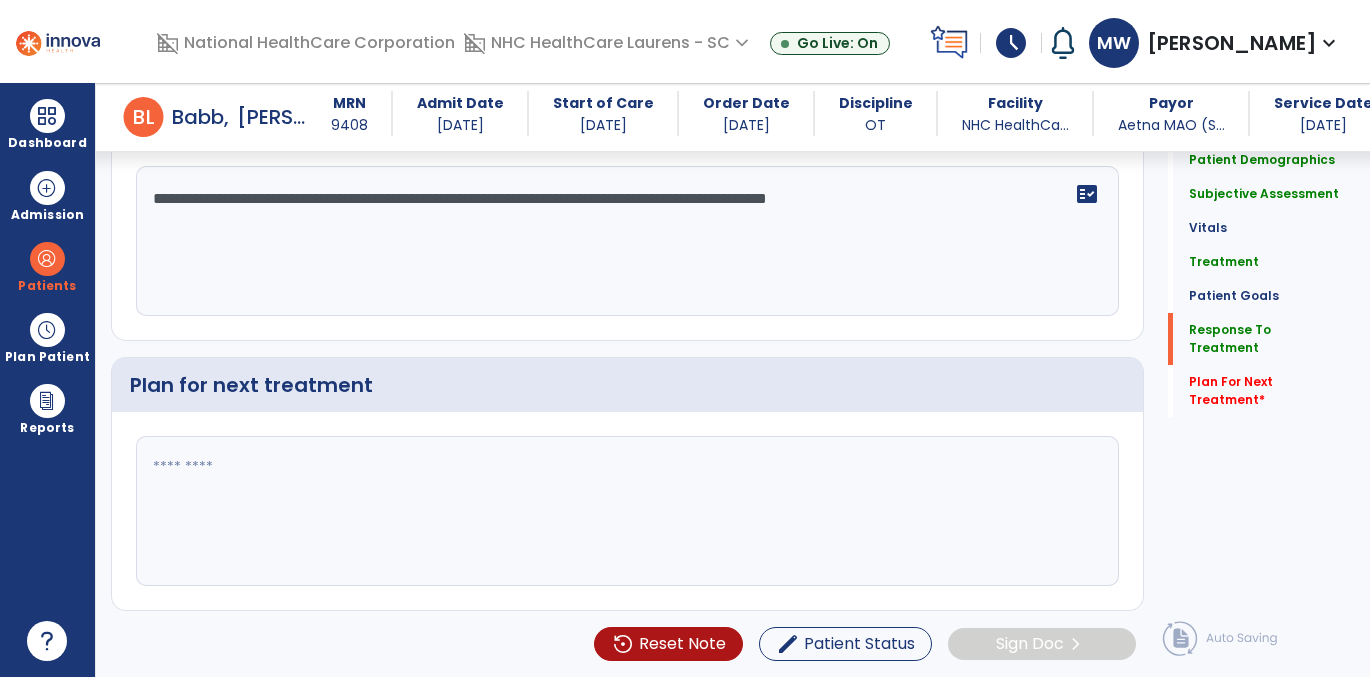 type on "**********" 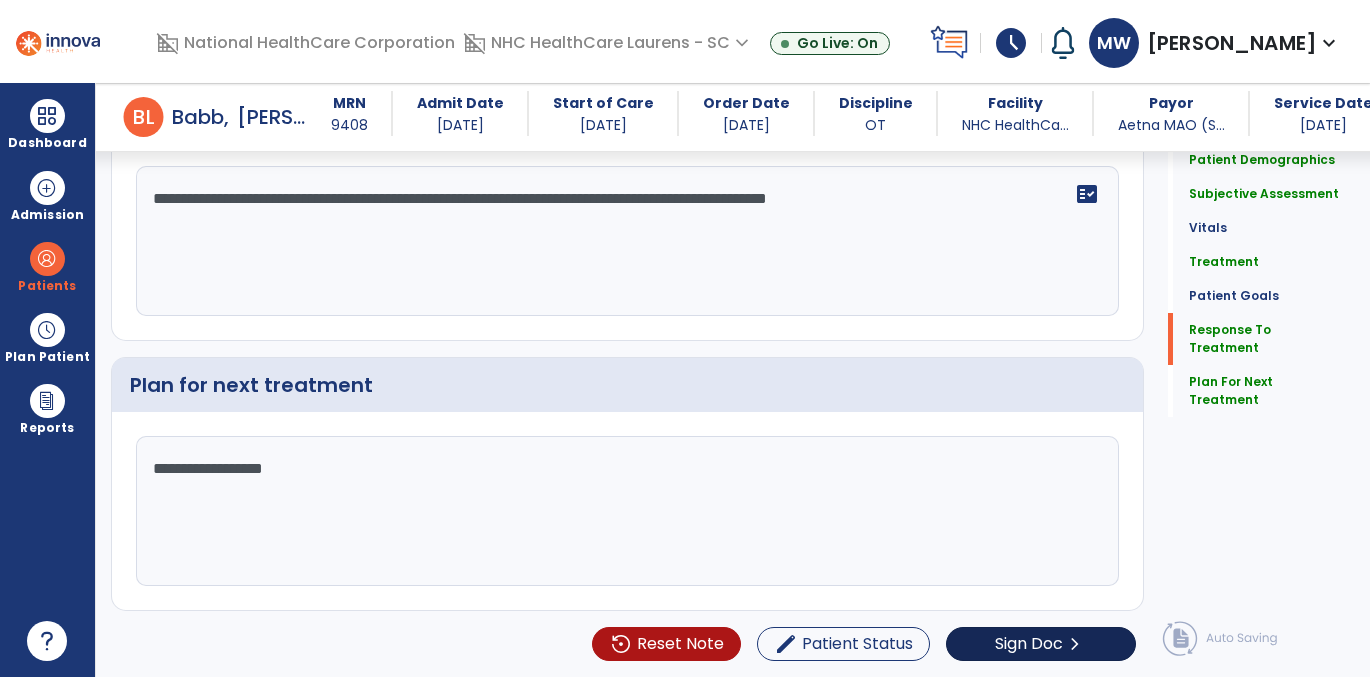 type on "**********" 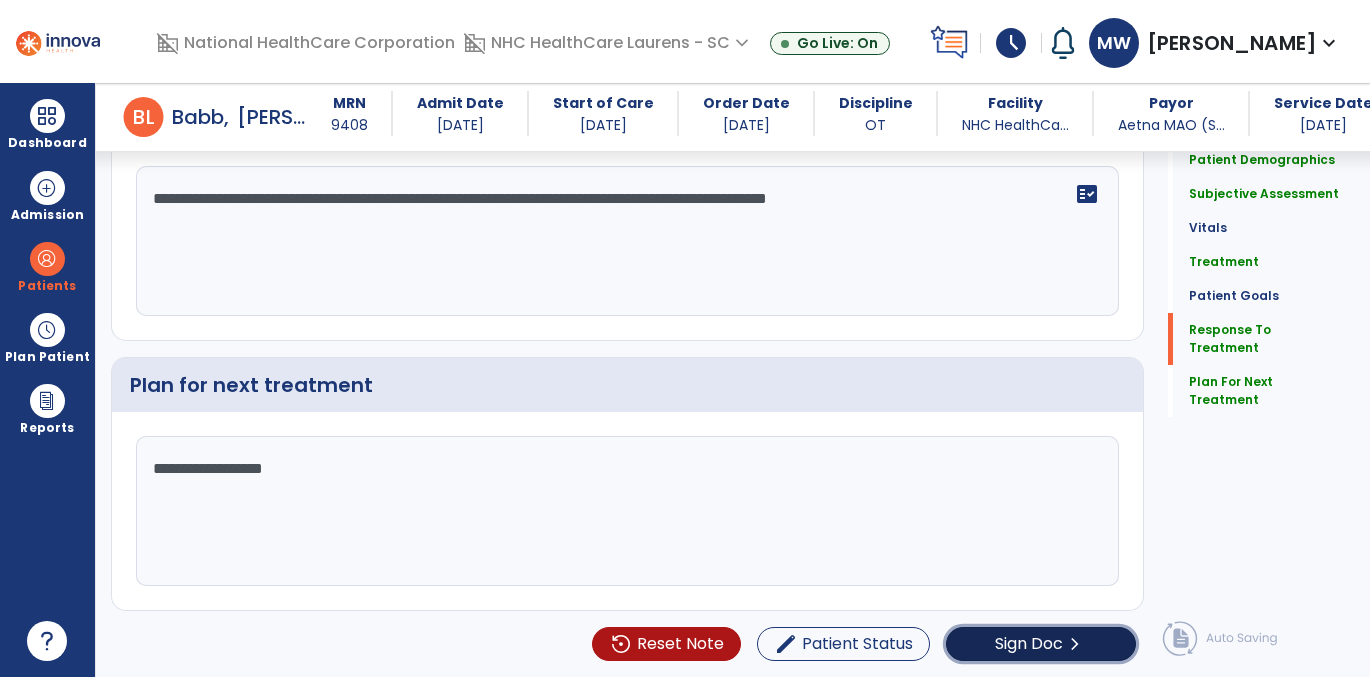 click on "Sign Doc" 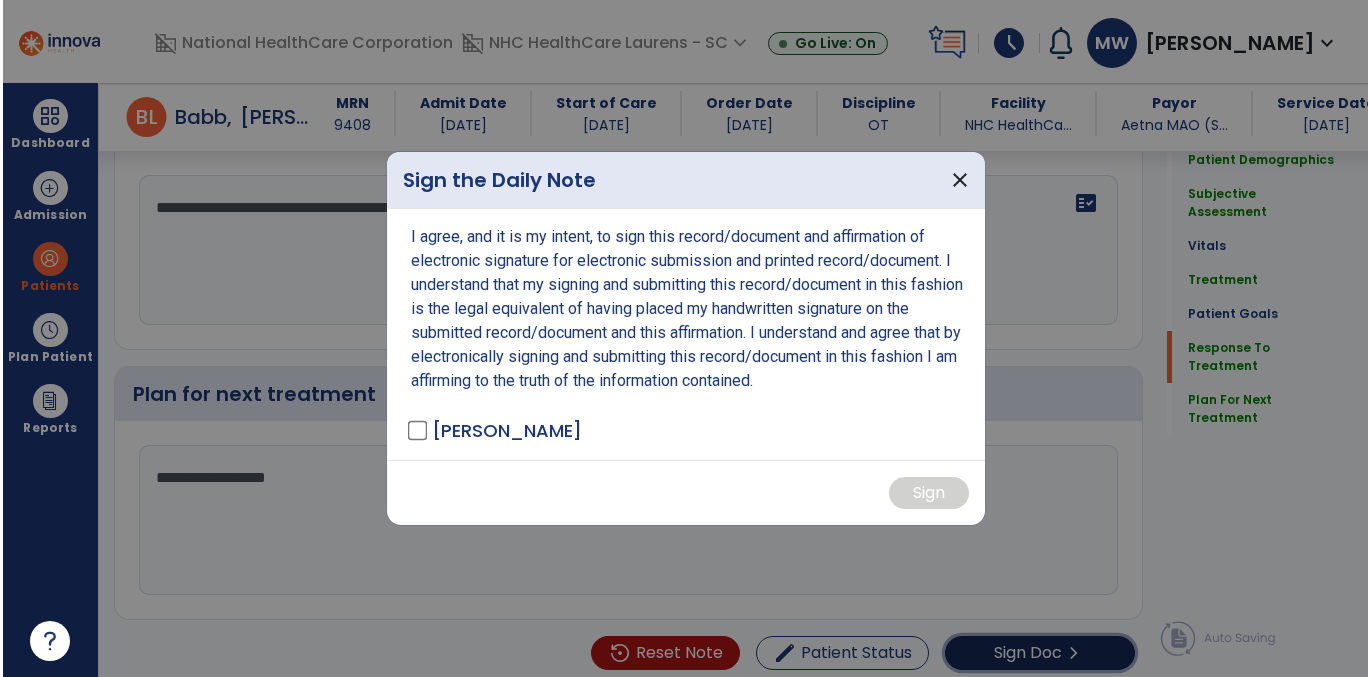 scroll, scrollTop: 2401, scrollLeft: 0, axis: vertical 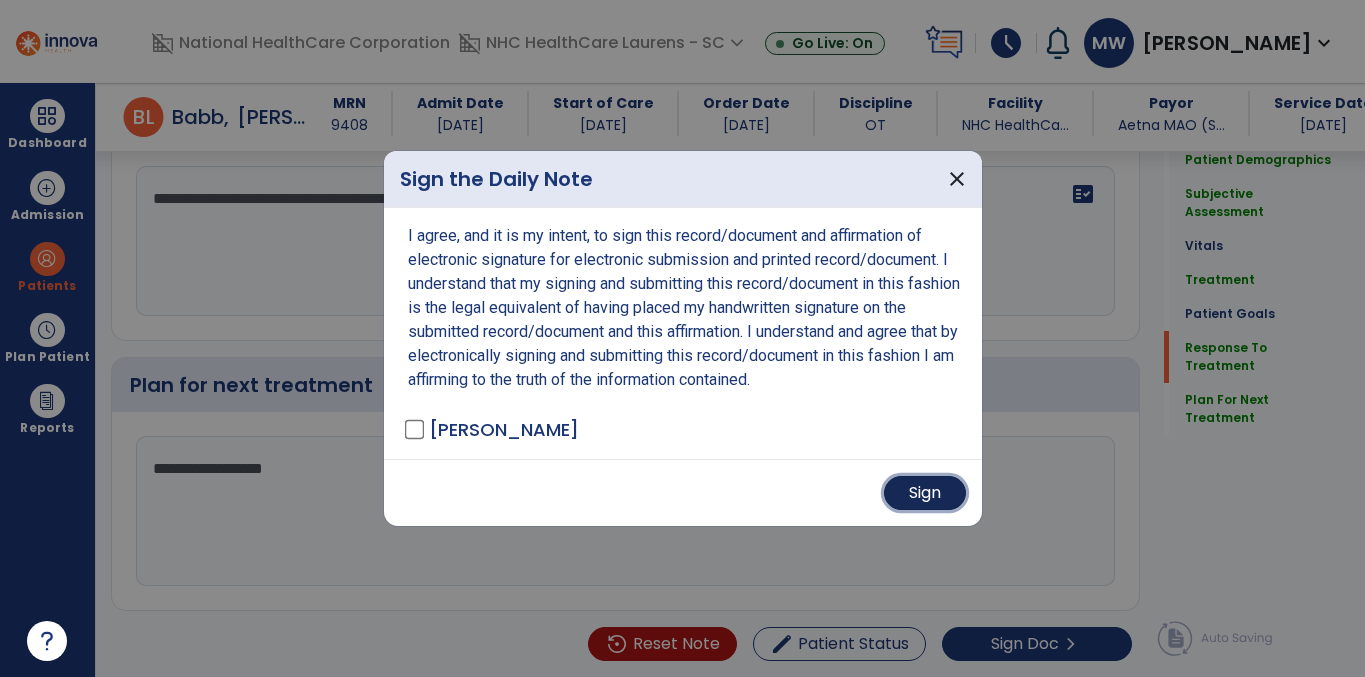 click on "Sign" at bounding box center [925, 493] 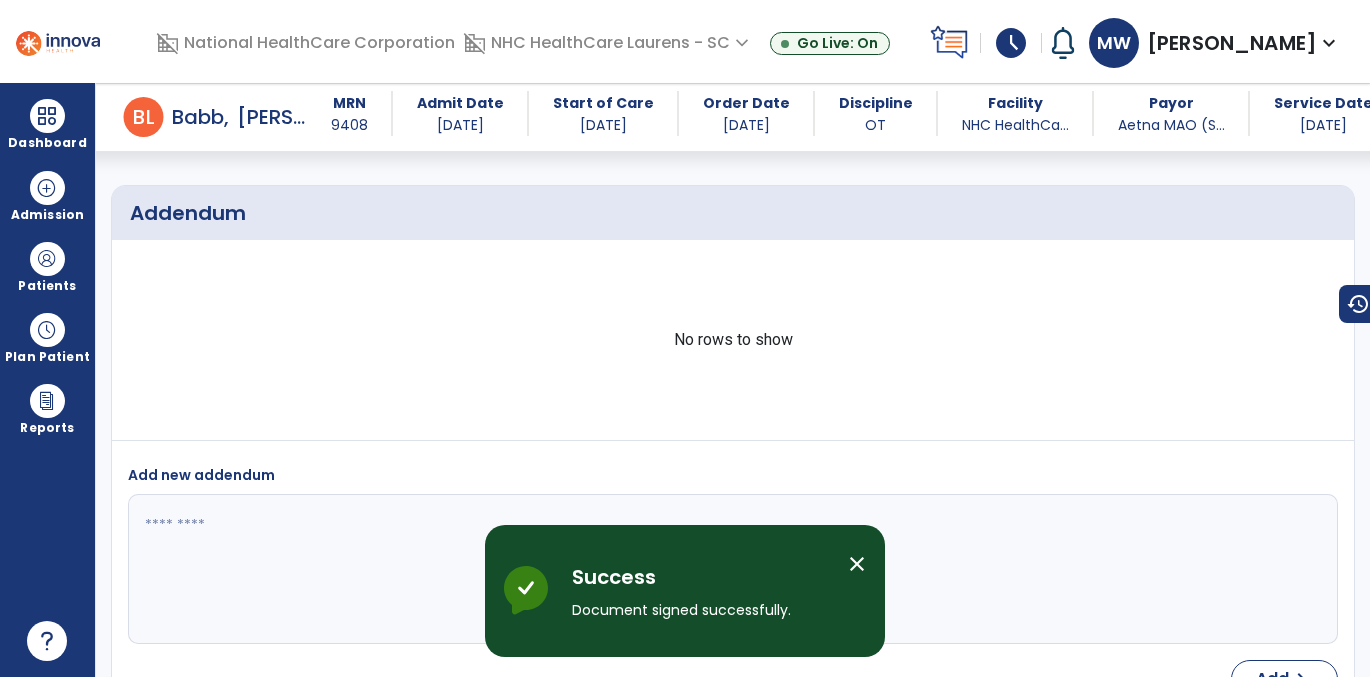 scroll, scrollTop: 3293, scrollLeft: 0, axis: vertical 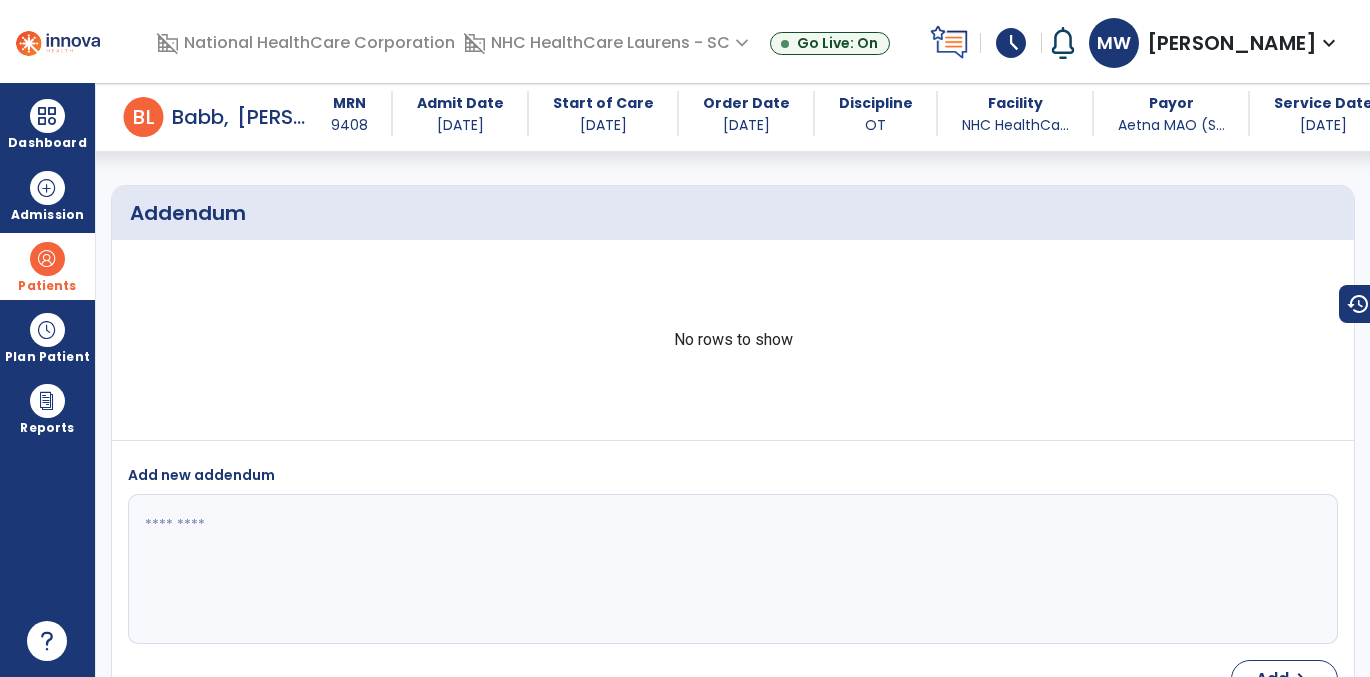 click on "Patients" at bounding box center (47, 286) 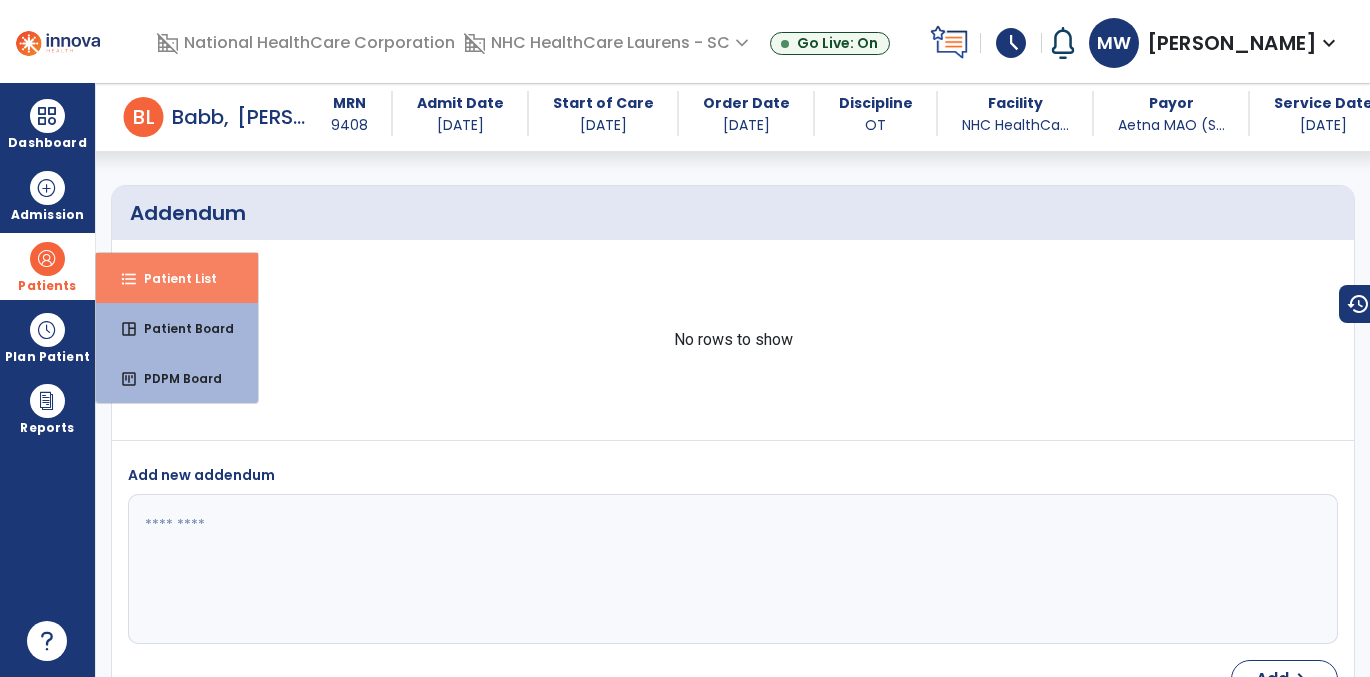 click on "Patient List" at bounding box center (172, 278) 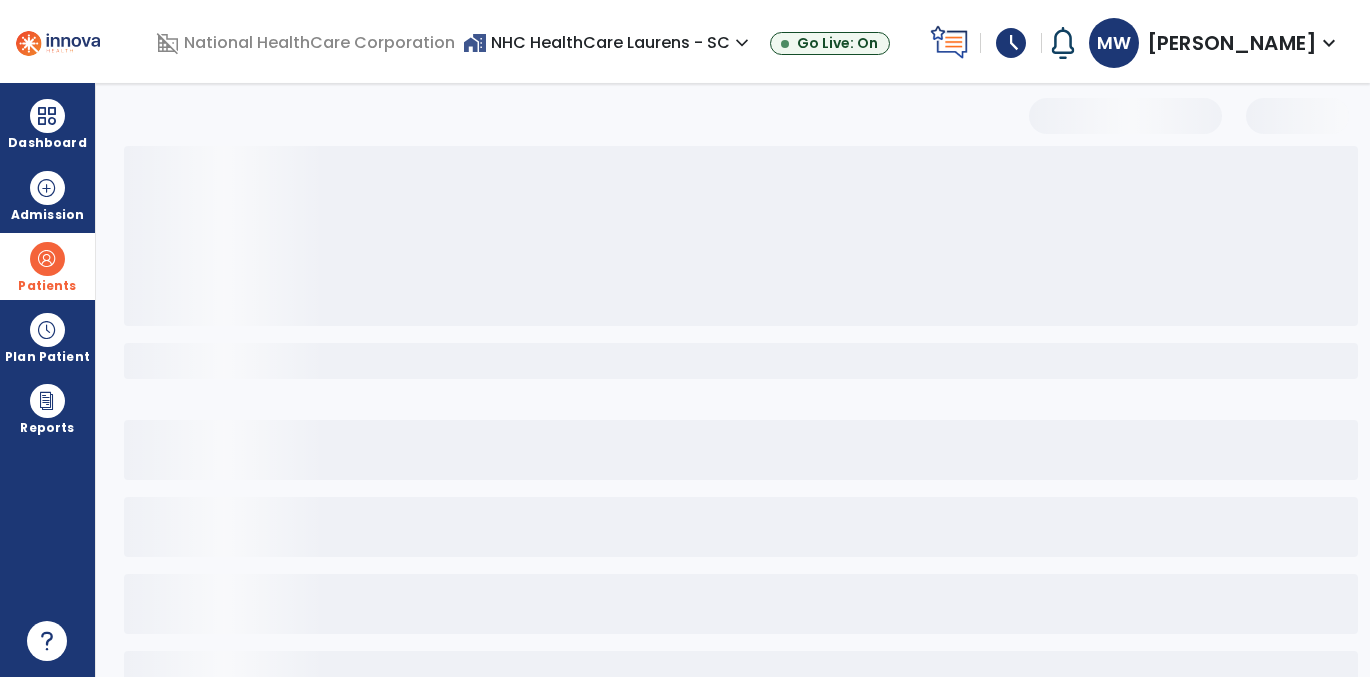 scroll, scrollTop: 66, scrollLeft: 0, axis: vertical 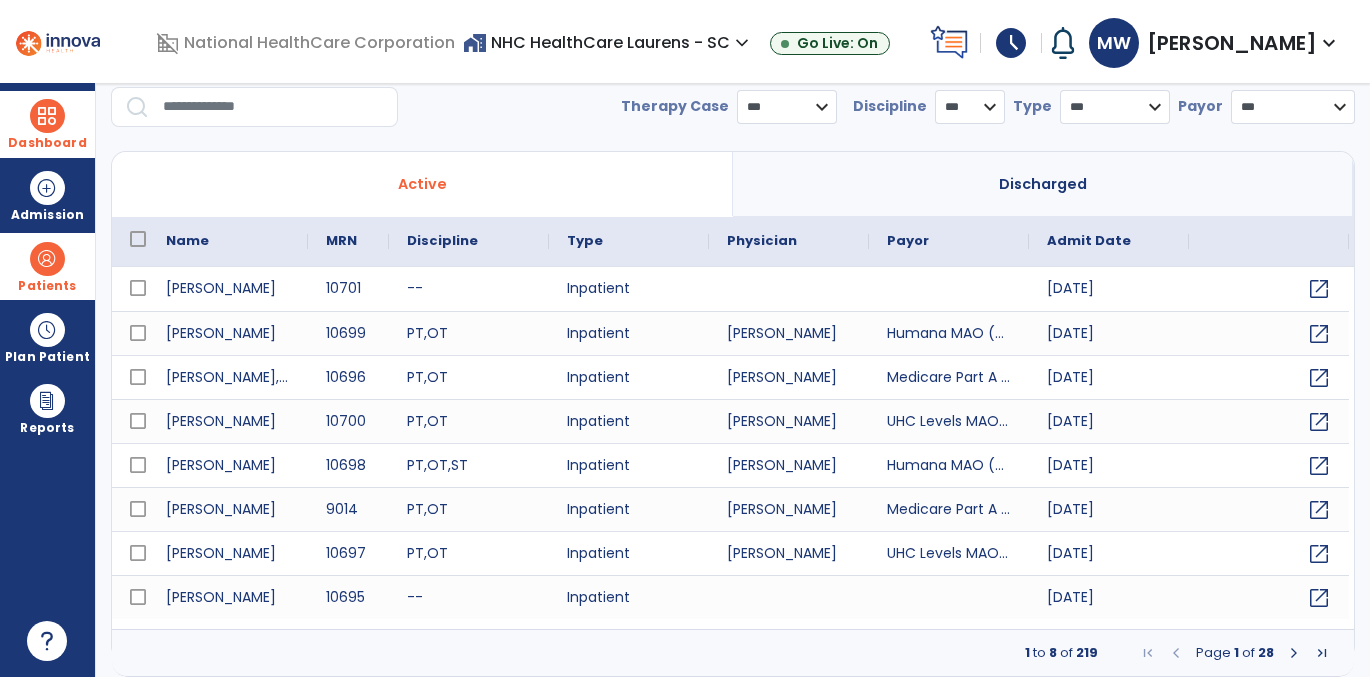 click on "Dashboard" at bounding box center [47, 143] 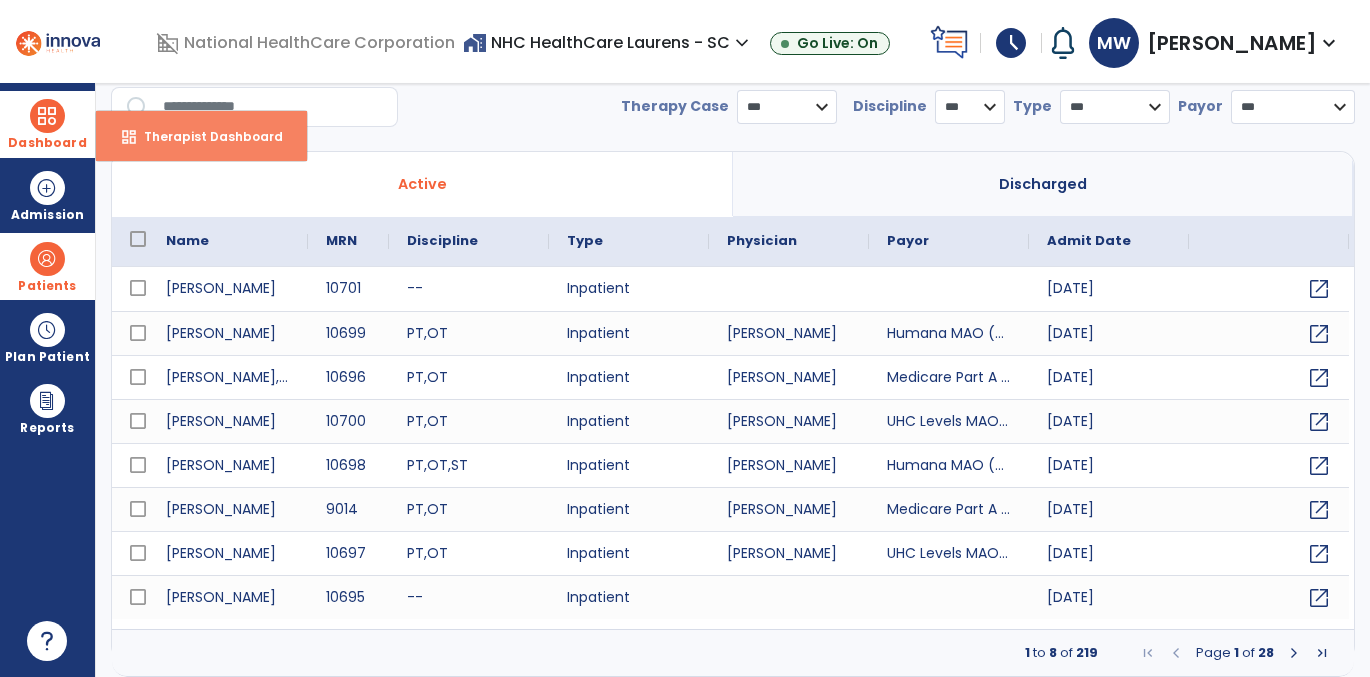 click on "dashboard" at bounding box center (129, 137) 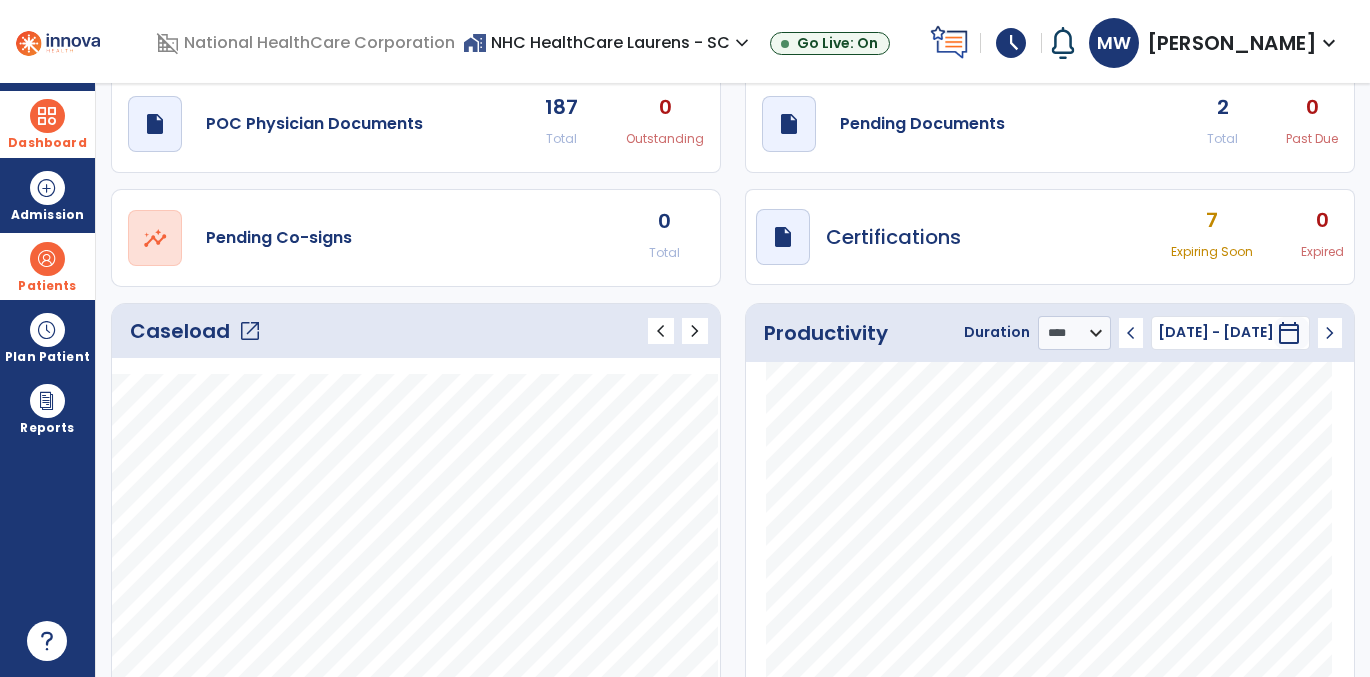 click on "open_in_new" 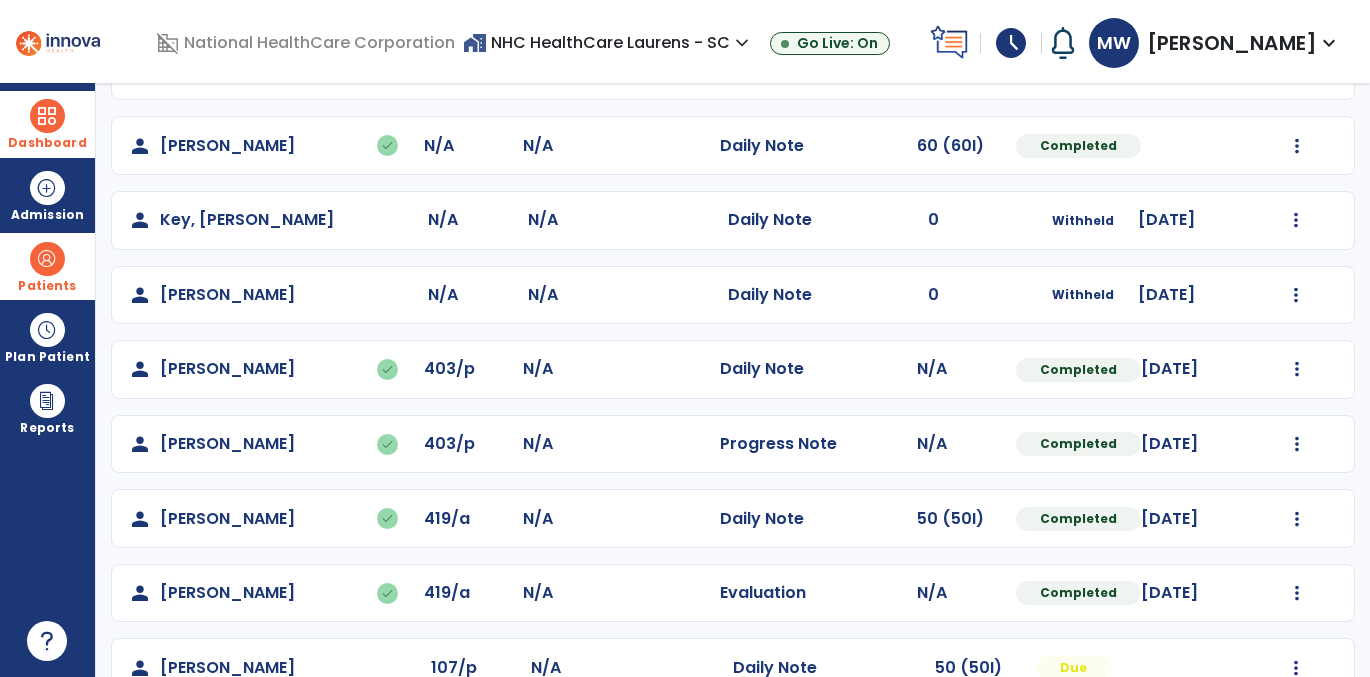scroll, scrollTop: 484, scrollLeft: 0, axis: vertical 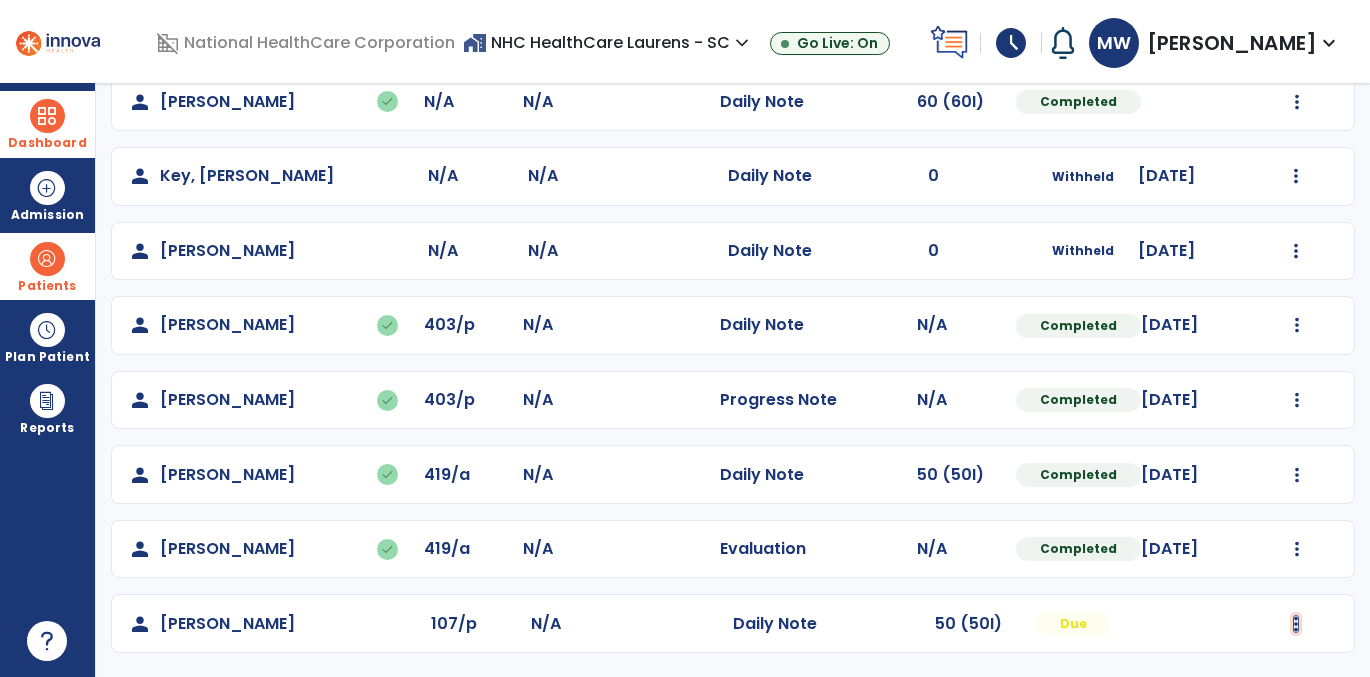 click at bounding box center (1297, -196) 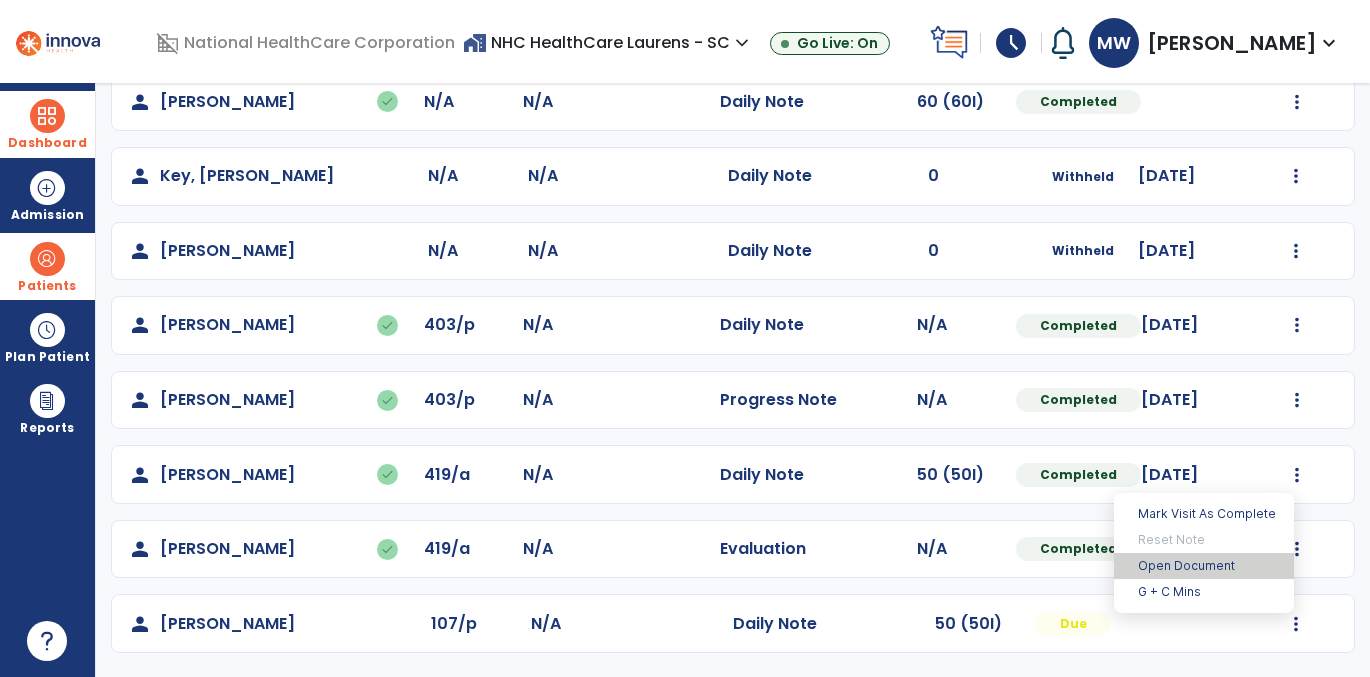 click on "Open Document" at bounding box center [1204, 566] 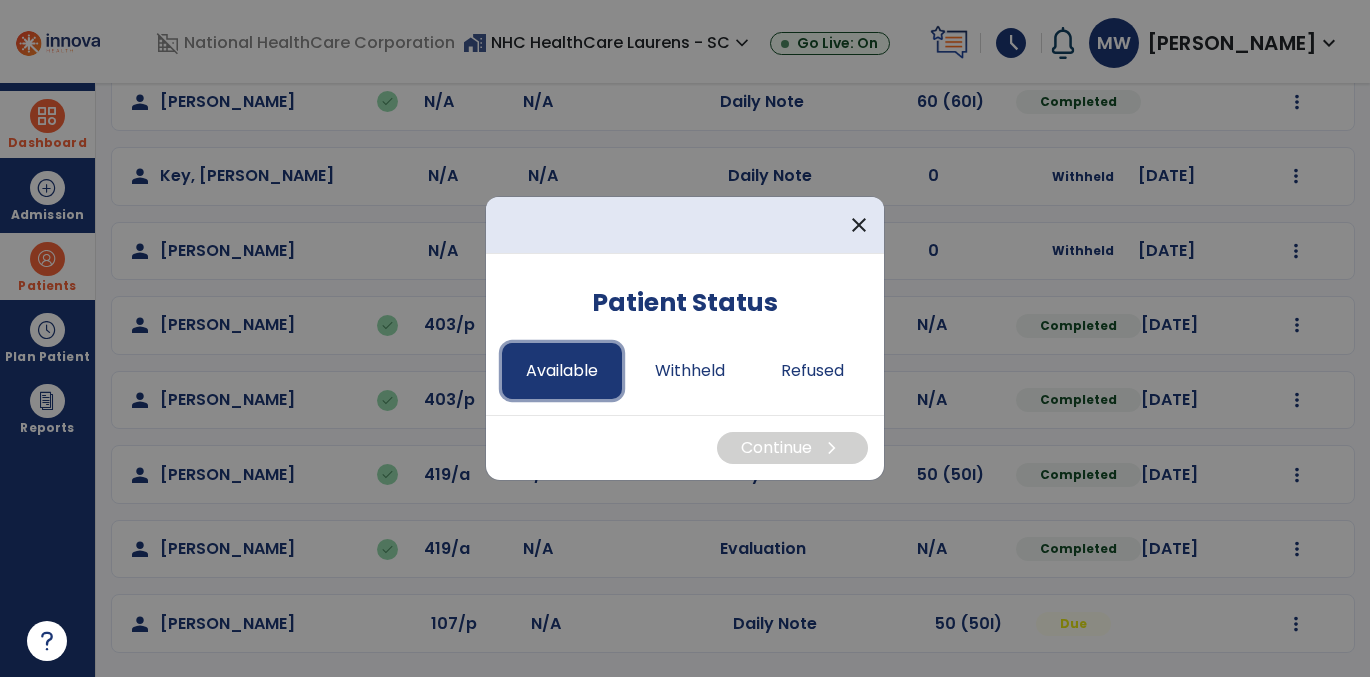 click on "Available" at bounding box center (562, 371) 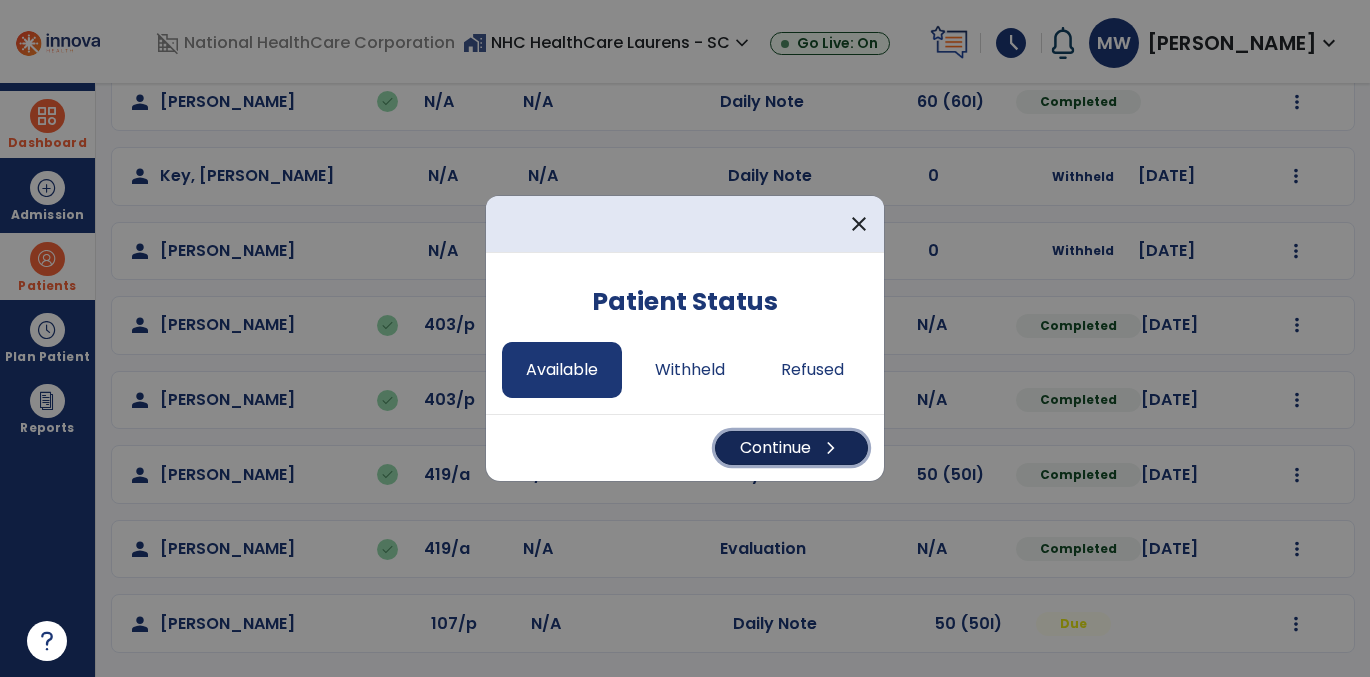 click on "Continue   chevron_right" at bounding box center (791, 448) 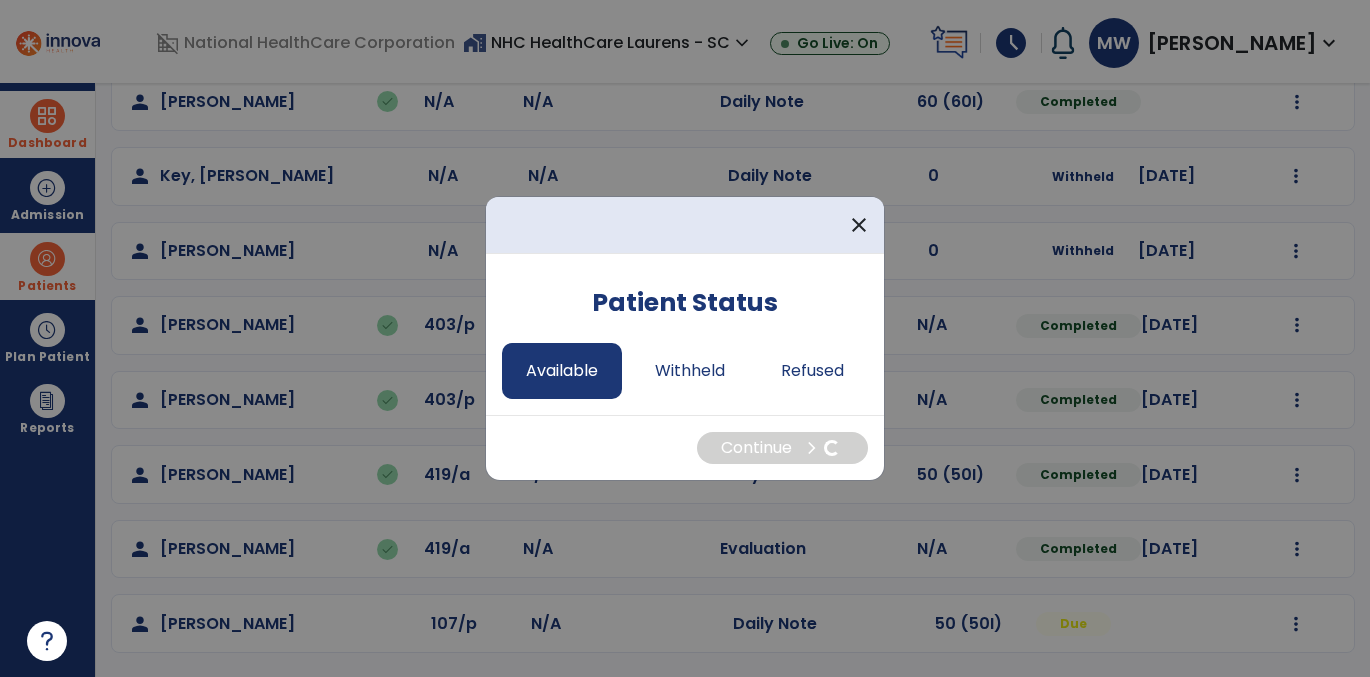 select on "*" 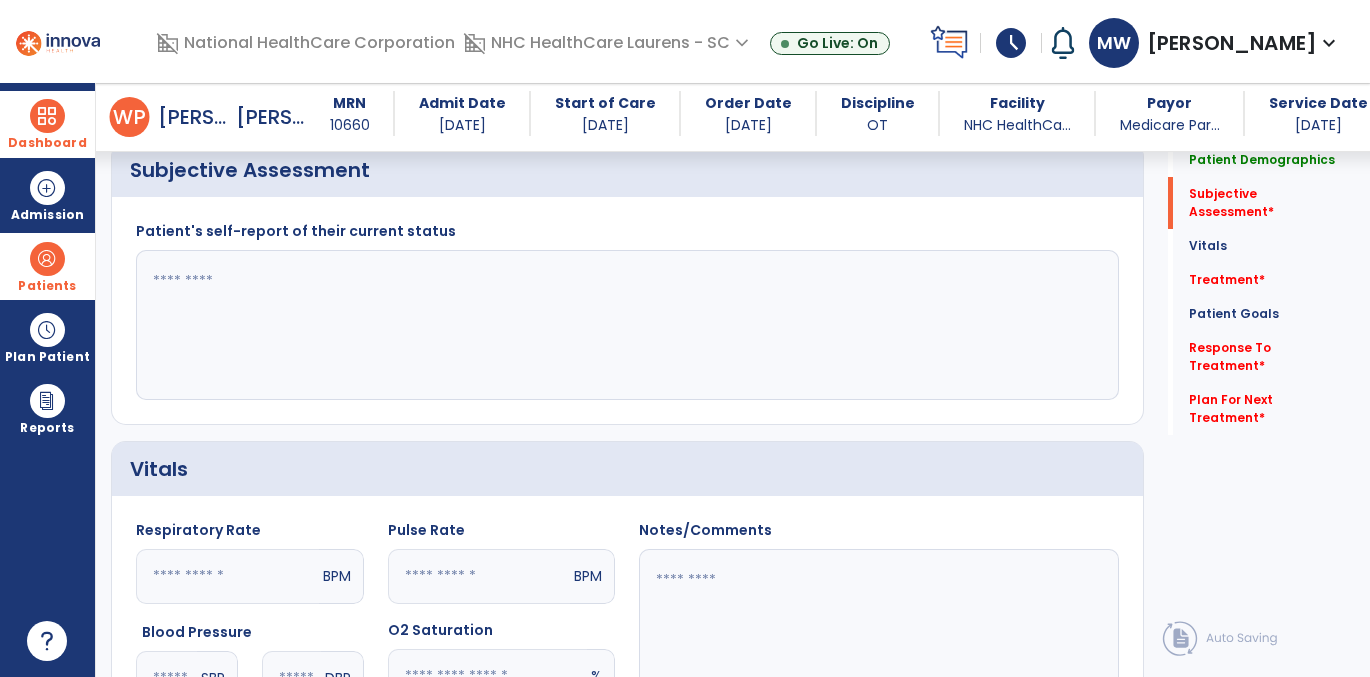scroll, scrollTop: 351, scrollLeft: 0, axis: vertical 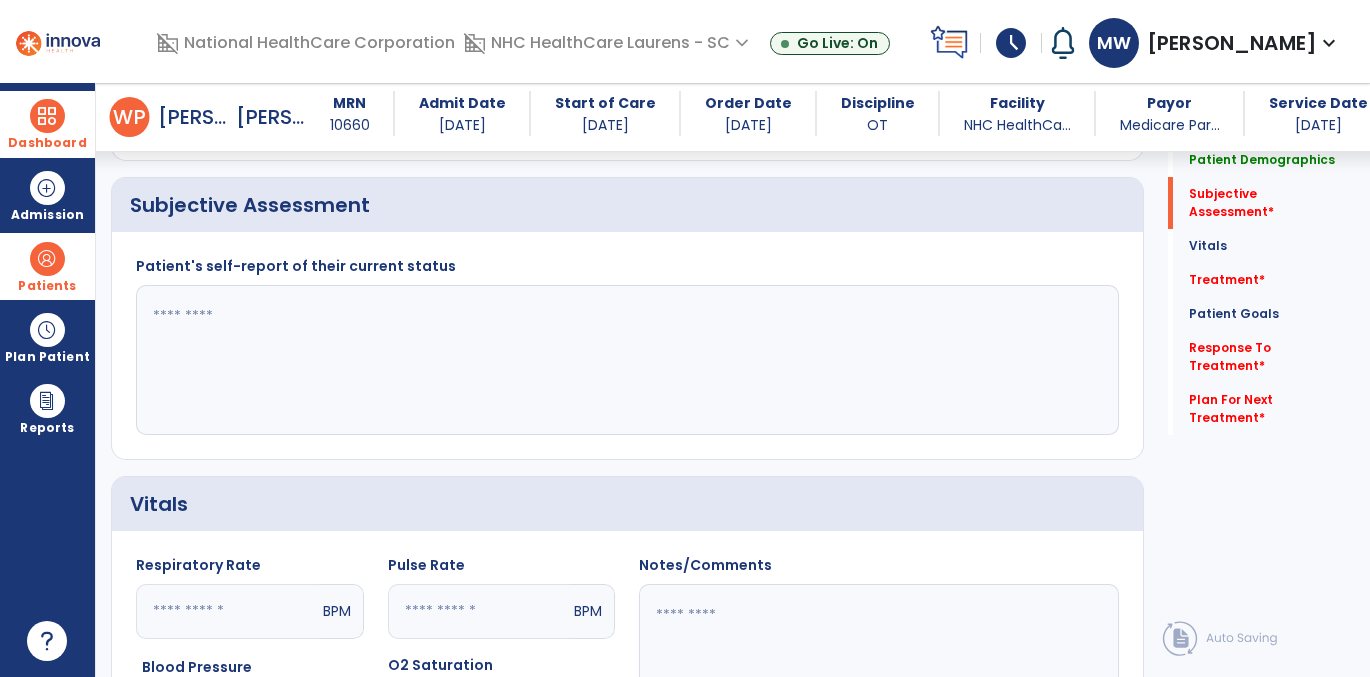 click 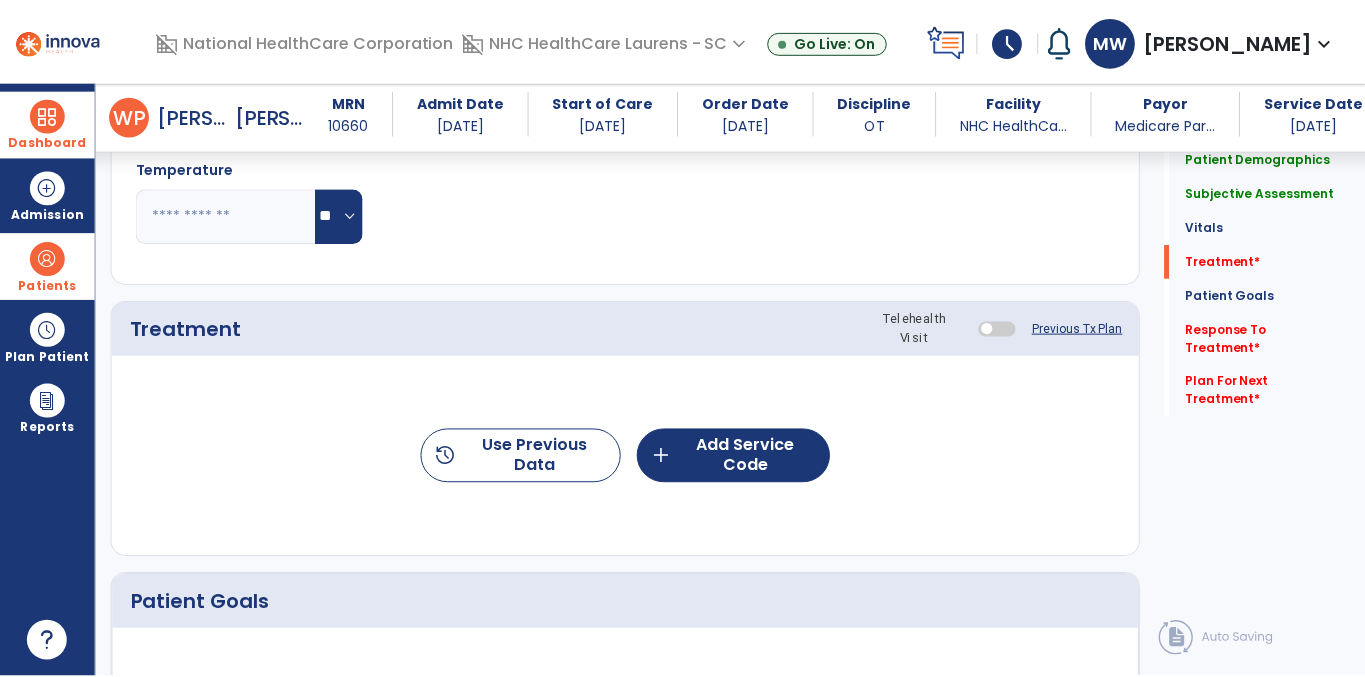 scroll, scrollTop: 1019, scrollLeft: 0, axis: vertical 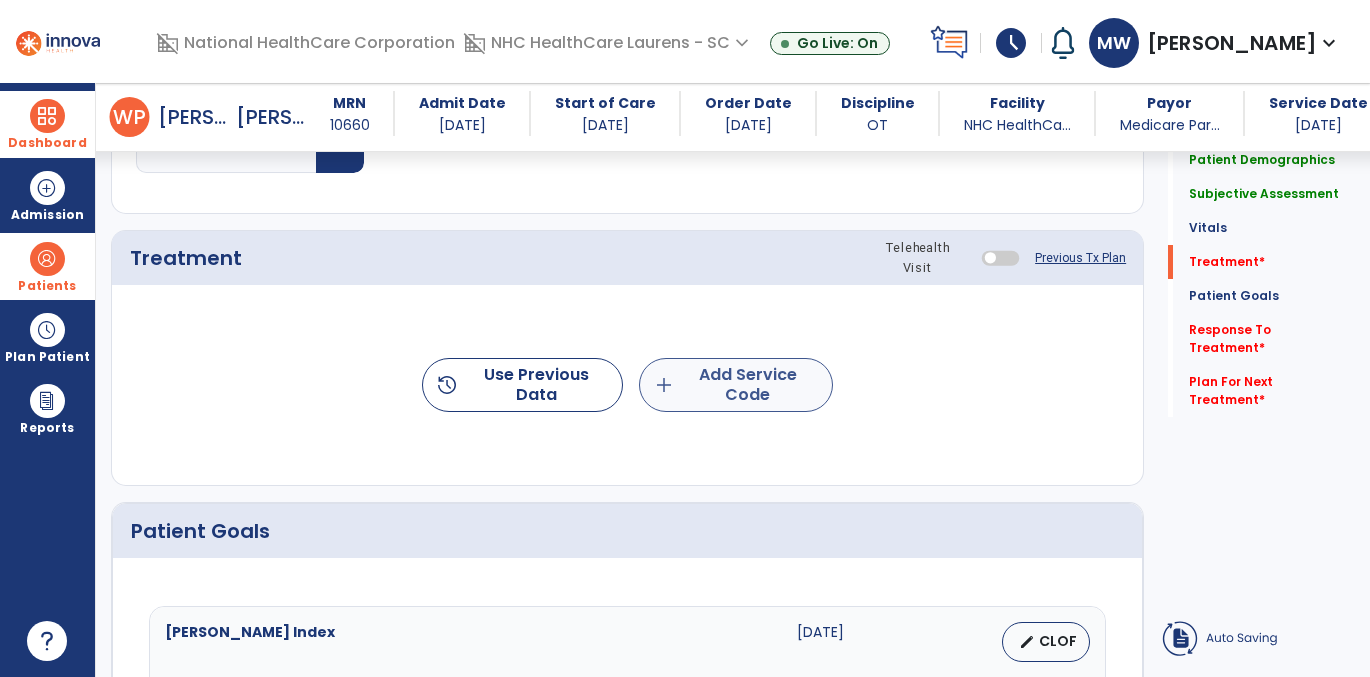 type on "**********" 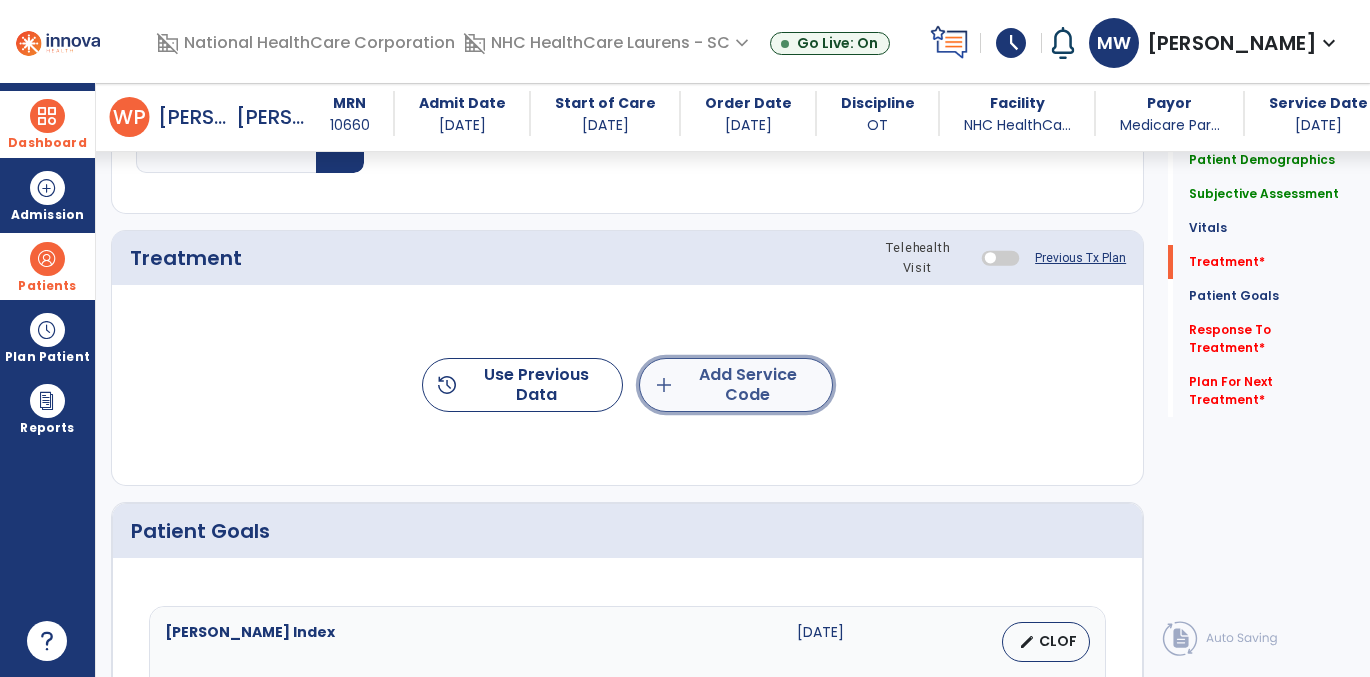 click on "add  Add Service Code" 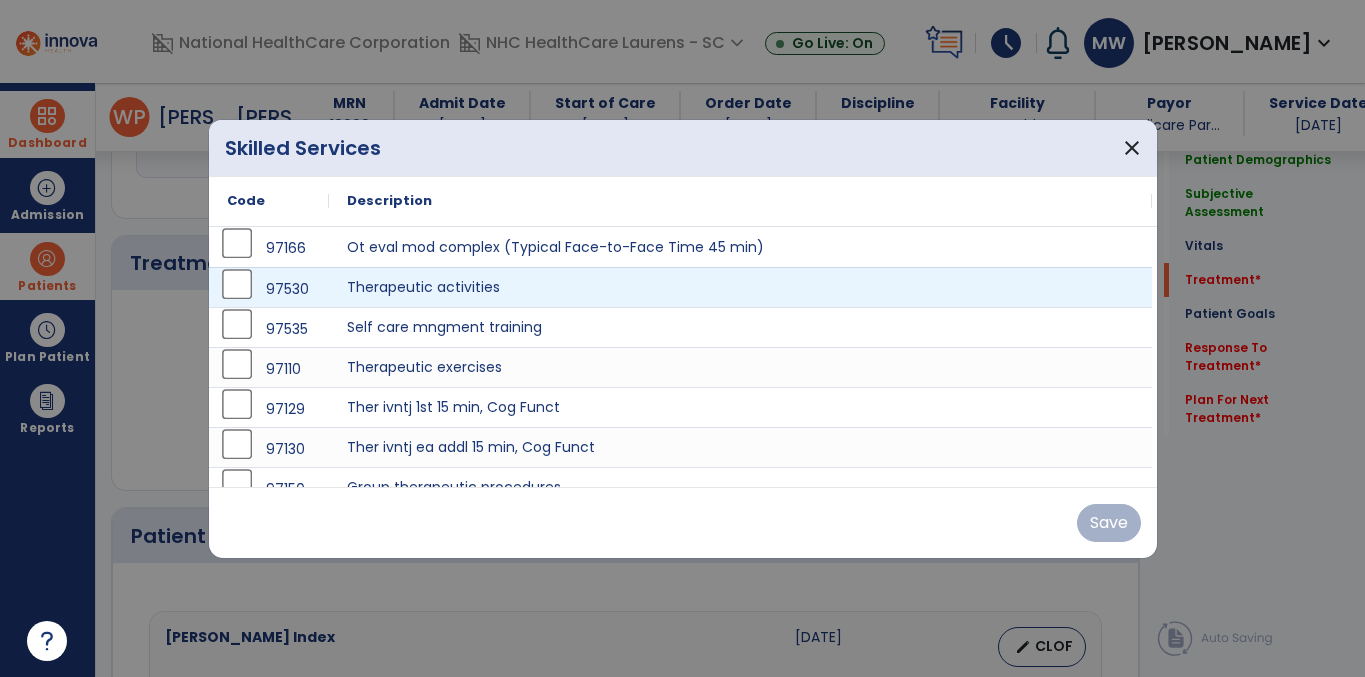 scroll, scrollTop: 1019, scrollLeft: 0, axis: vertical 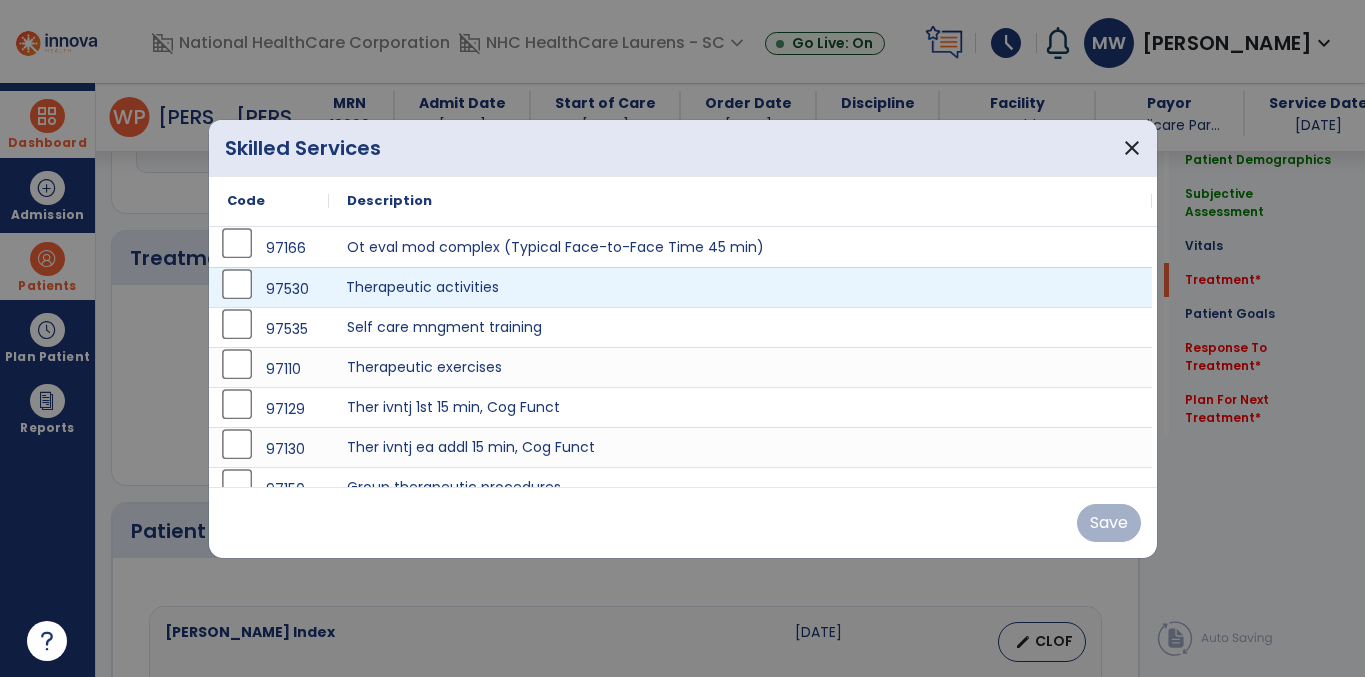 click on "Therapeutic activities" at bounding box center [740, 287] 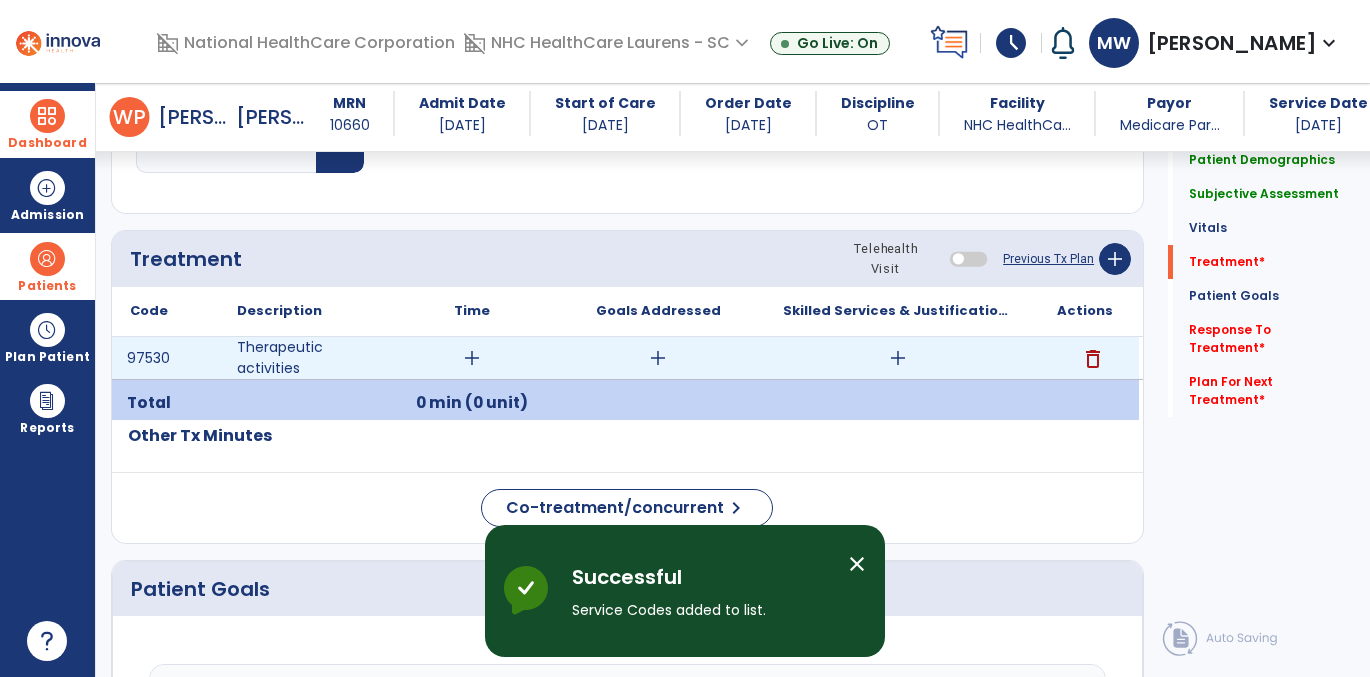 click on "add" at bounding box center [472, 358] 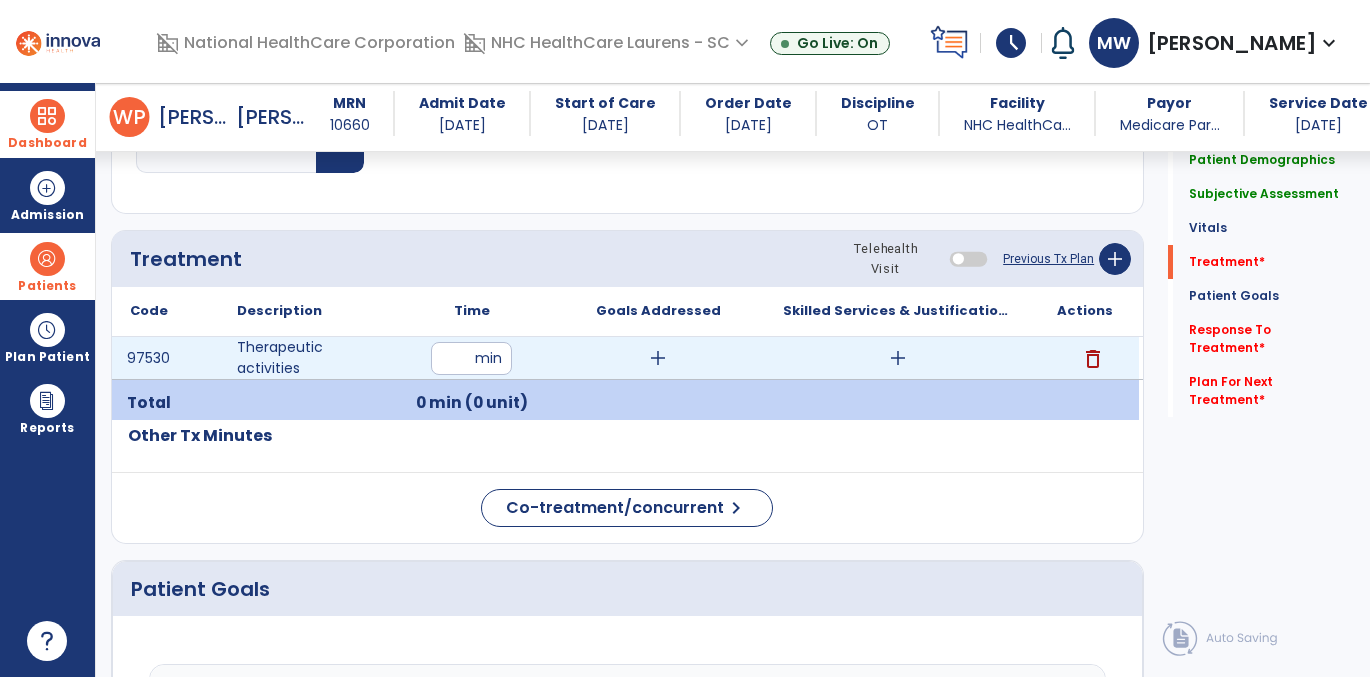 type on "**" 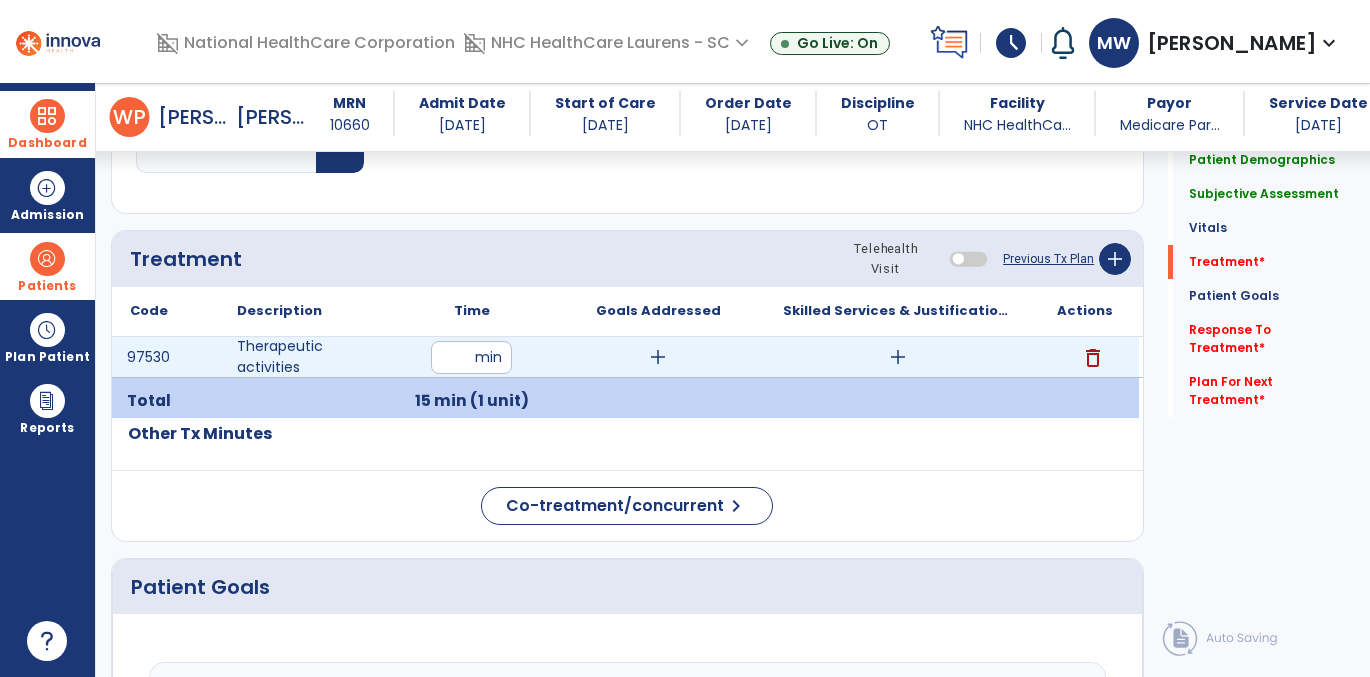 click on "add" at bounding box center (658, 357) 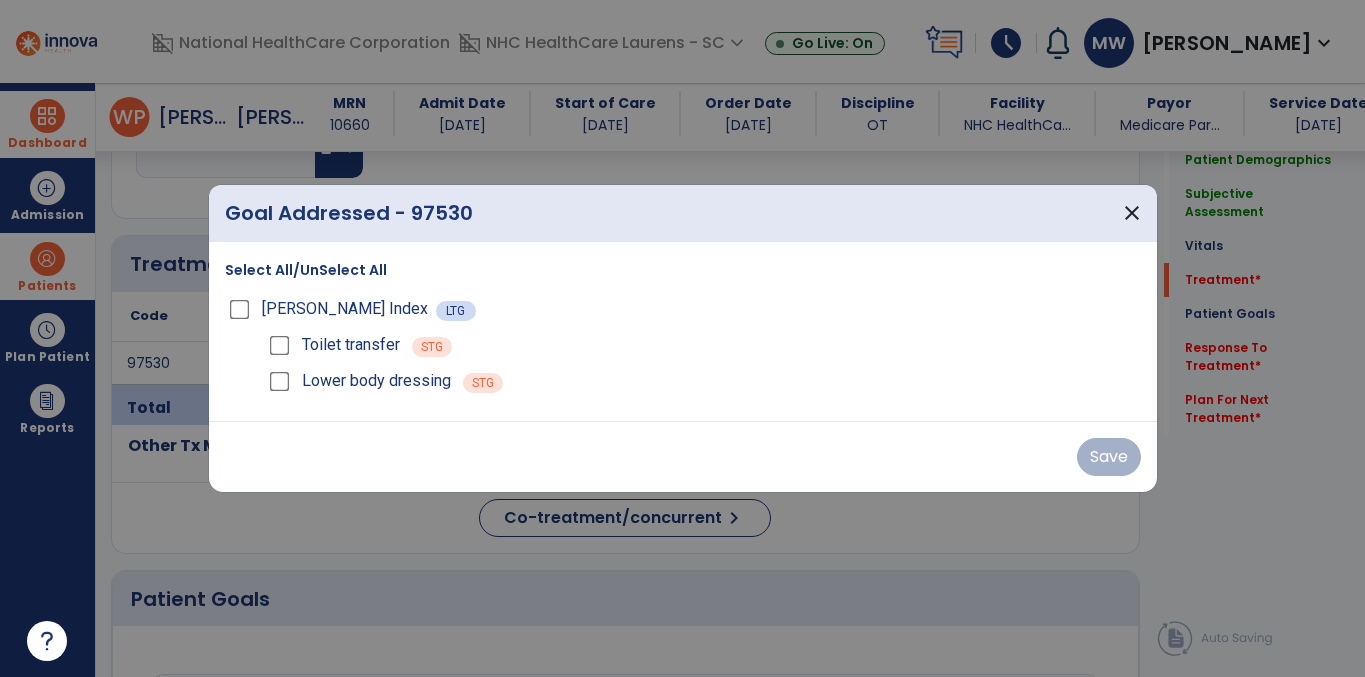 scroll, scrollTop: 1019, scrollLeft: 0, axis: vertical 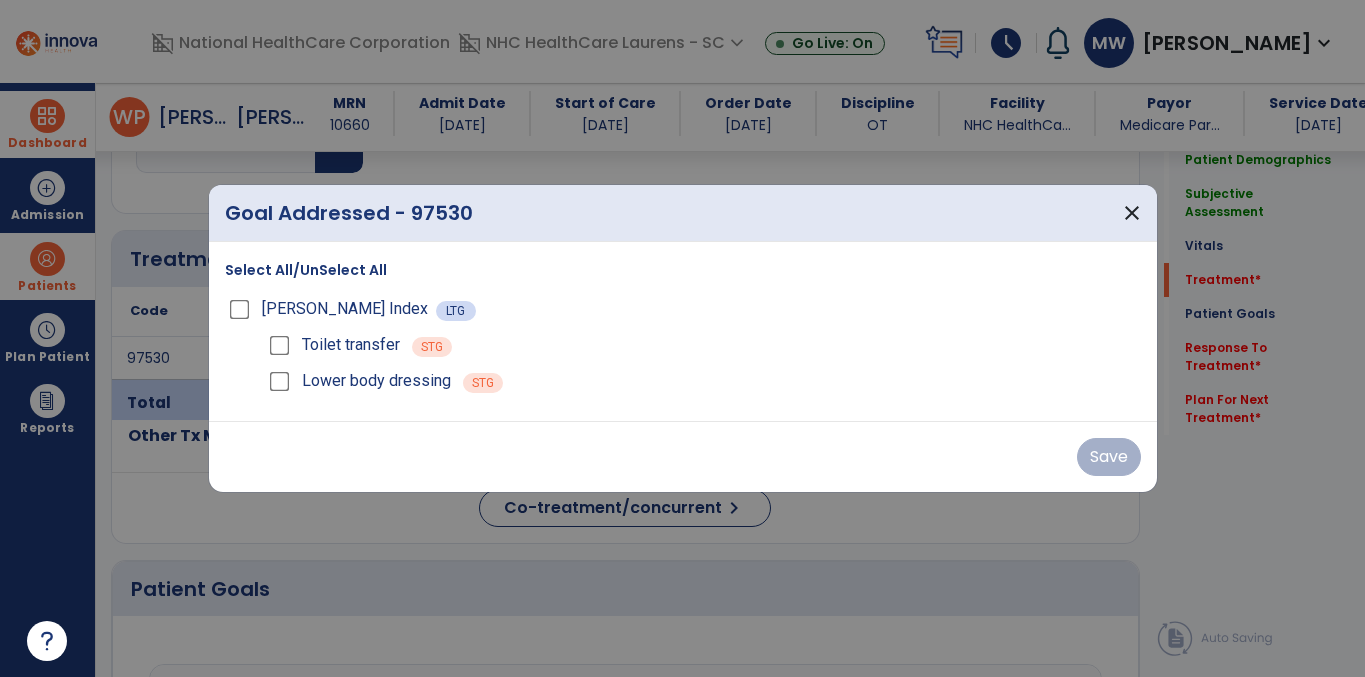 click on "Select All/UnSelect All" at bounding box center (306, 270) 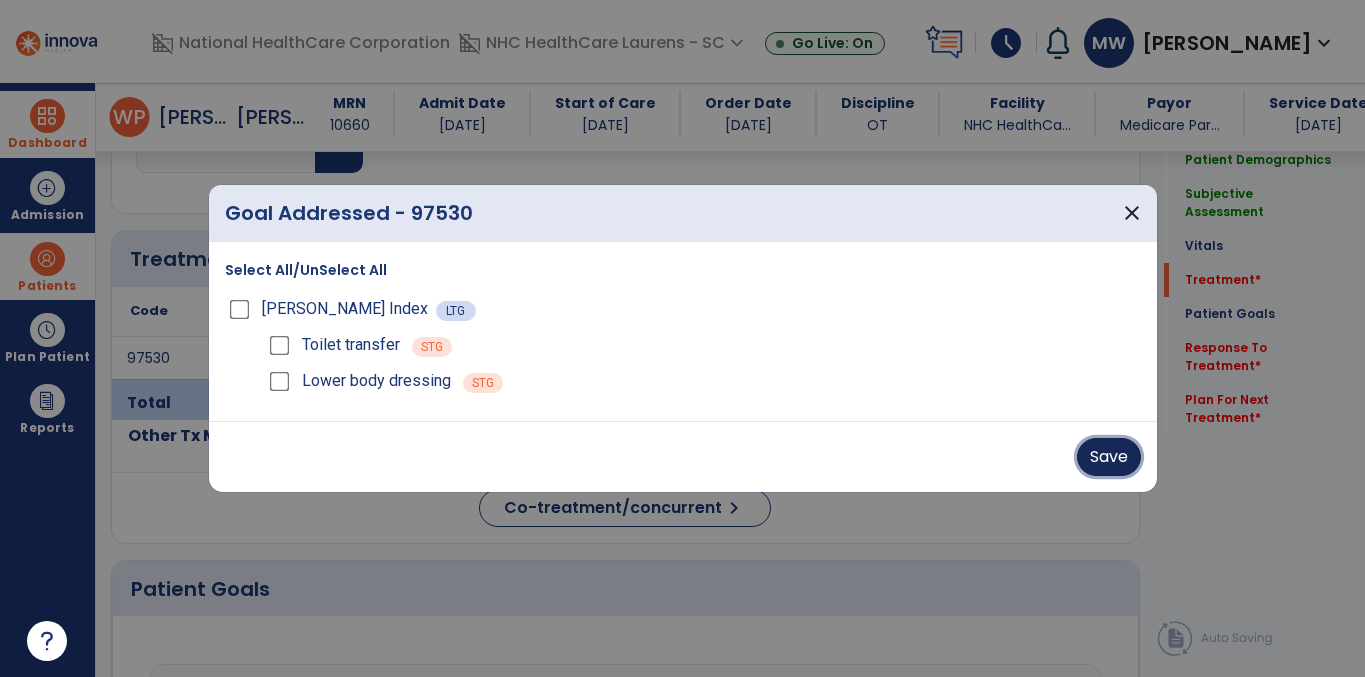 click on "Save" at bounding box center [1109, 457] 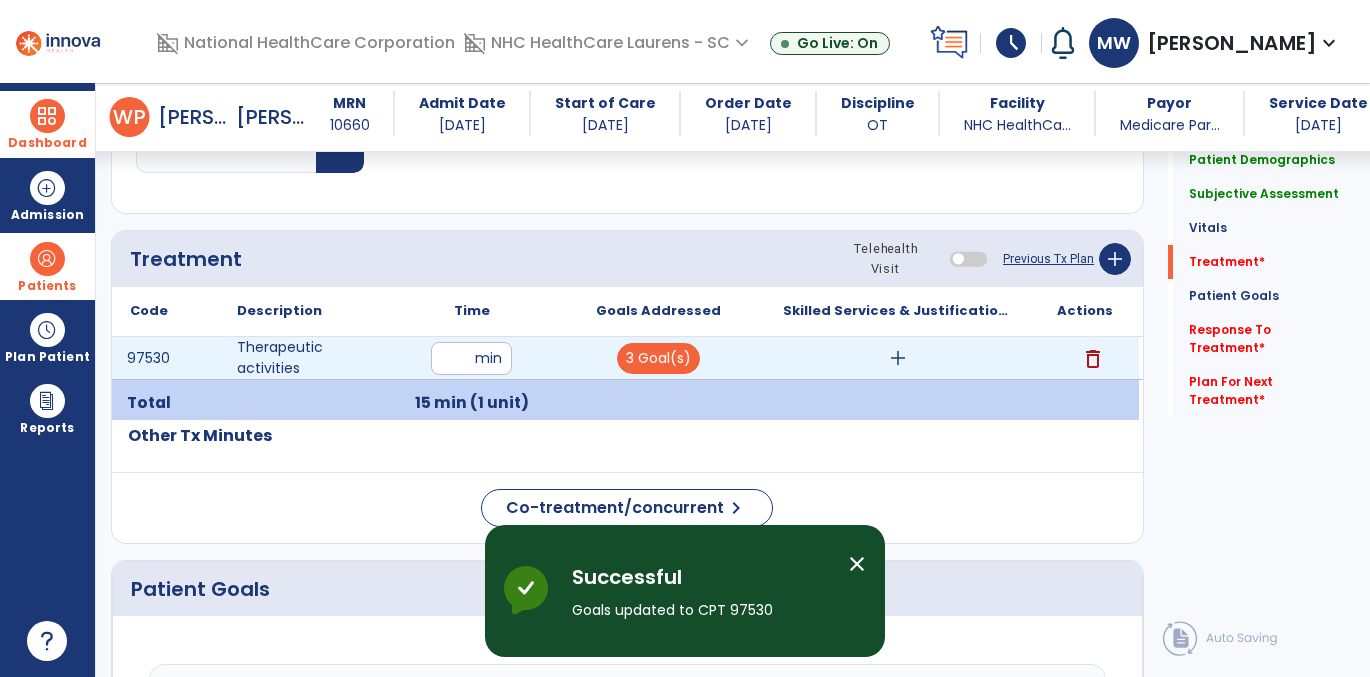 click on "add" at bounding box center (898, 358) 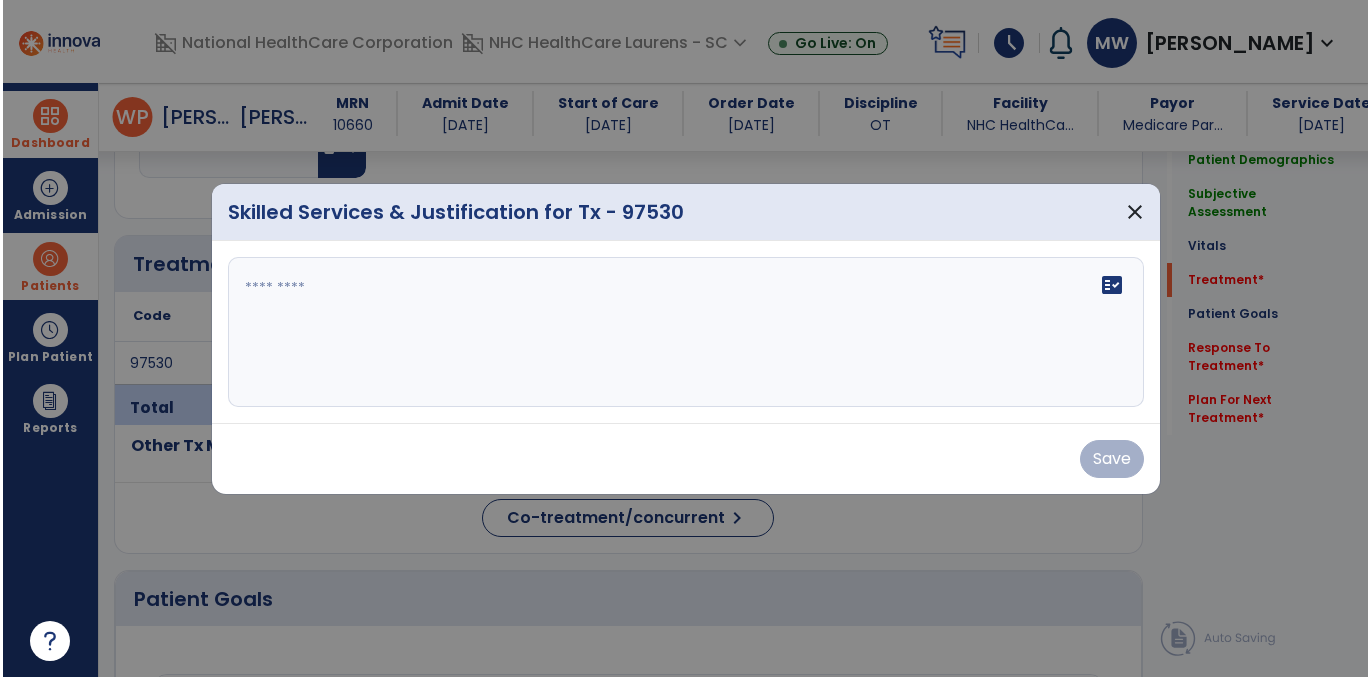 scroll, scrollTop: 1019, scrollLeft: 0, axis: vertical 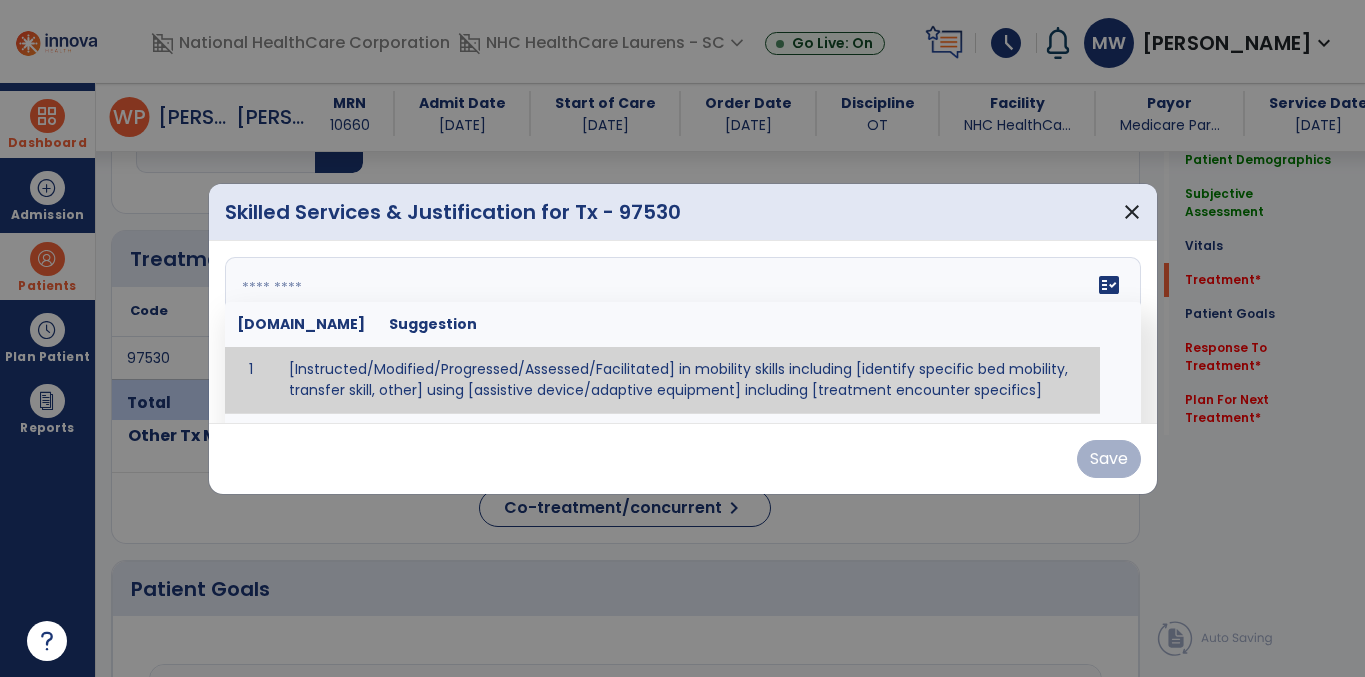 click on "fact_check  [DOMAIN_NAME] Suggestion 1 [Instructed/Modified/Progressed/Assessed/Facilitated] in mobility skills including [identify specific bed mobility, transfer skill, other] using [assistive device/adaptive equipment] including [treatment encounter specifics]" at bounding box center [683, 332] 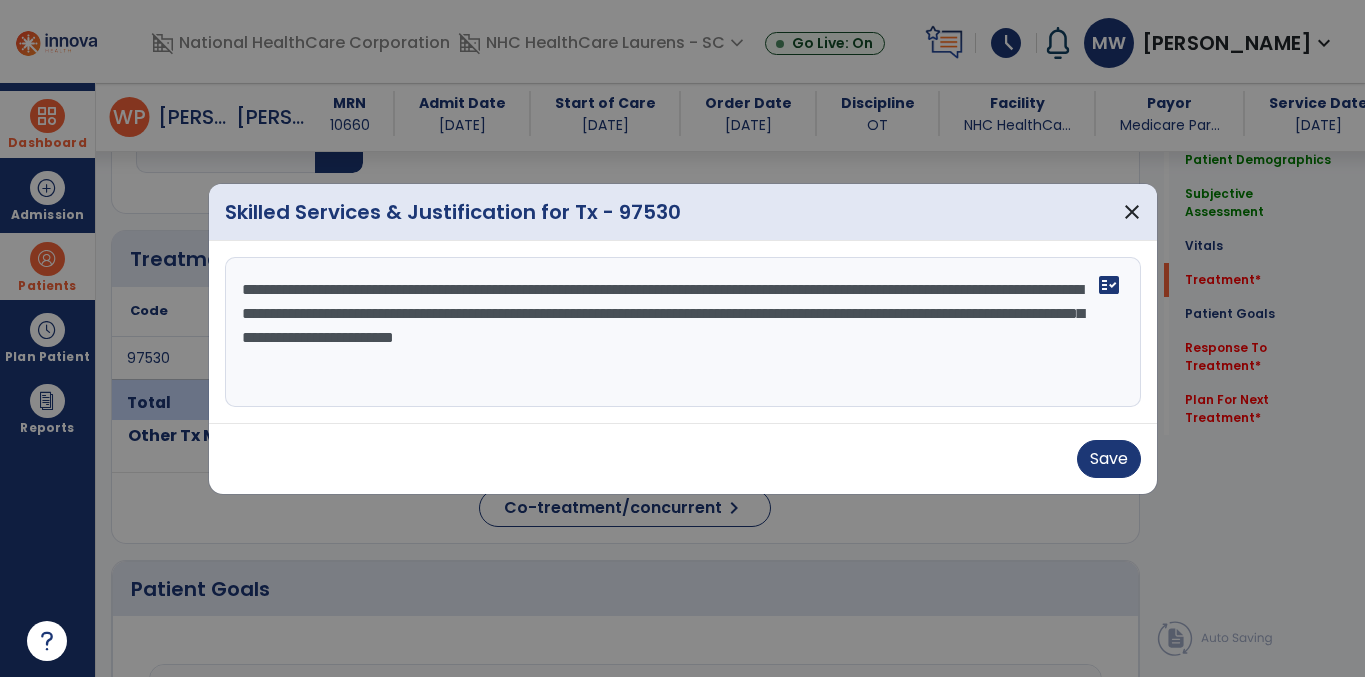 paste on "**********" 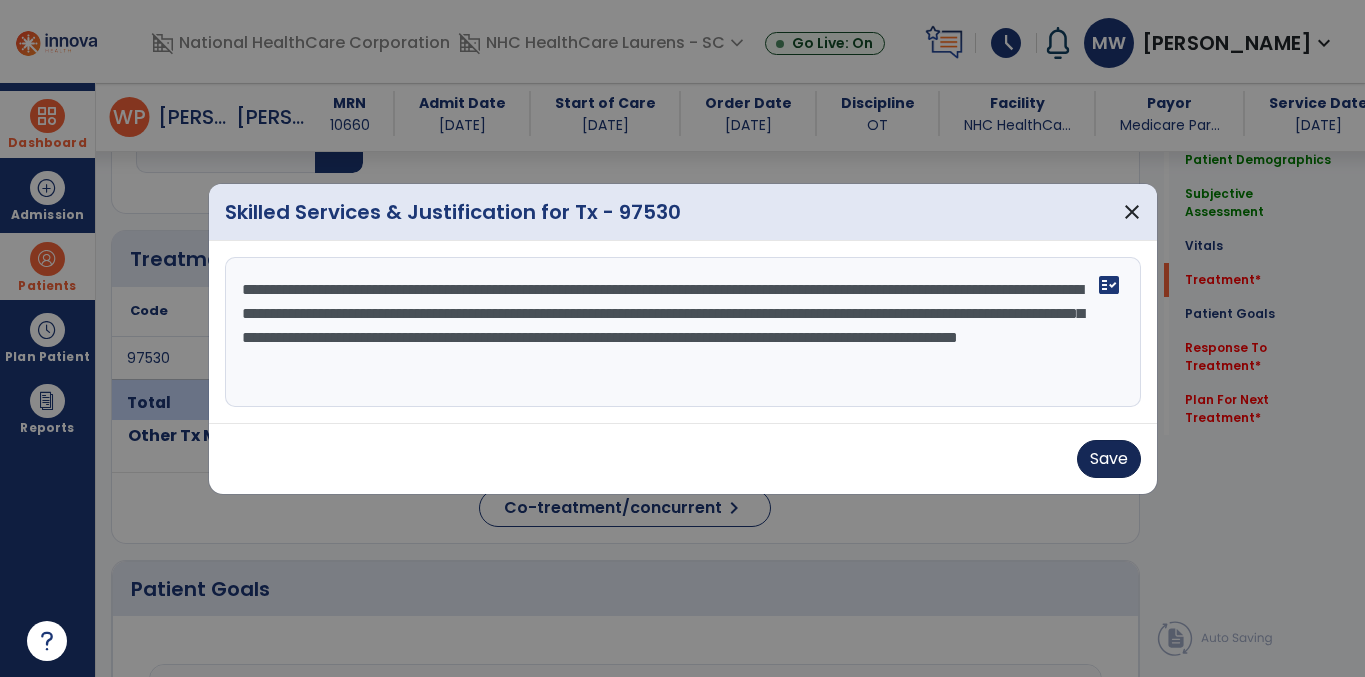 type on "**********" 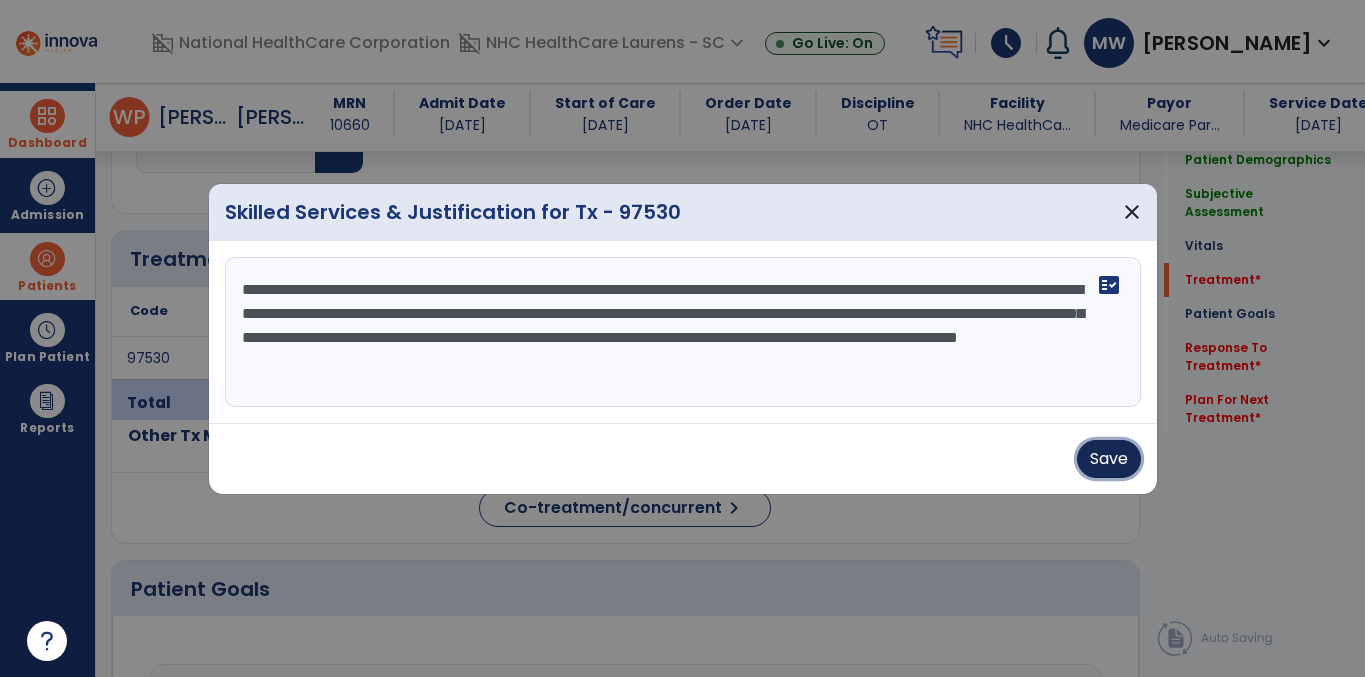 click on "Save" at bounding box center (1109, 459) 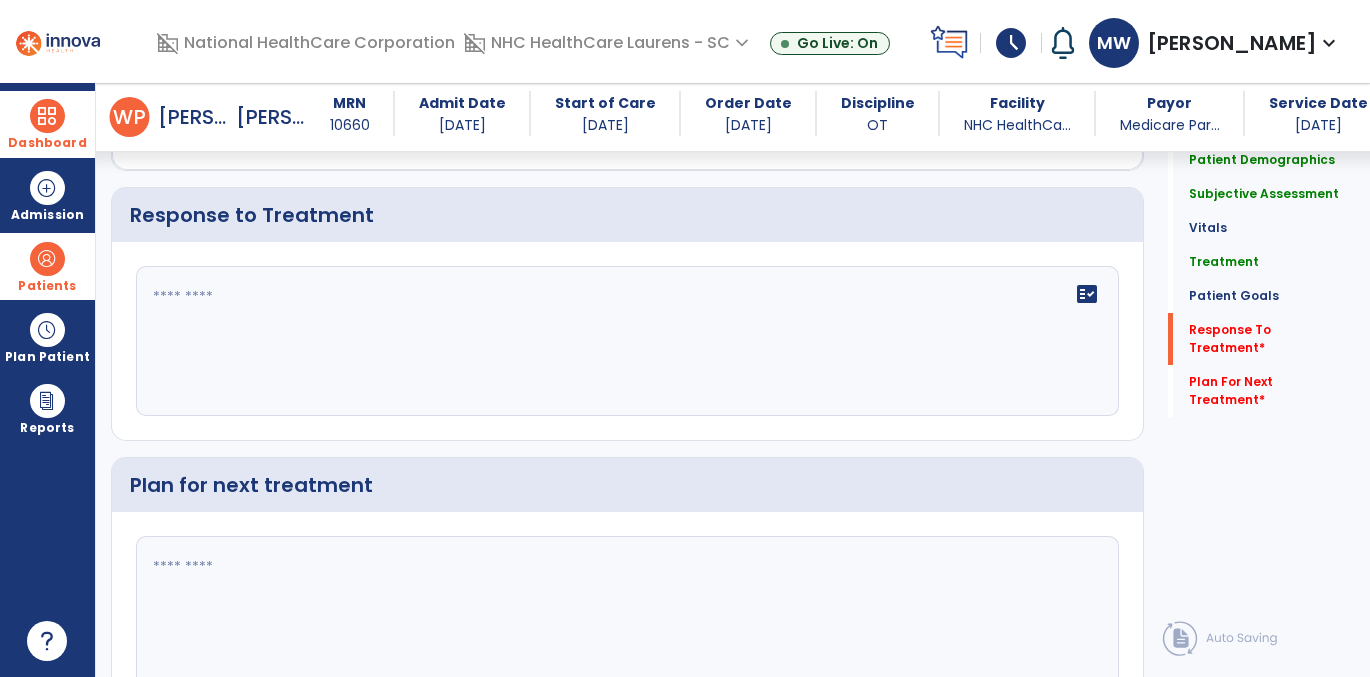 scroll, scrollTop: 2193, scrollLeft: 0, axis: vertical 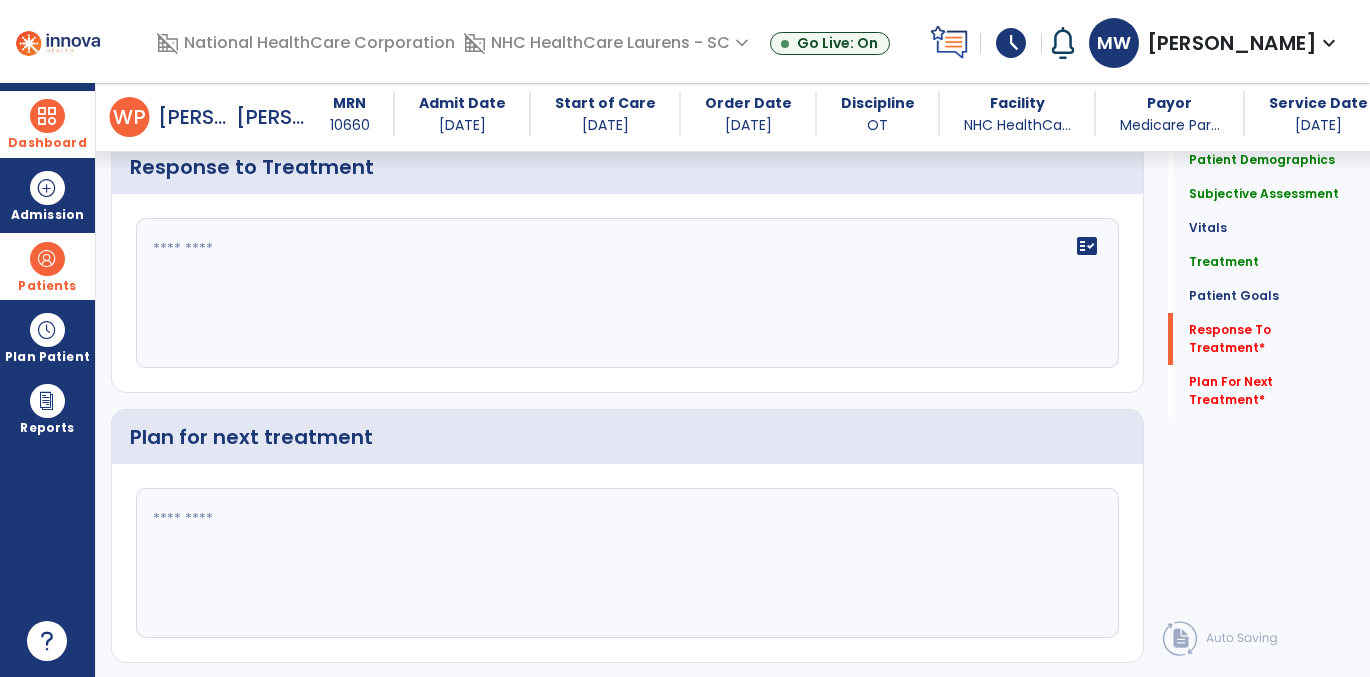 click 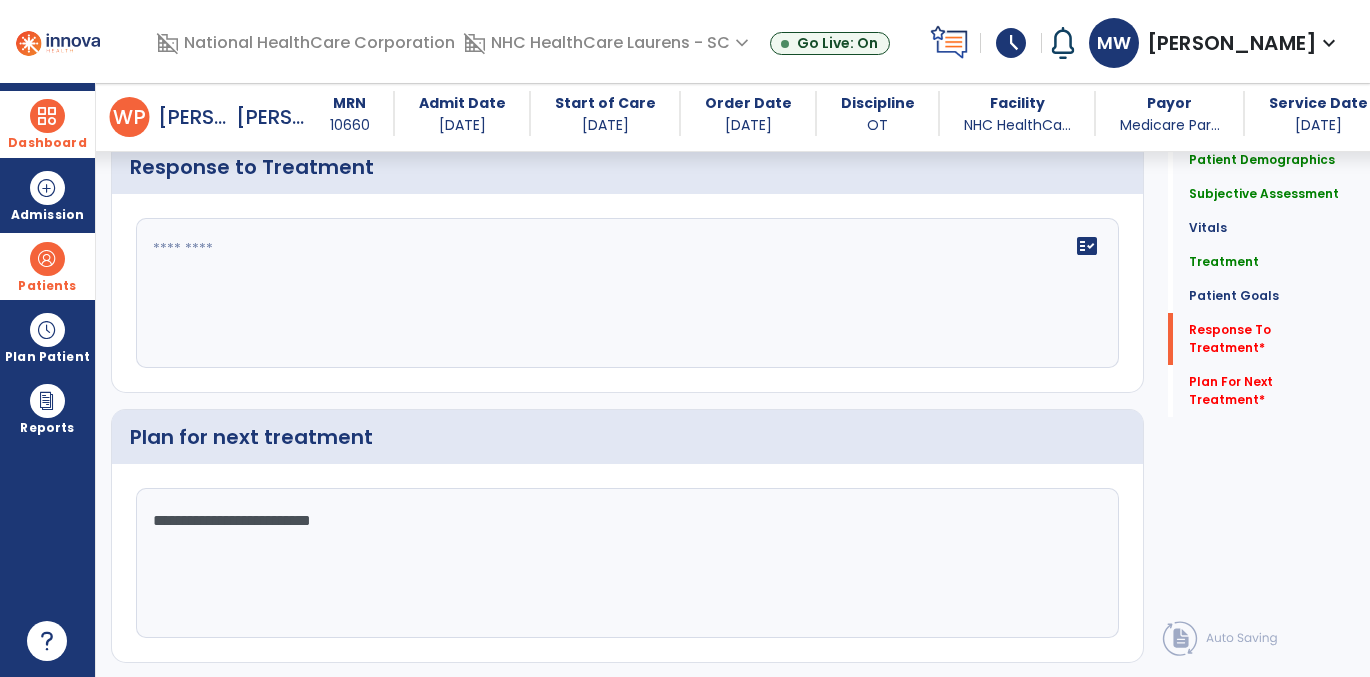 type on "**********" 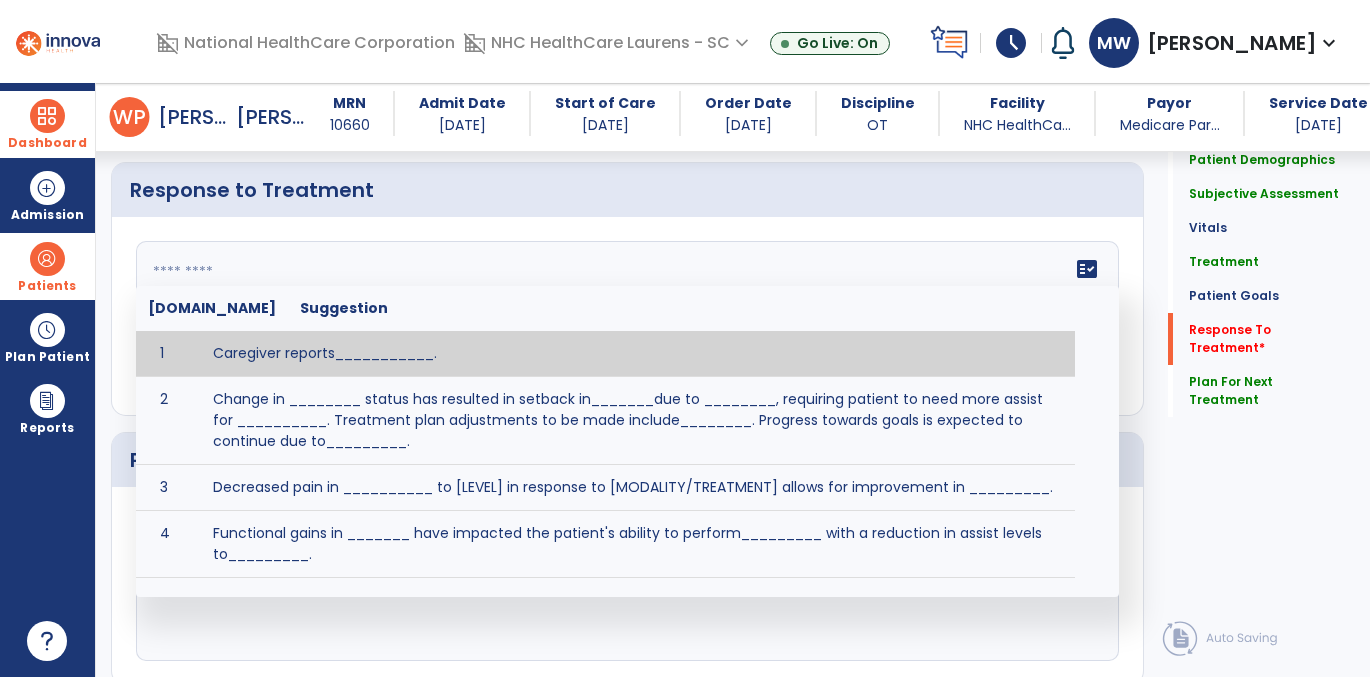 scroll, scrollTop: 2193, scrollLeft: 0, axis: vertical 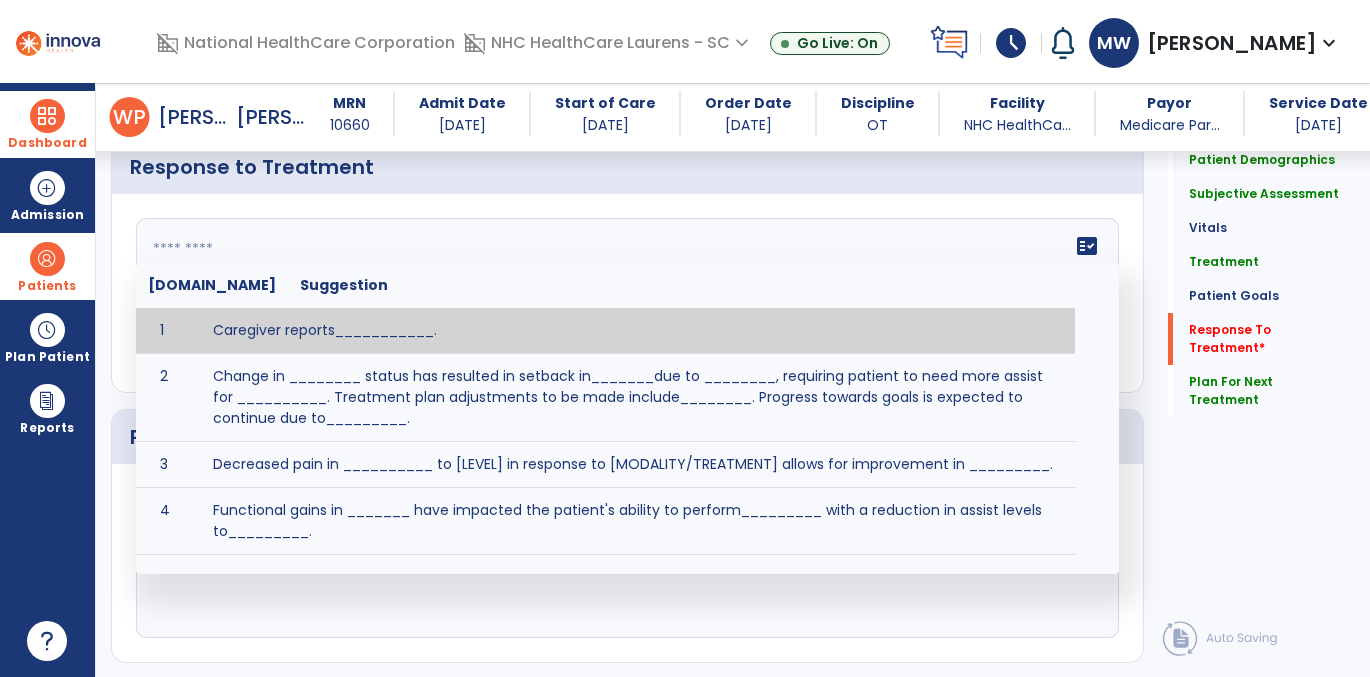 click 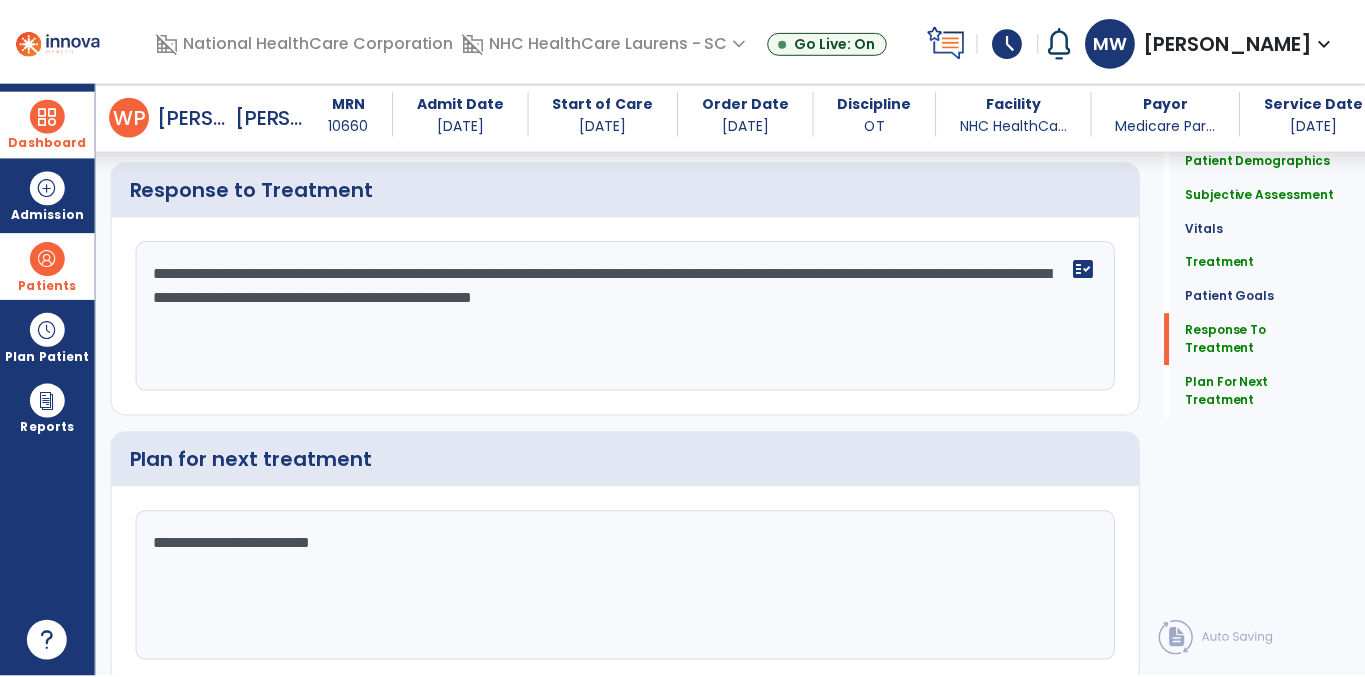 scroll, scrollTop: 2246, scrollLeft: 0, axis: vertical 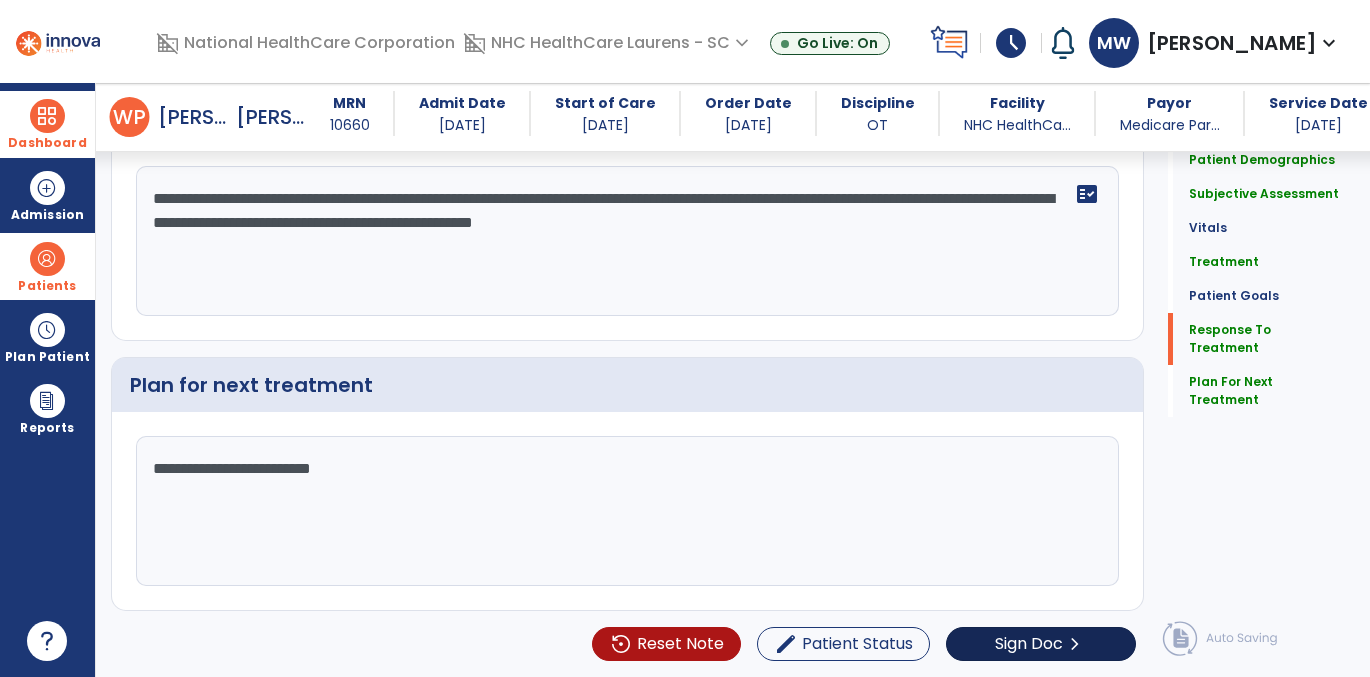 type on "**********" 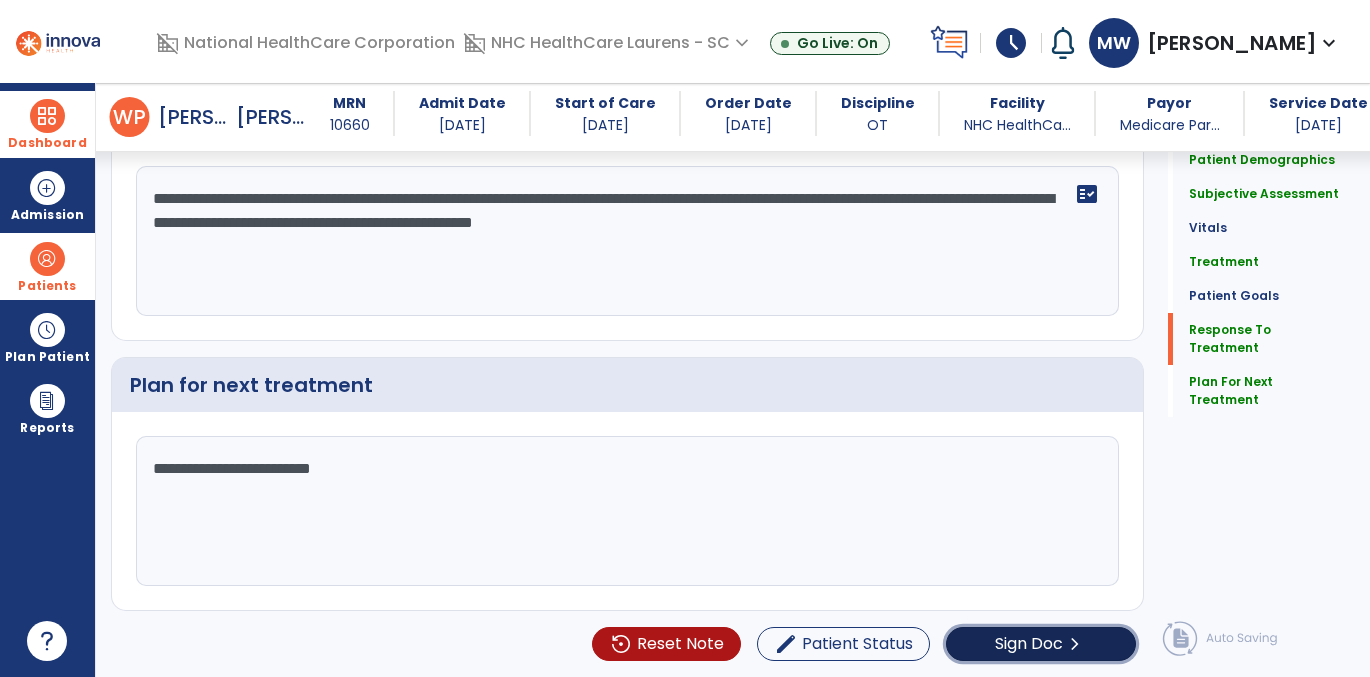 click on "Sign Doc  chevron_right" 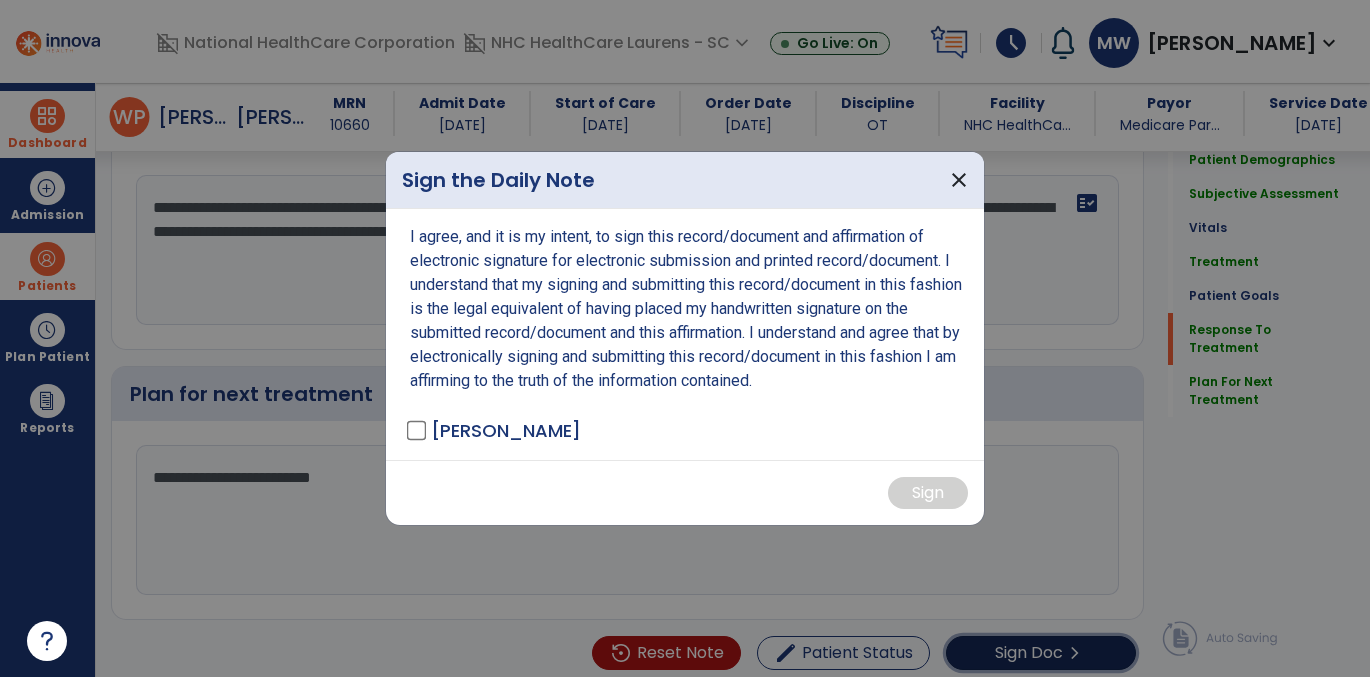 scroll, scrollTop: 2246, scrollLeft: 0, axis: vertical 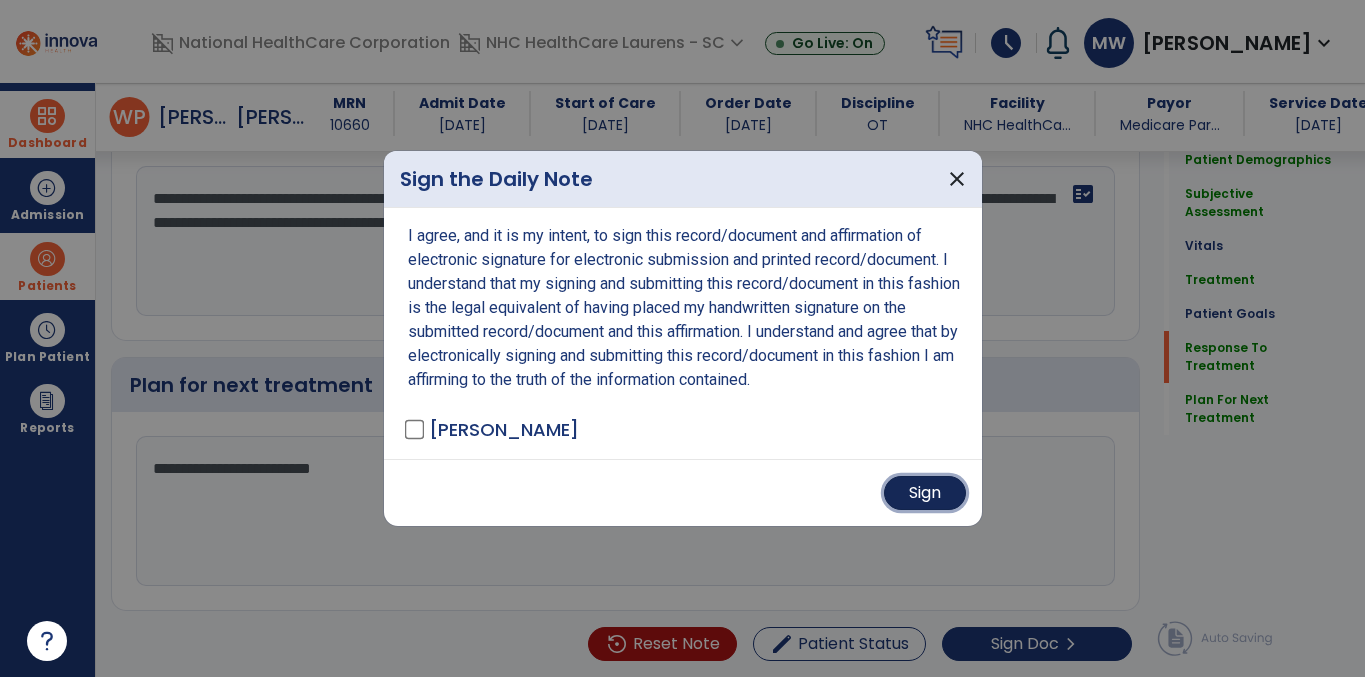 click on "Sign" at bounding box center [925, 493] 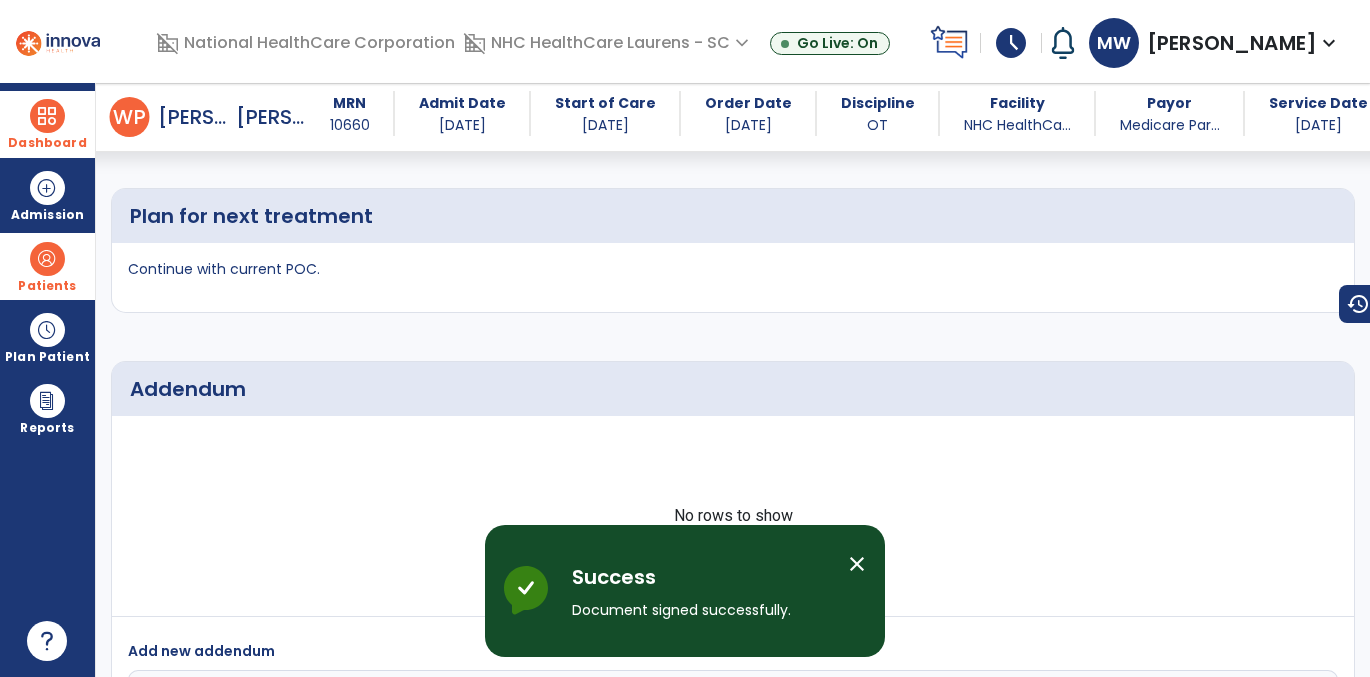 scroll, scrollTop: 3090, scrollLeft: 0, axis: vertical 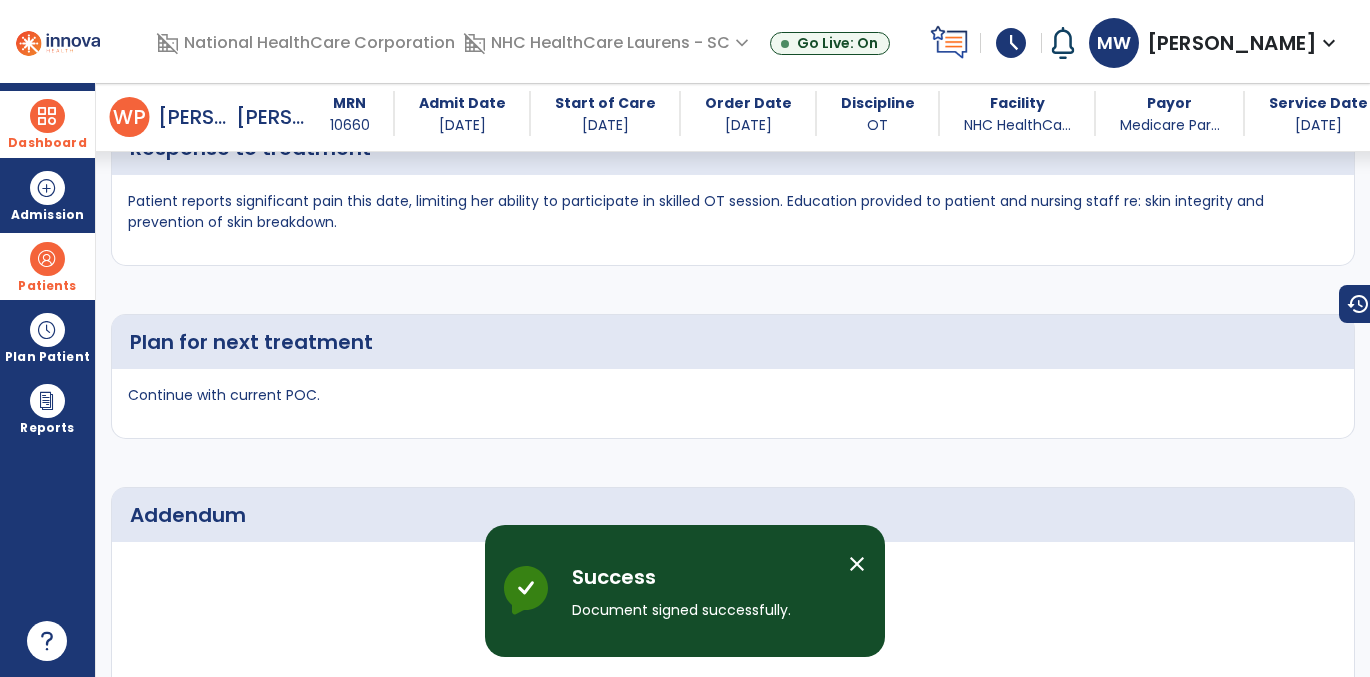 click on "Dashboard" at bounding box center (47, 124) 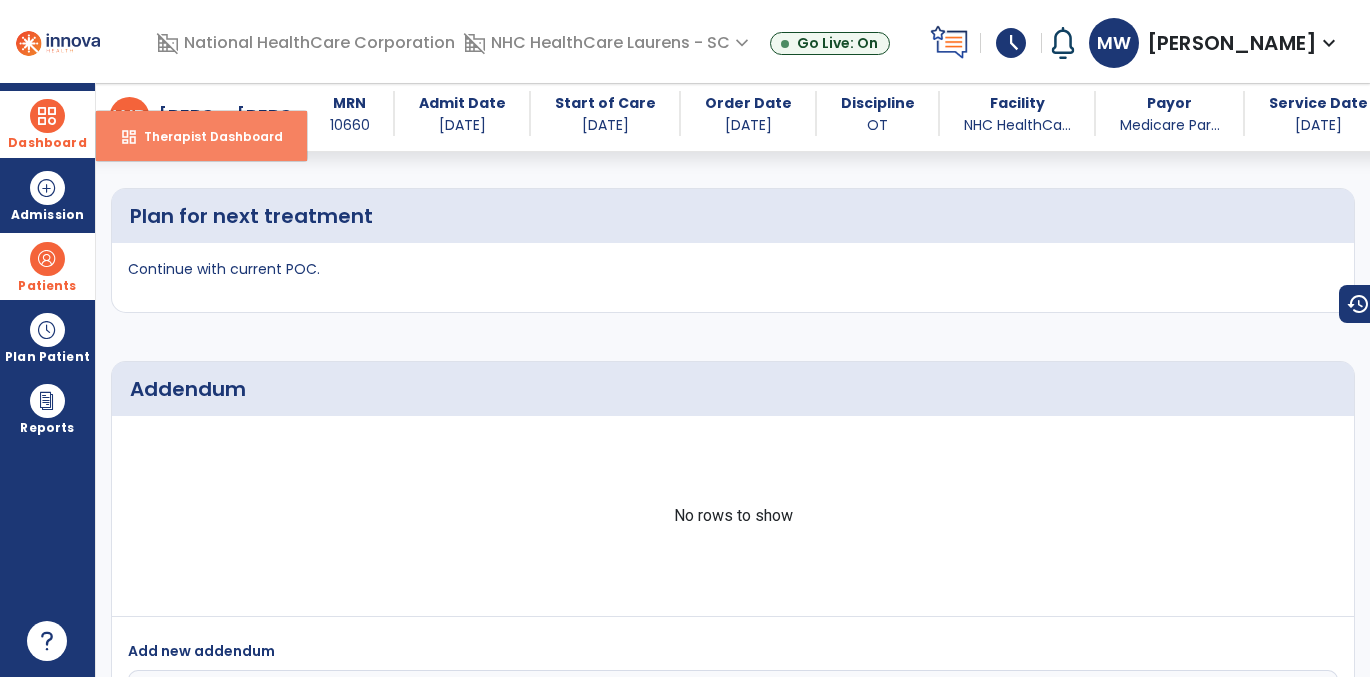 click on "Therapist Dashboard" at bounding box center [205, 136] 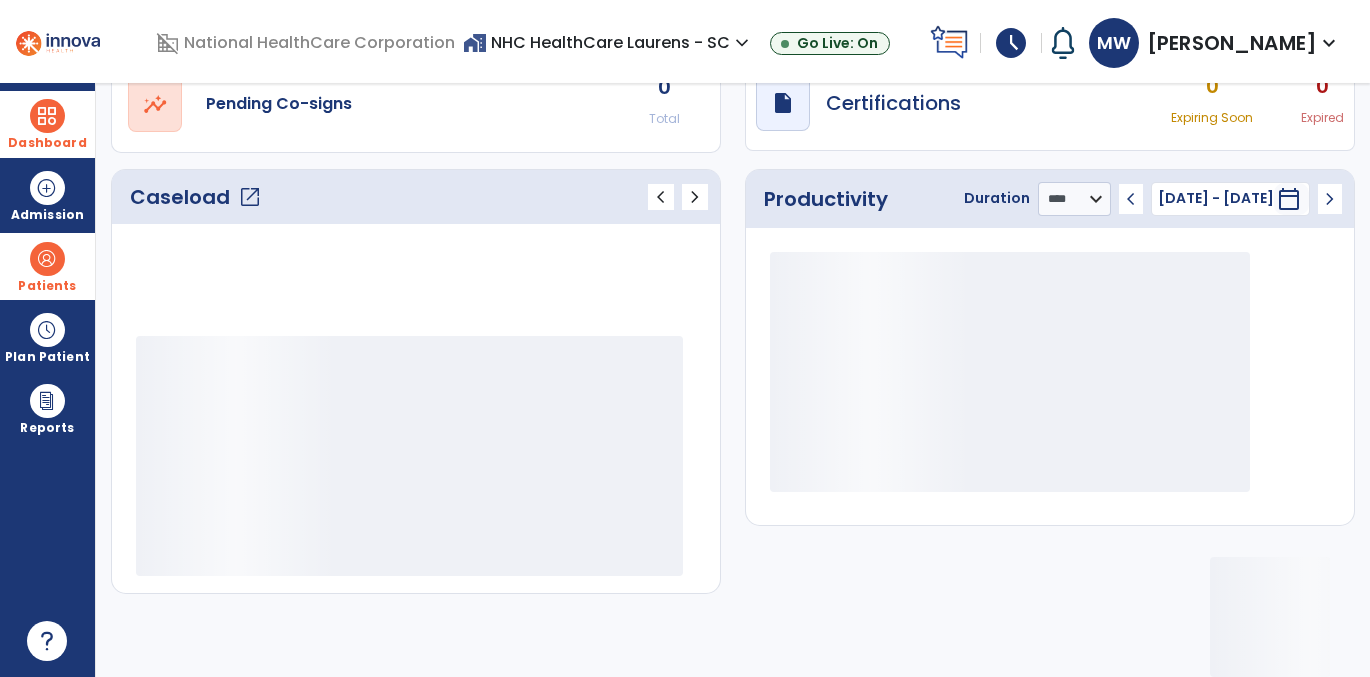 scroll, scrollTop: 199, scrollLeft: 0, axis: vertical 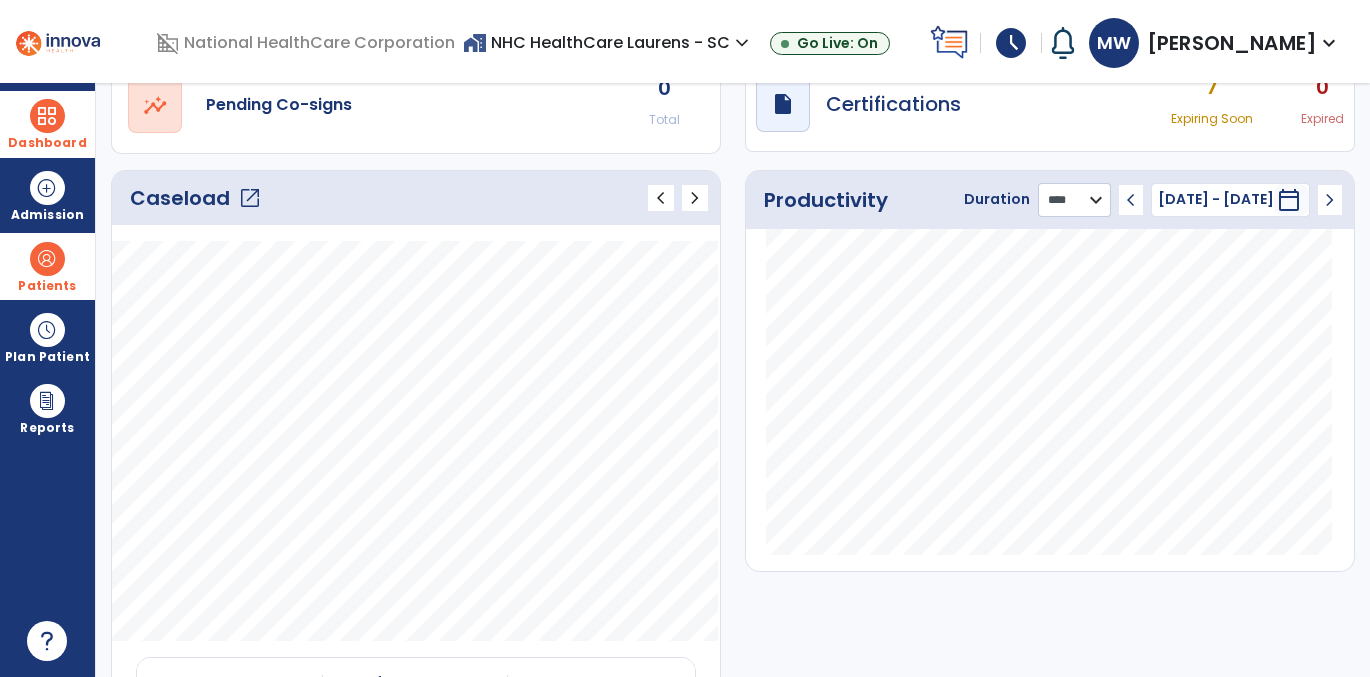 click on "******** **** ***" 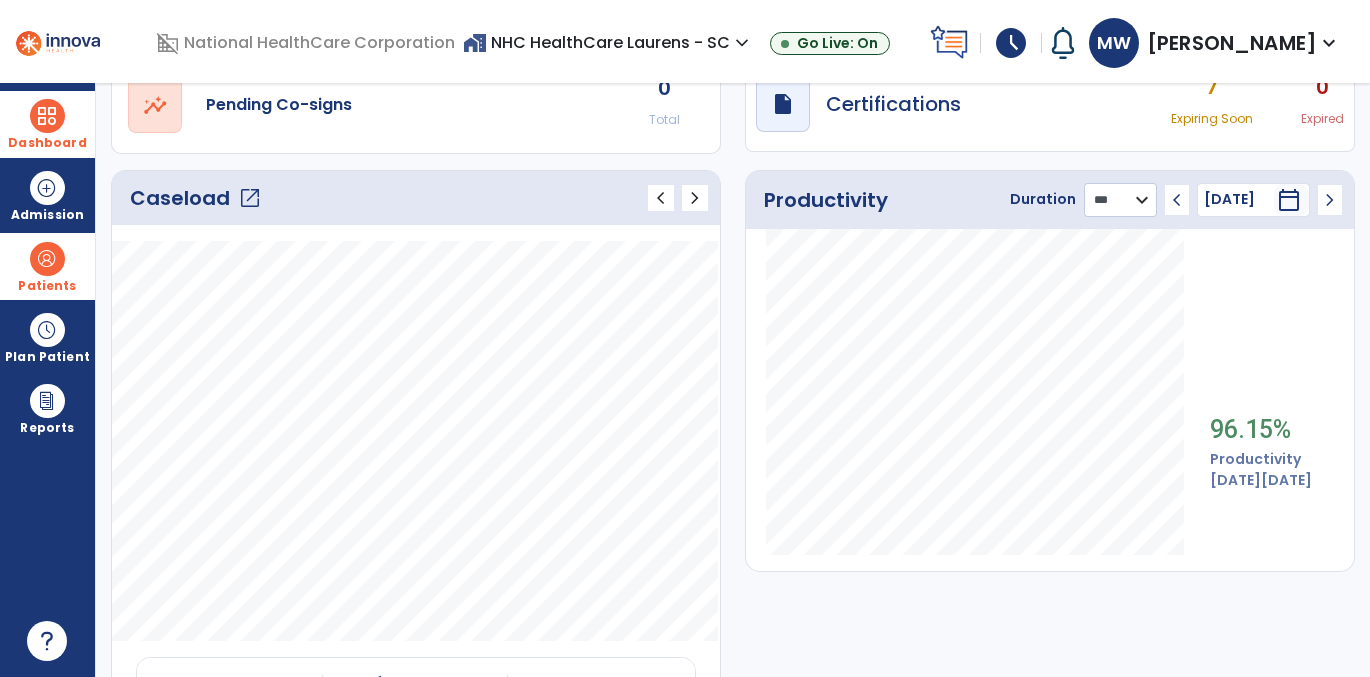 scroll, scrollTop: 0, scrollLeft: 0, axis: both 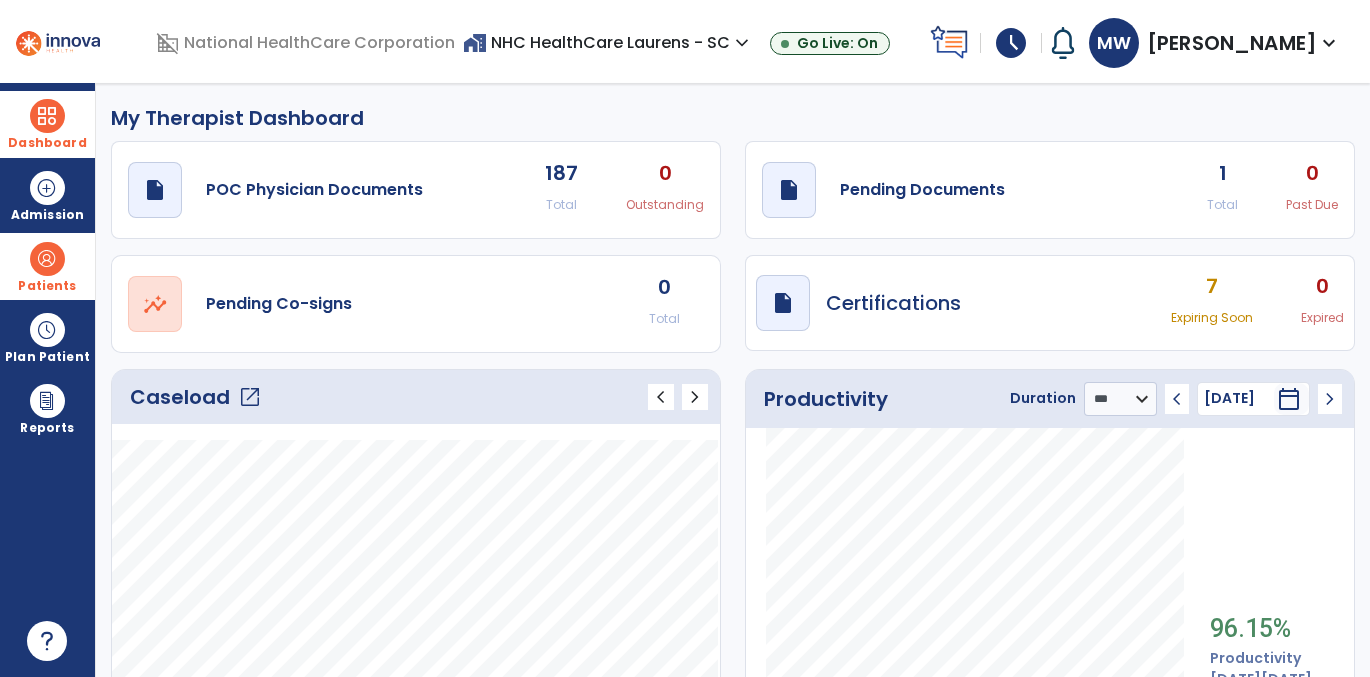 click on "schedule" at bounding box center [1011, 43] 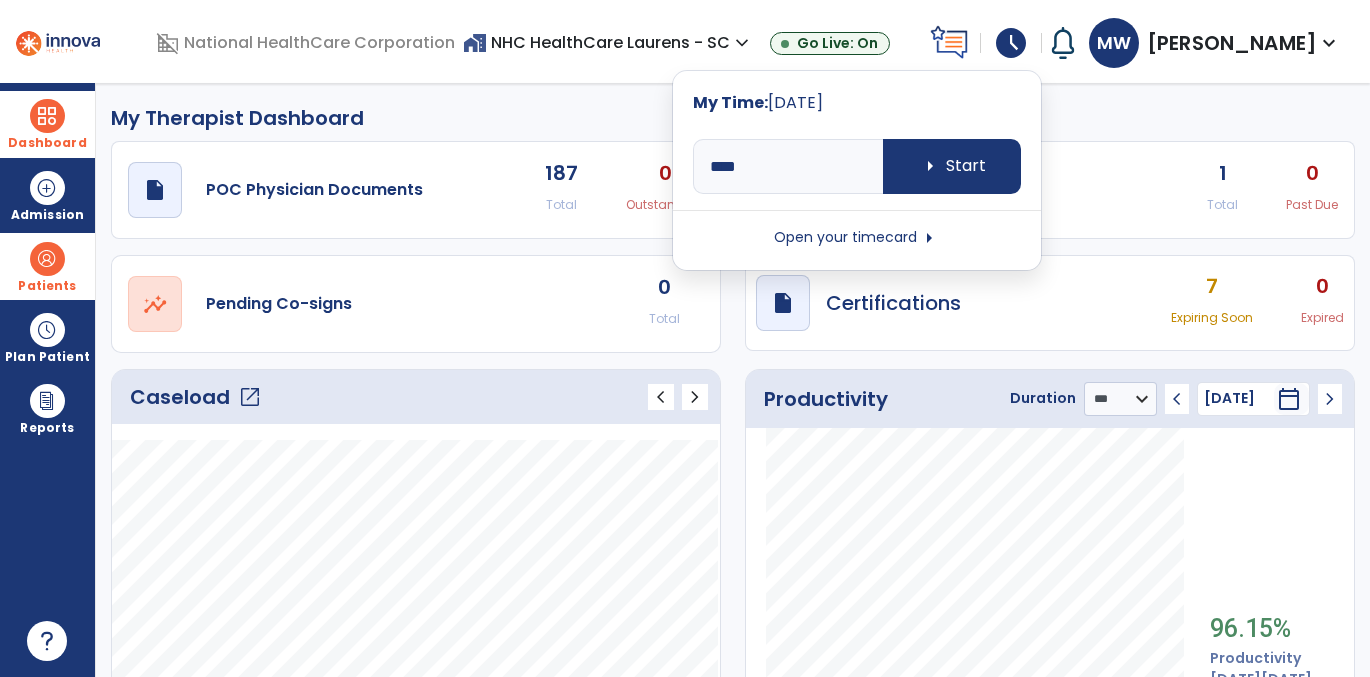 click on "Open your timecard  arrow_right" at bounding box center [857, 238] 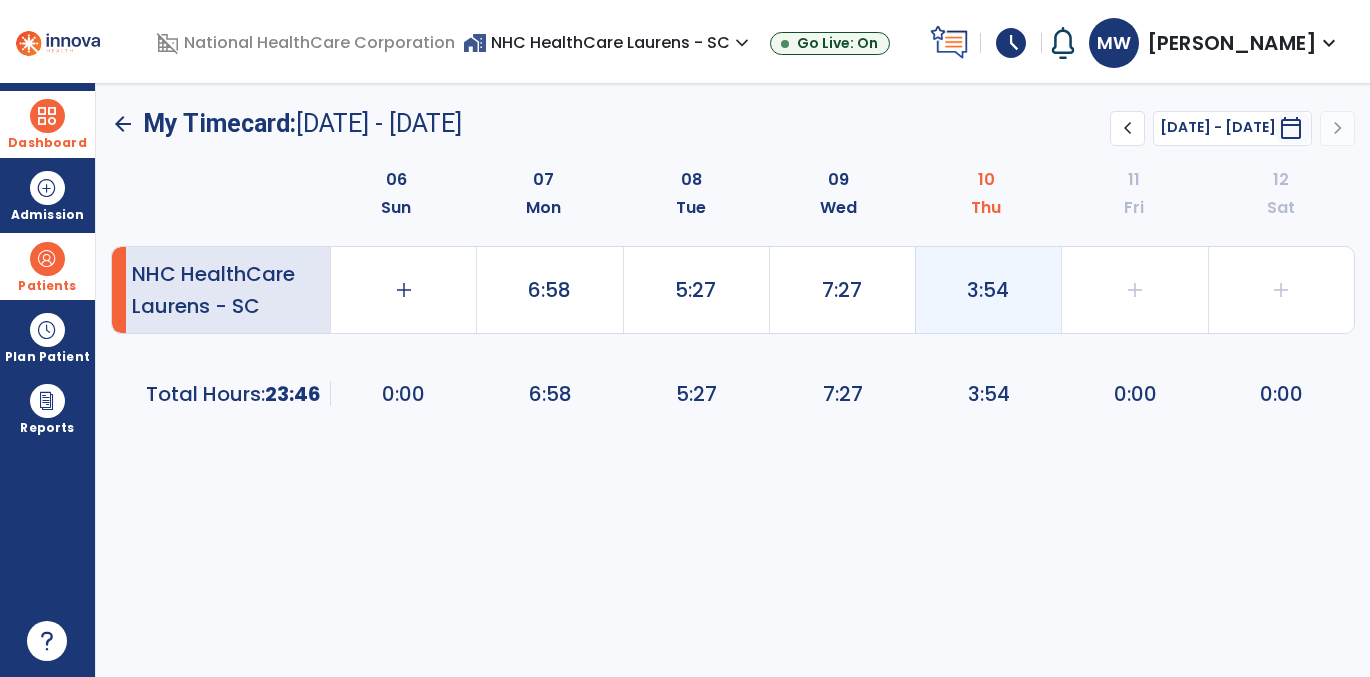 click on "3:54" 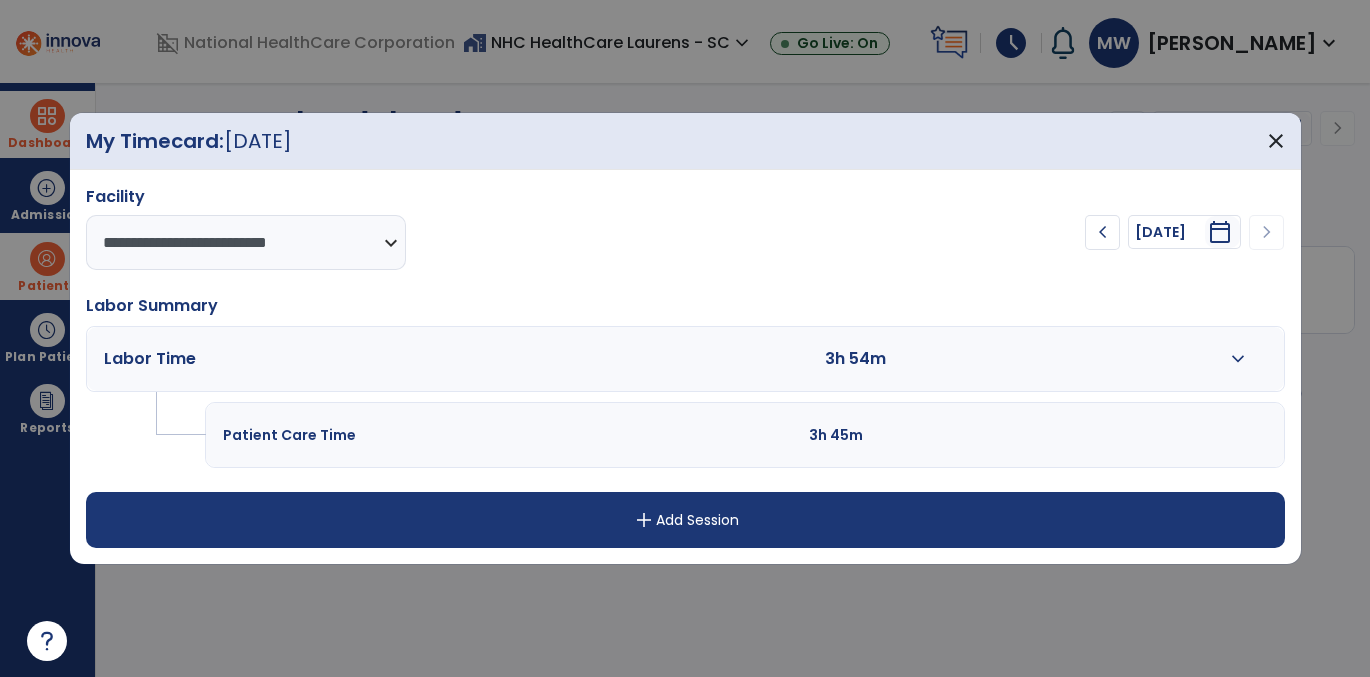 click on "expand_more" at bounding box center (1237, 359) 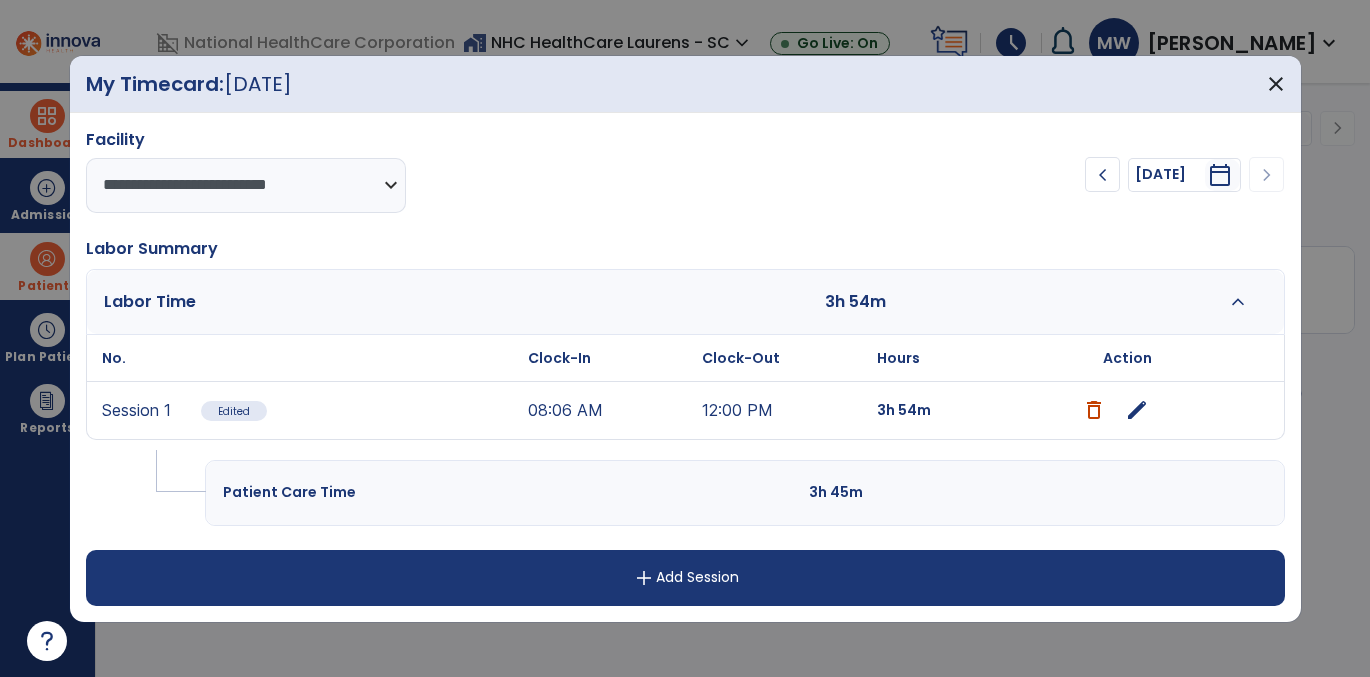 click on "edit" at bounding box center [1137, 410] 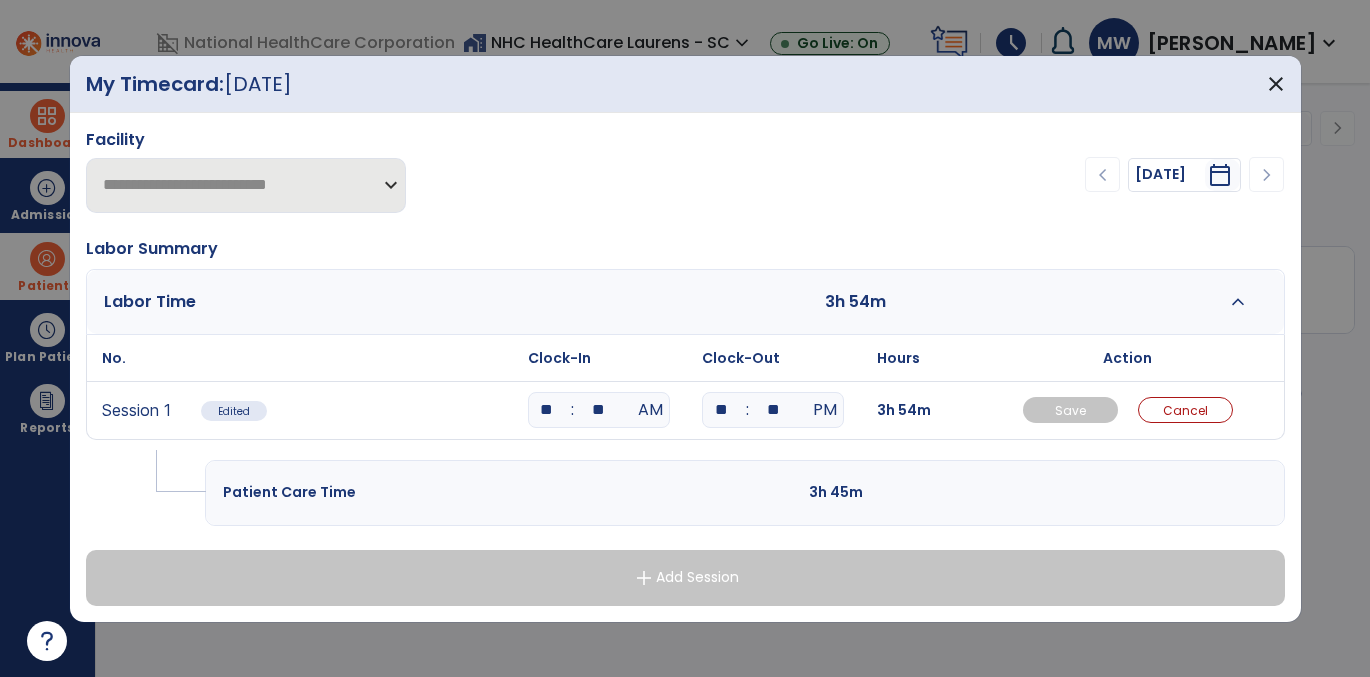 drag, startPoint x: 783, startPoint y: 410, endPoint x: 768, endPoint y: 413, distance: 15.297058 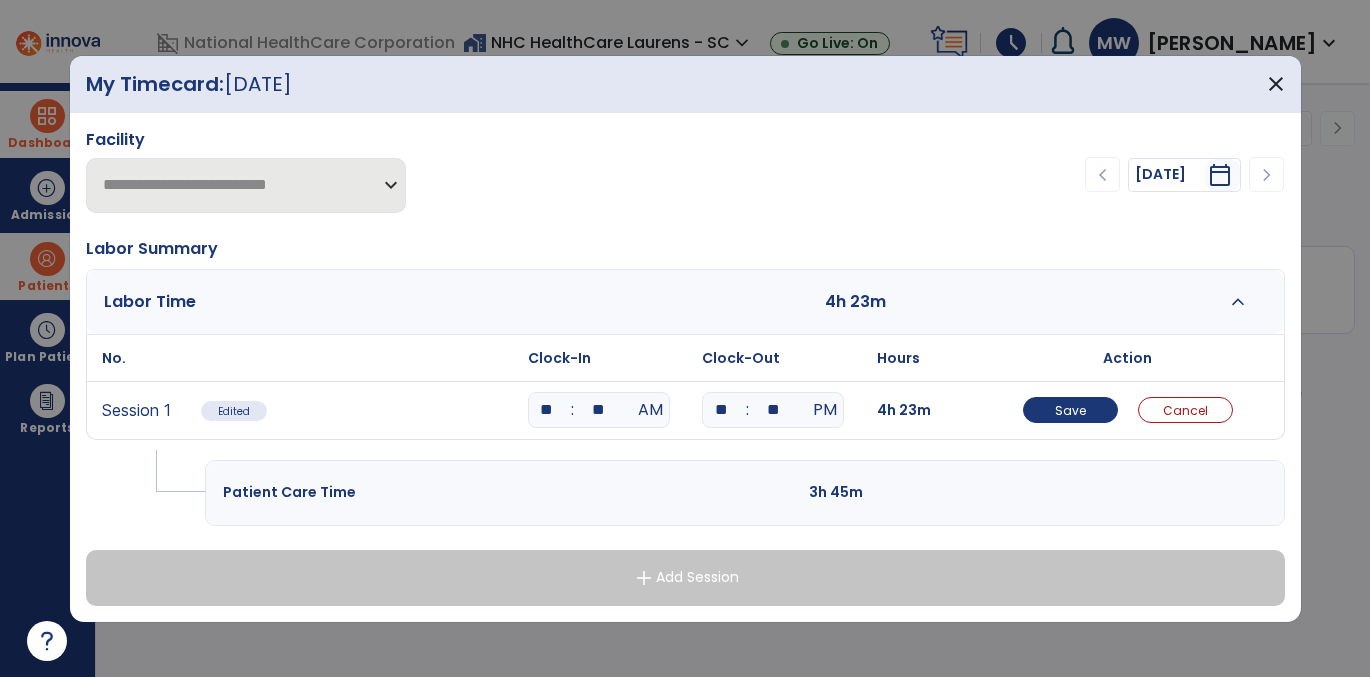 click on "chevron_left [DATE]  *********  calendar_today  chevron_right" at bounding box center (1042, 175) 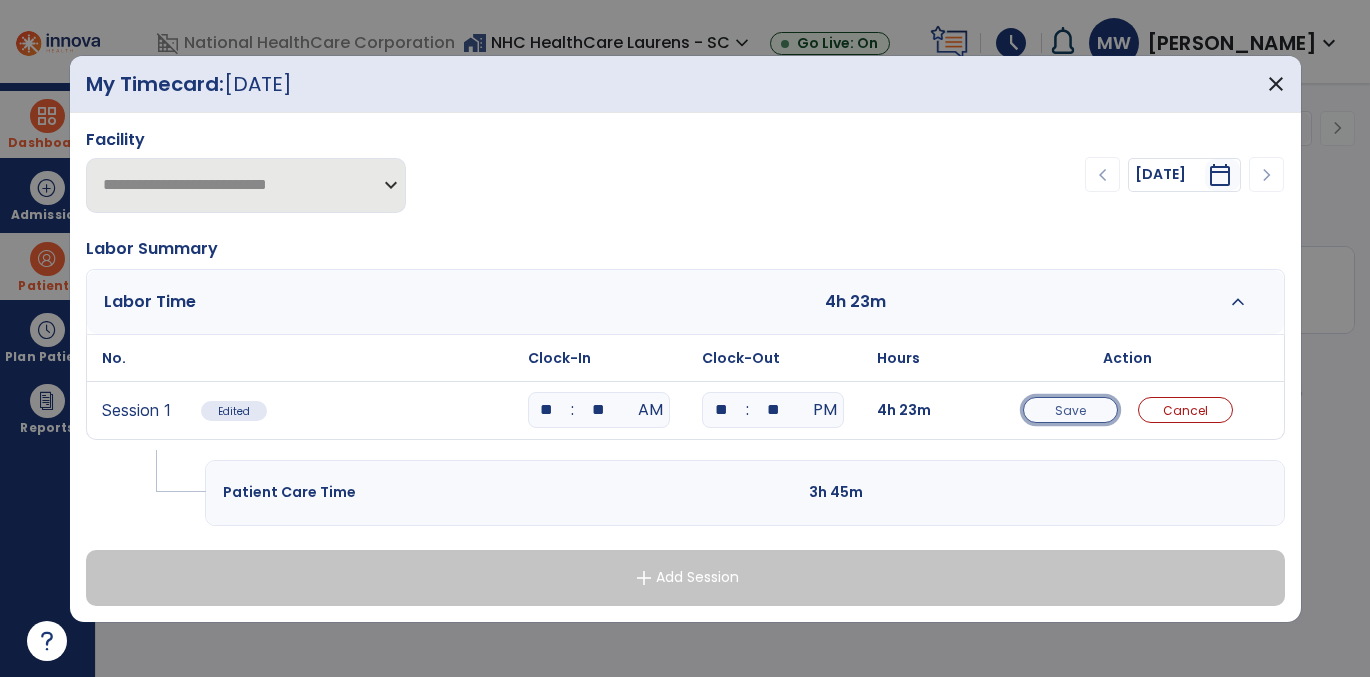 click on "Save" at bounding box center (1070, 410) 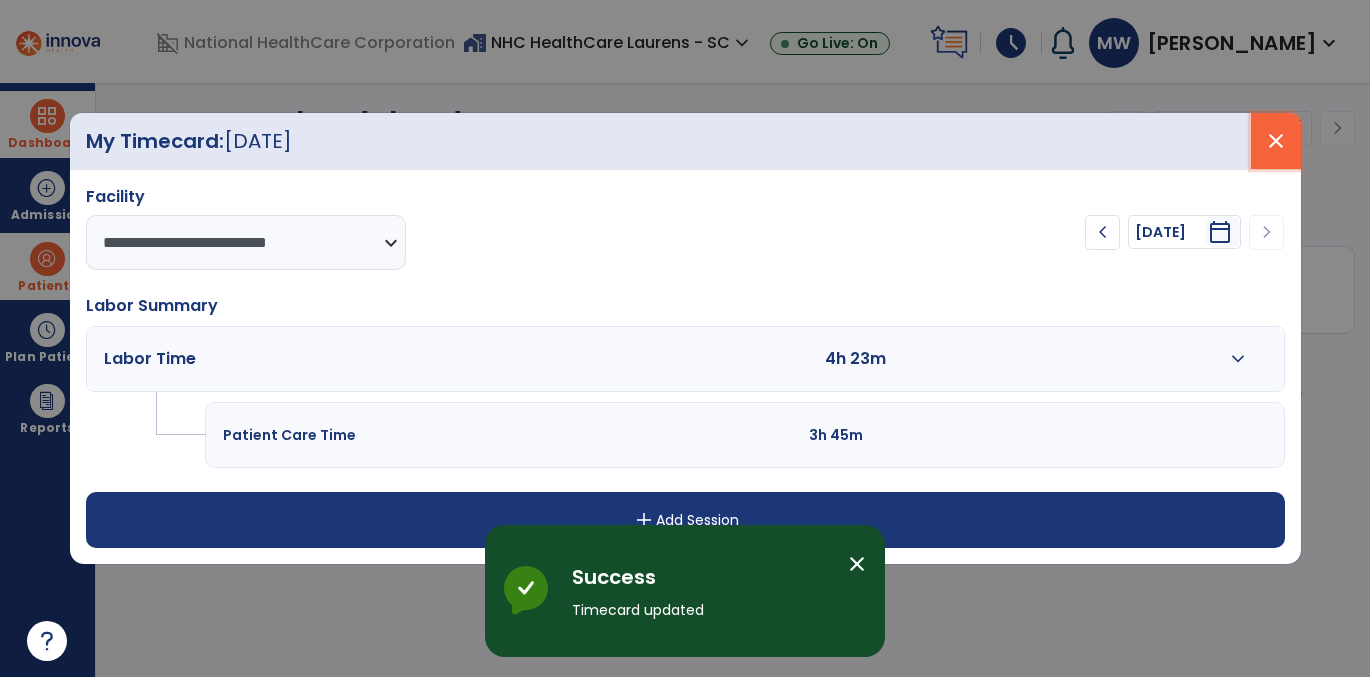 click on "close" at bounding box center (1276, 141) 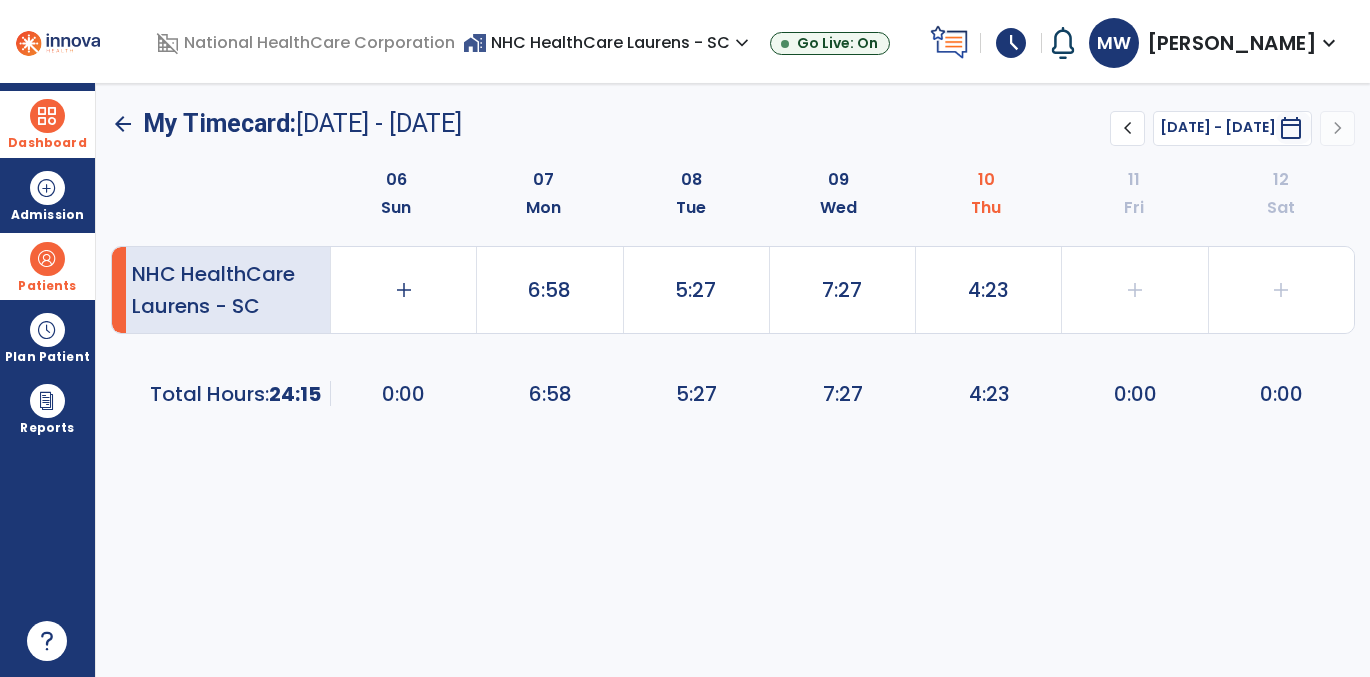 click at bounding box center [47, 116] 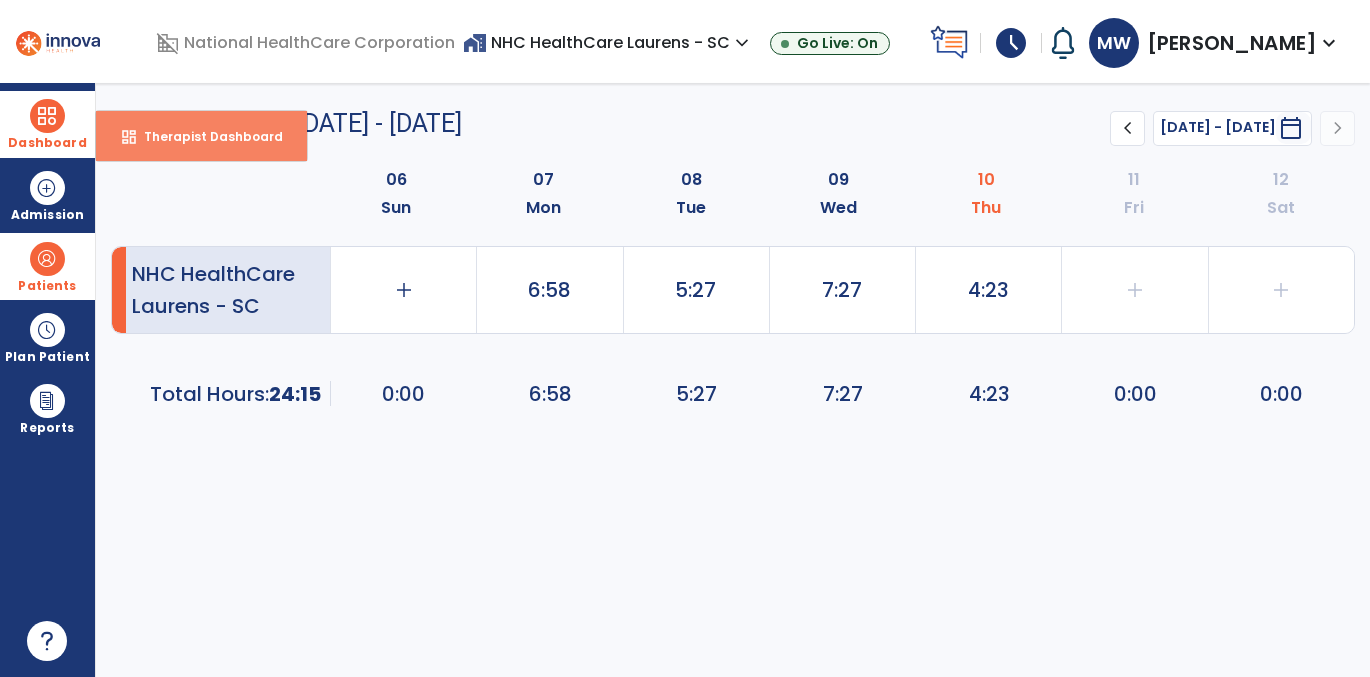 click on "dashboard" at bounding box center (129, 137) 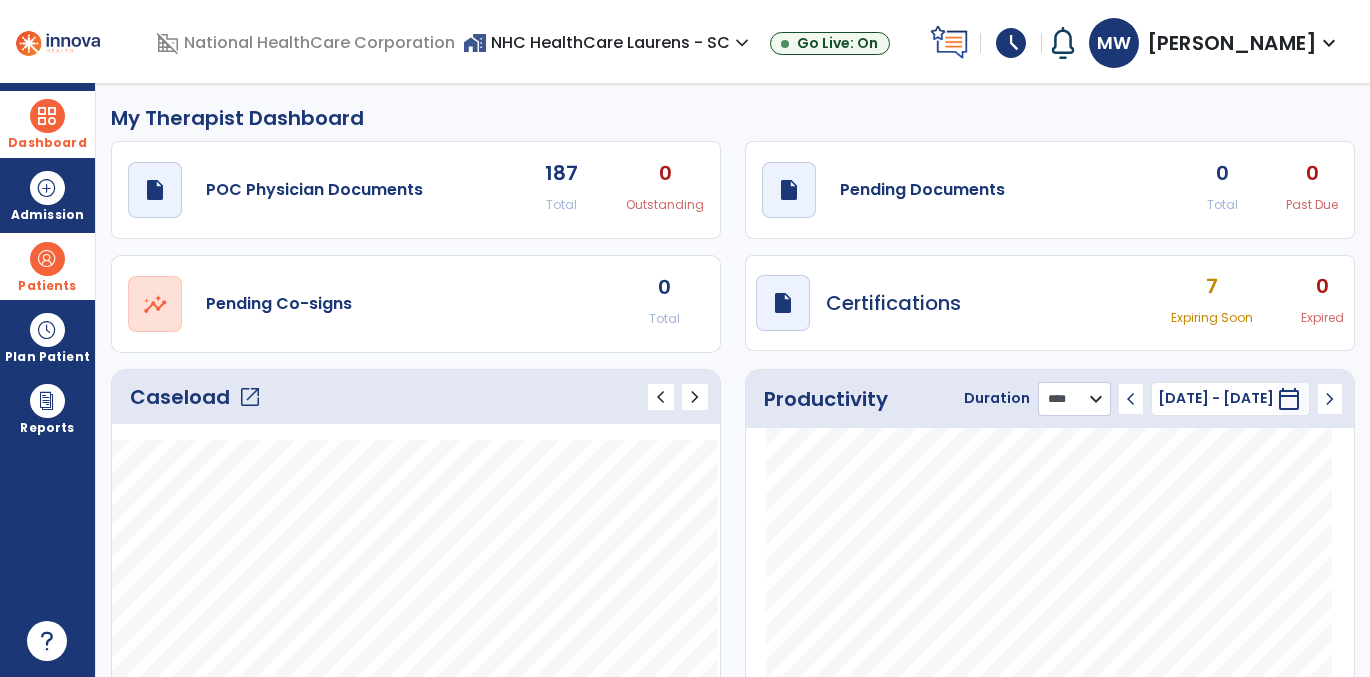 click on "******** **** ***" 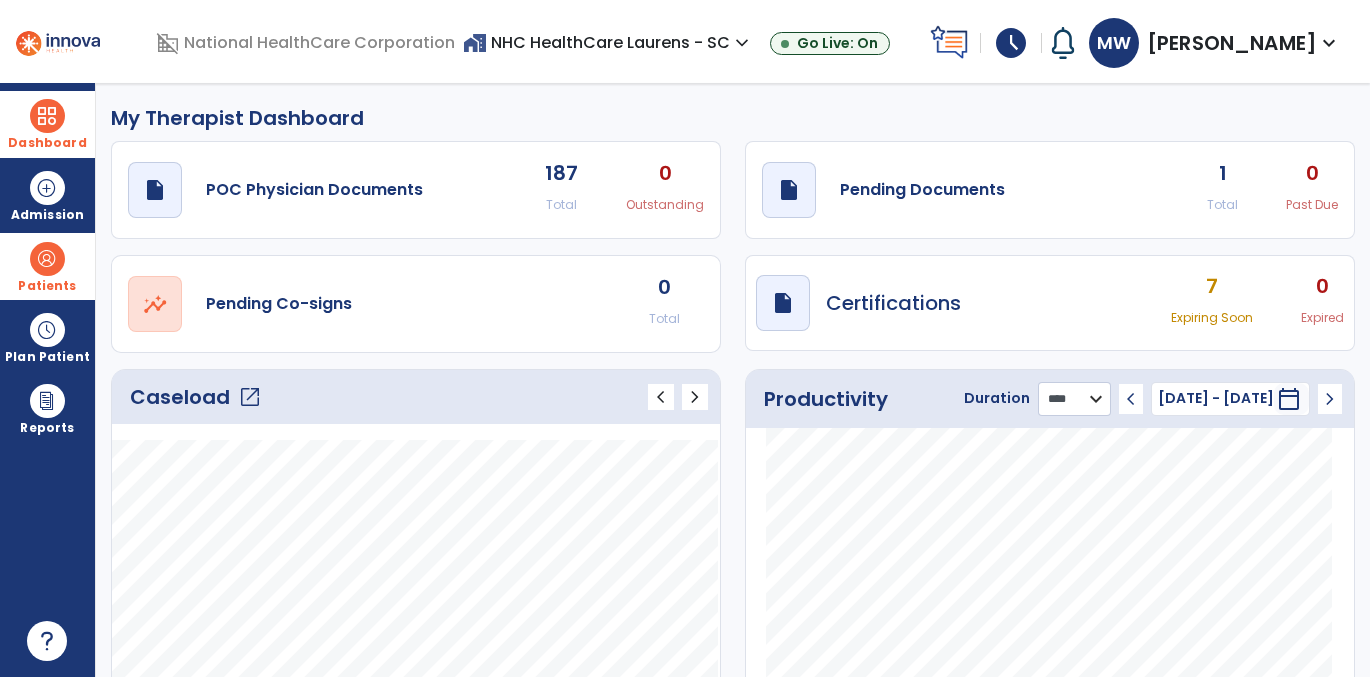 select on "***" 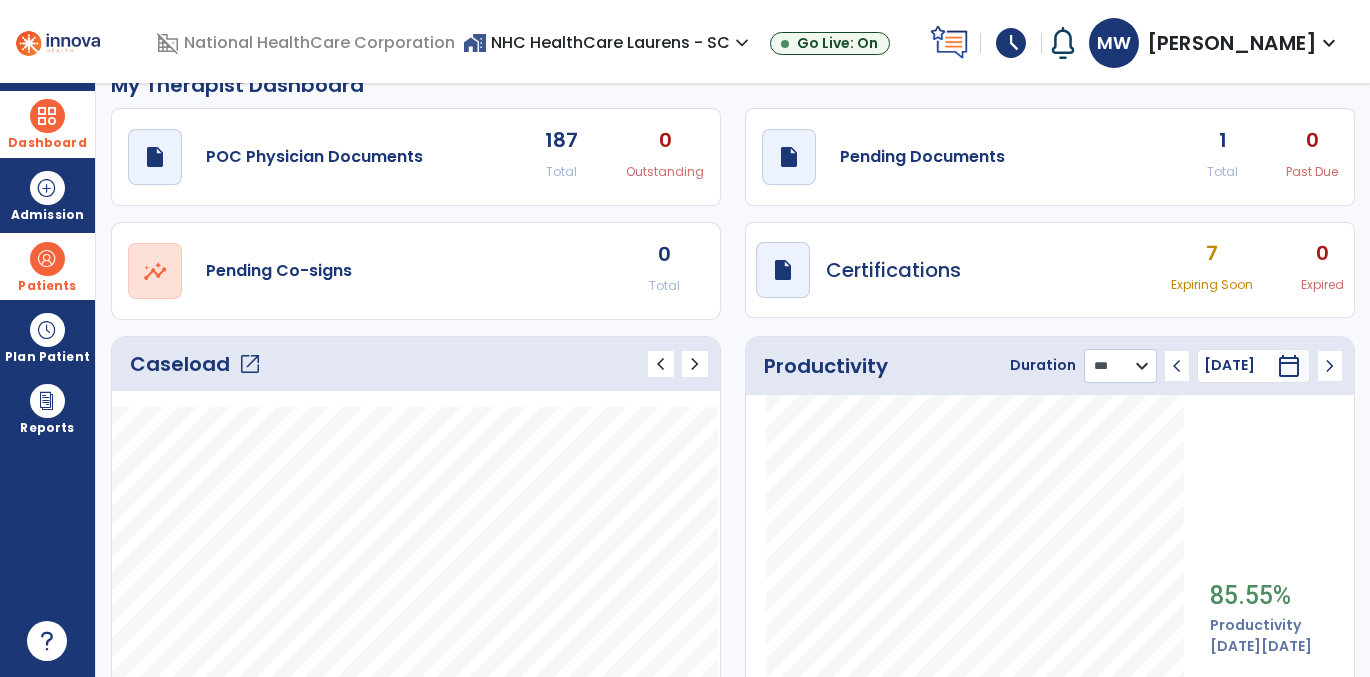 scroll, scrollTop: 0, scrollLeft: 0, axis: both 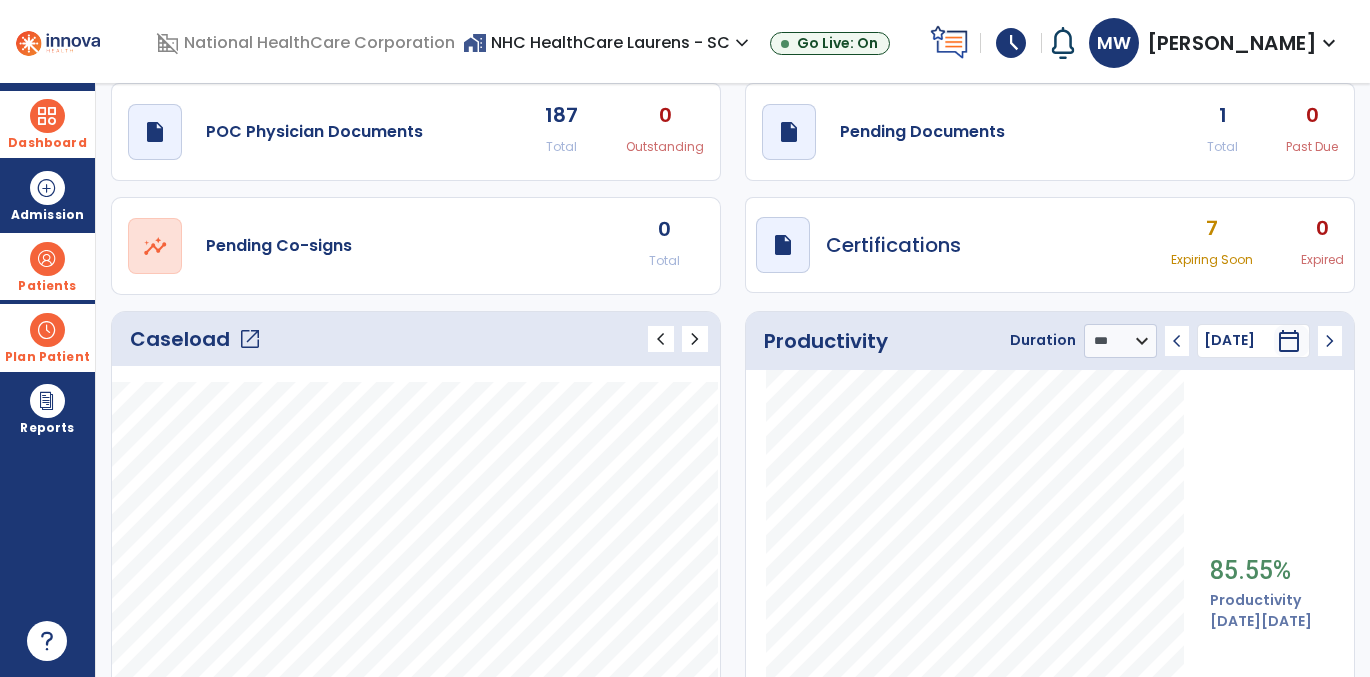 click on "Plan Patient" at bounding box center (47, 266) 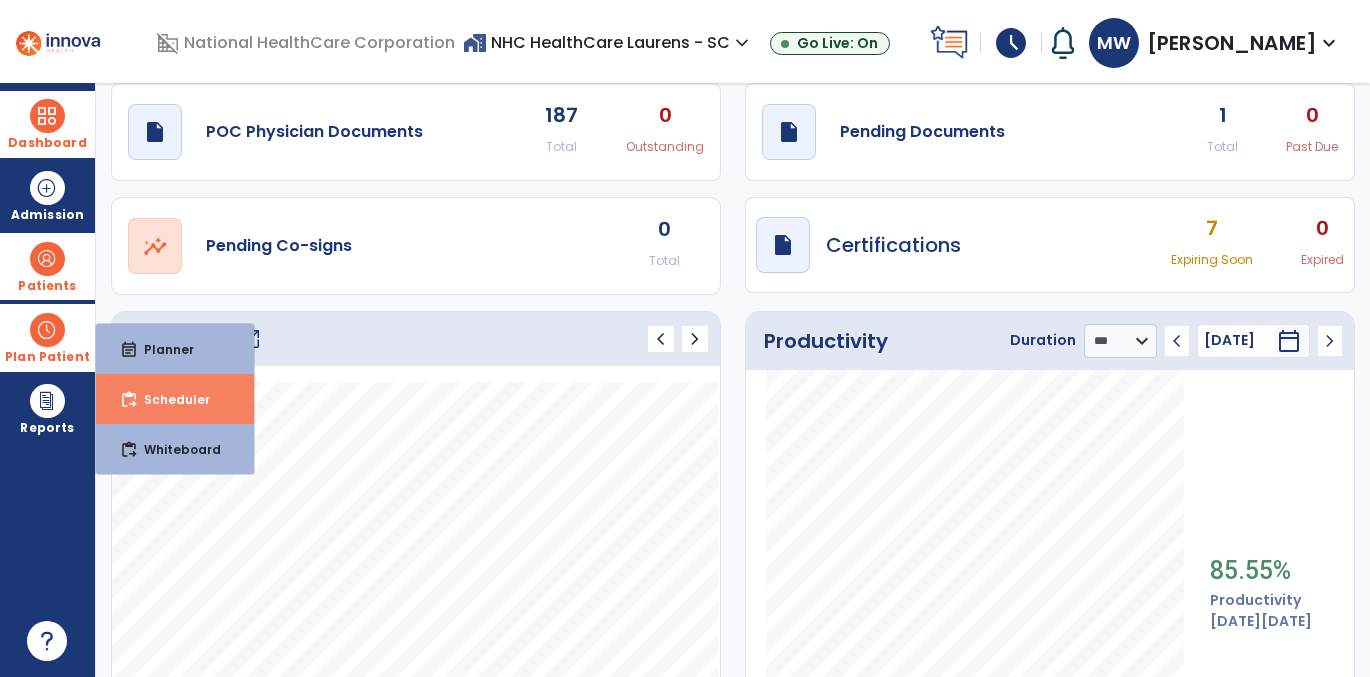 click on "content_paste_go  Scheduler" at bounding box center [175, 399] 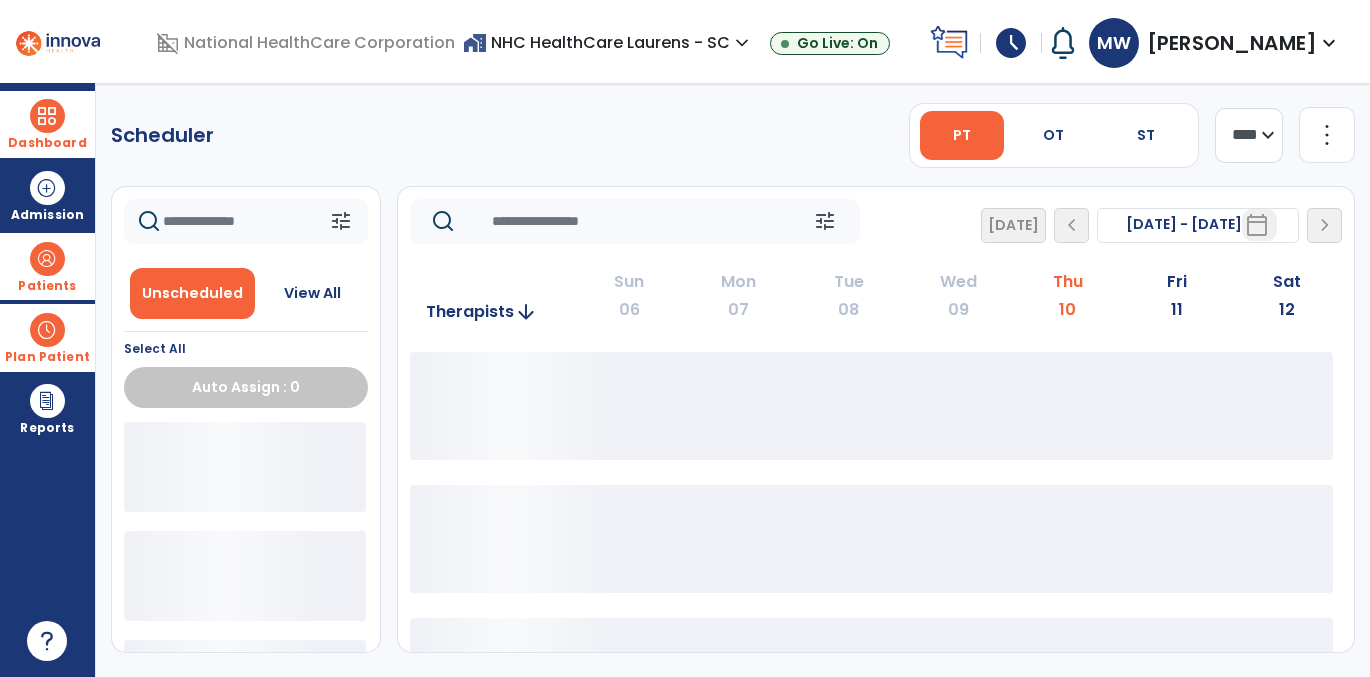 scroll, scrollTop: 0, scrollLeft: 0, axis: both 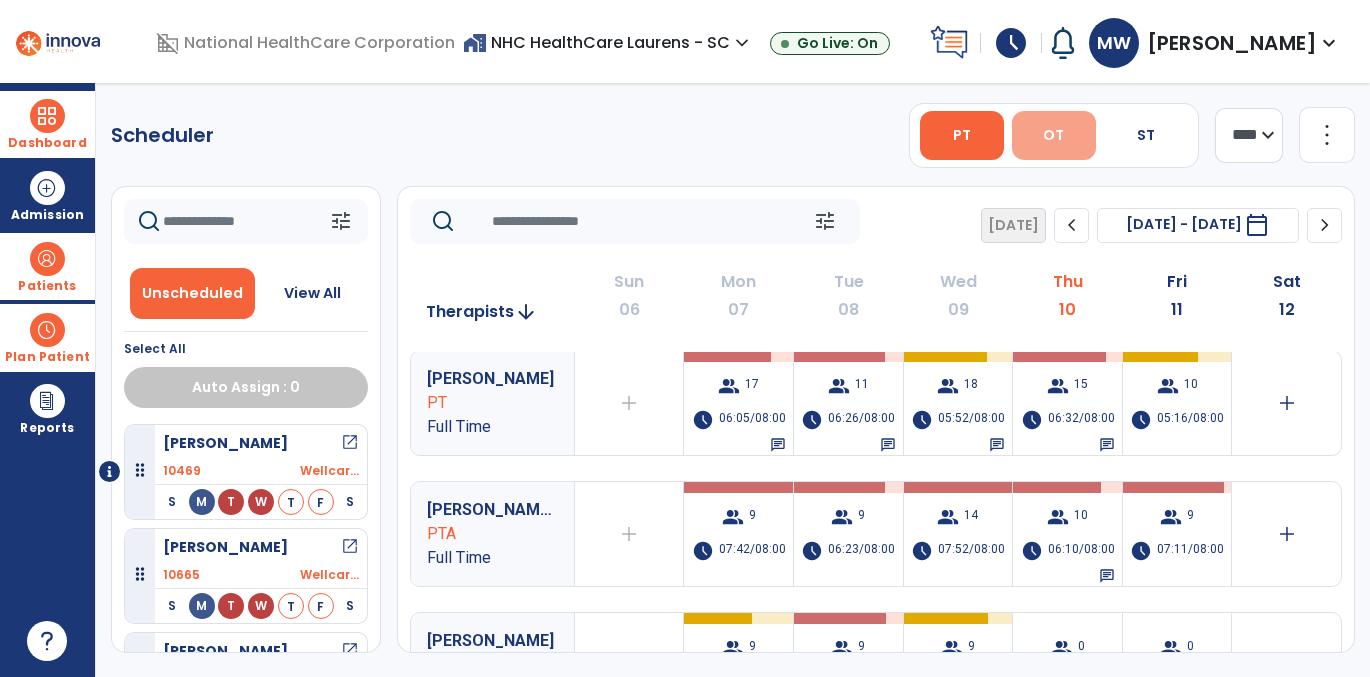 click on "OT" at bounding box center [1054, 135] 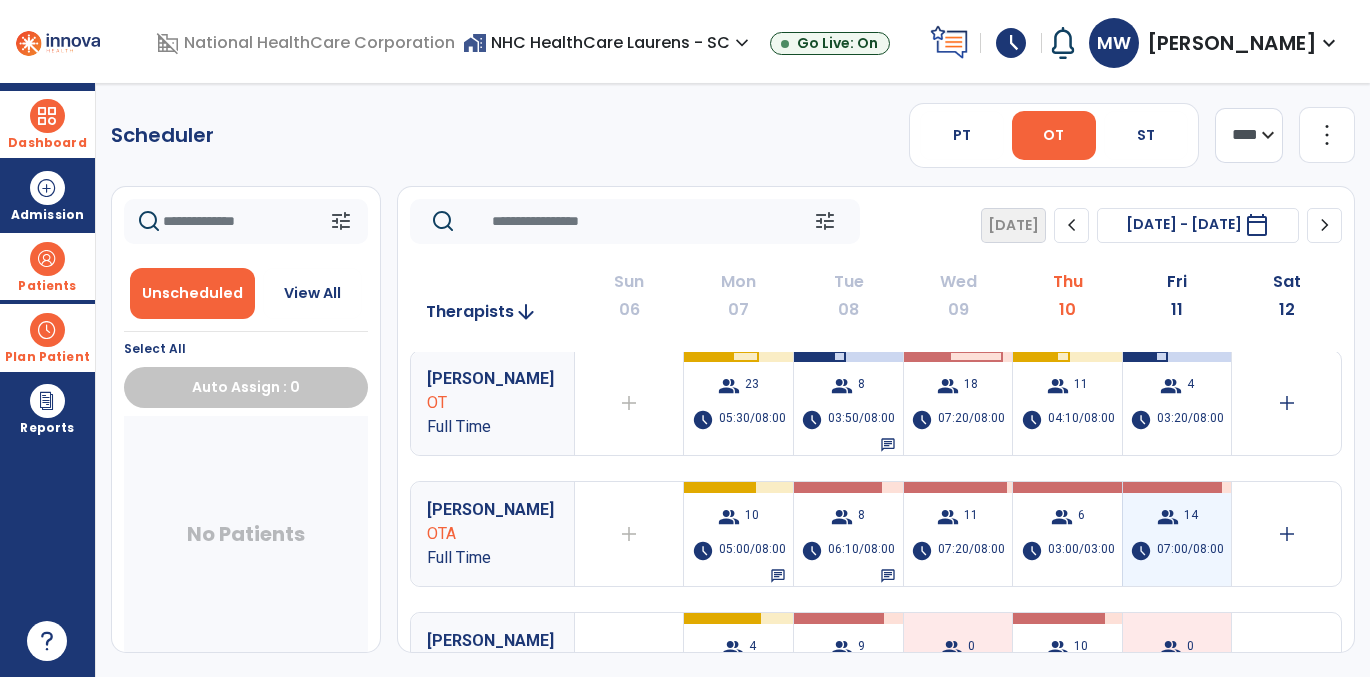 click on "group  14  schedule  07:00/08:00" at bounding box center (1177, 534) 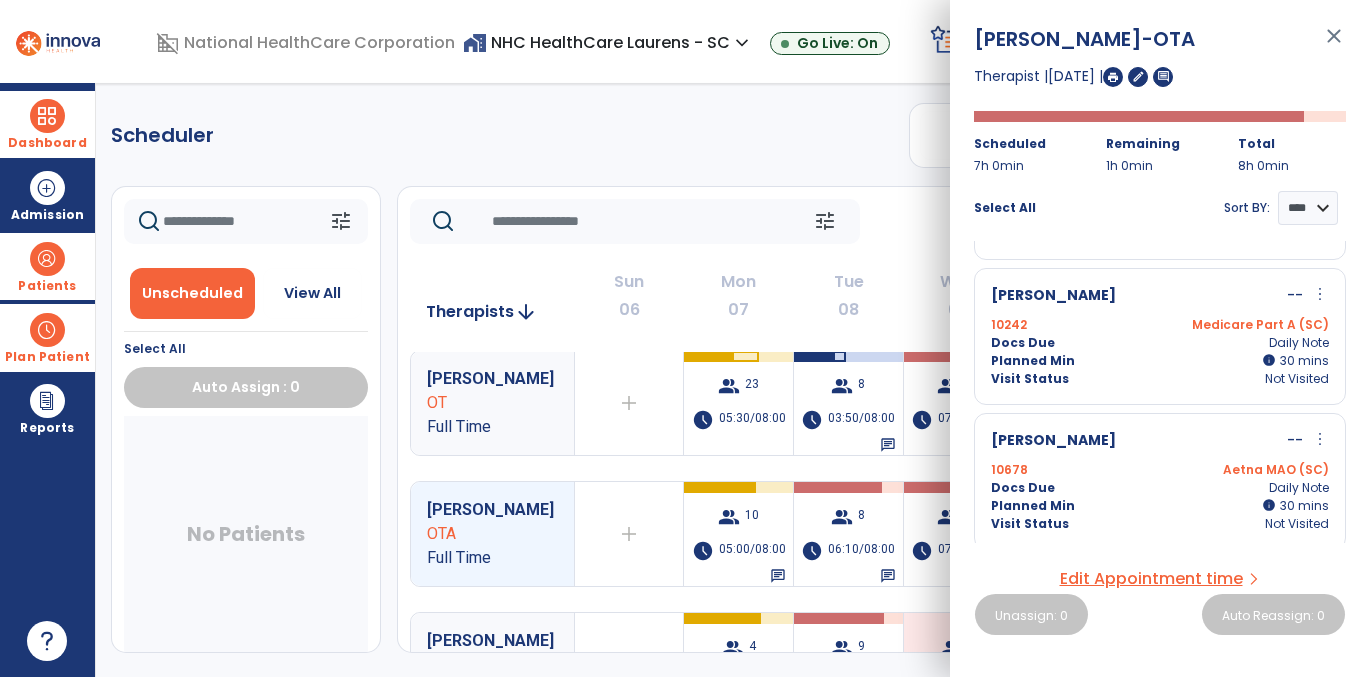 scroll, scrollTop: 1556, scrollLeft: 0, axis: vertical 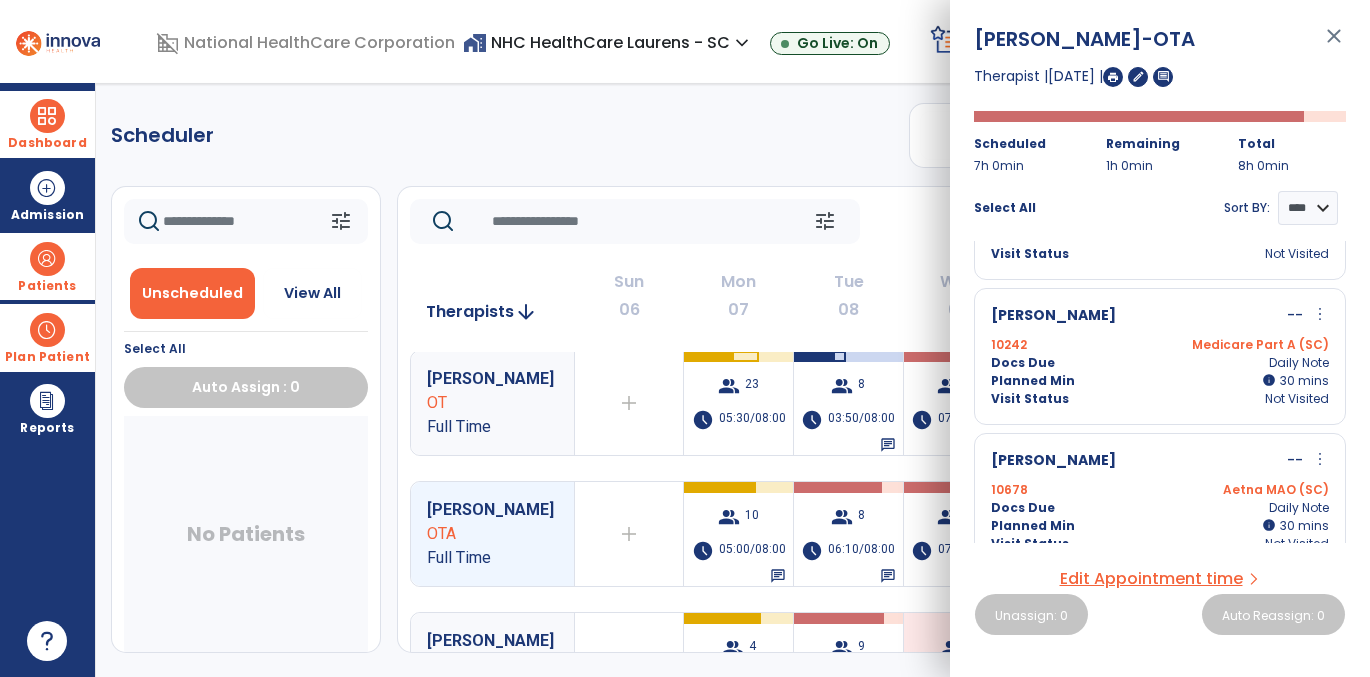 click on "Visit Status  Not Visited" at bounding box center [1160, 399] 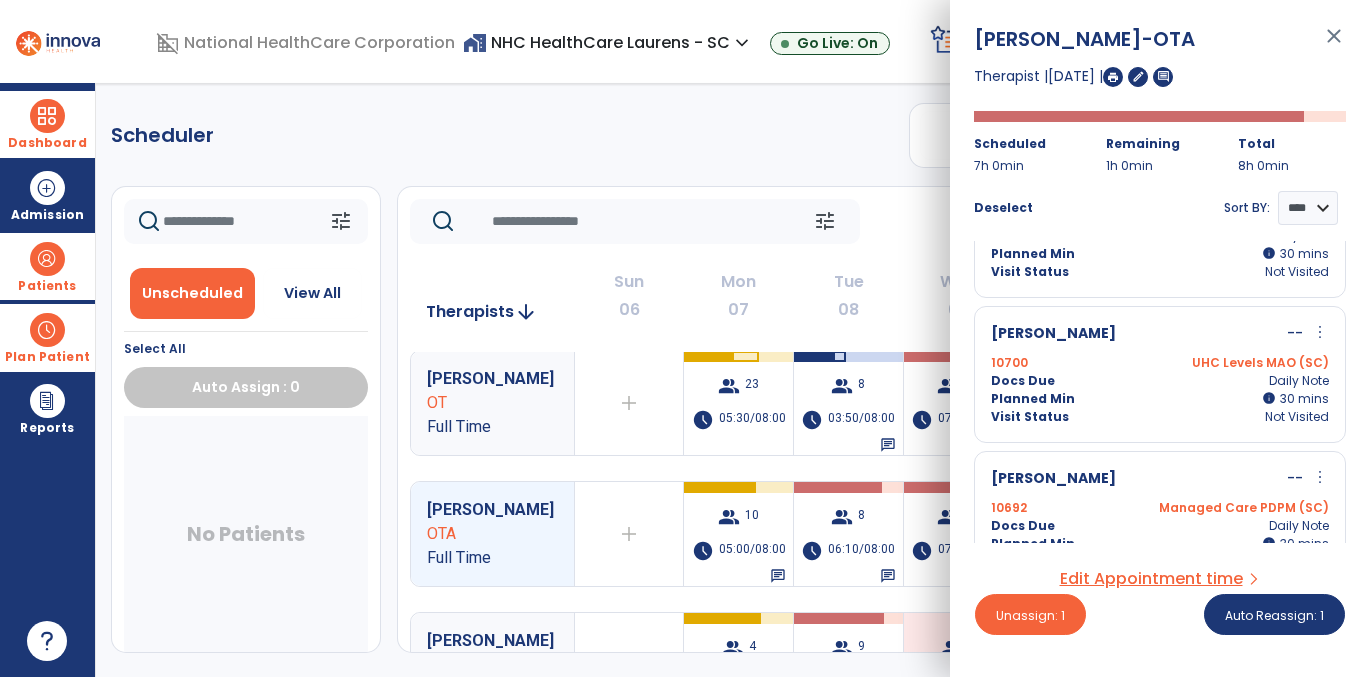 scroll, scrollTop: 656, scrollLeft: 0, axis: vertical 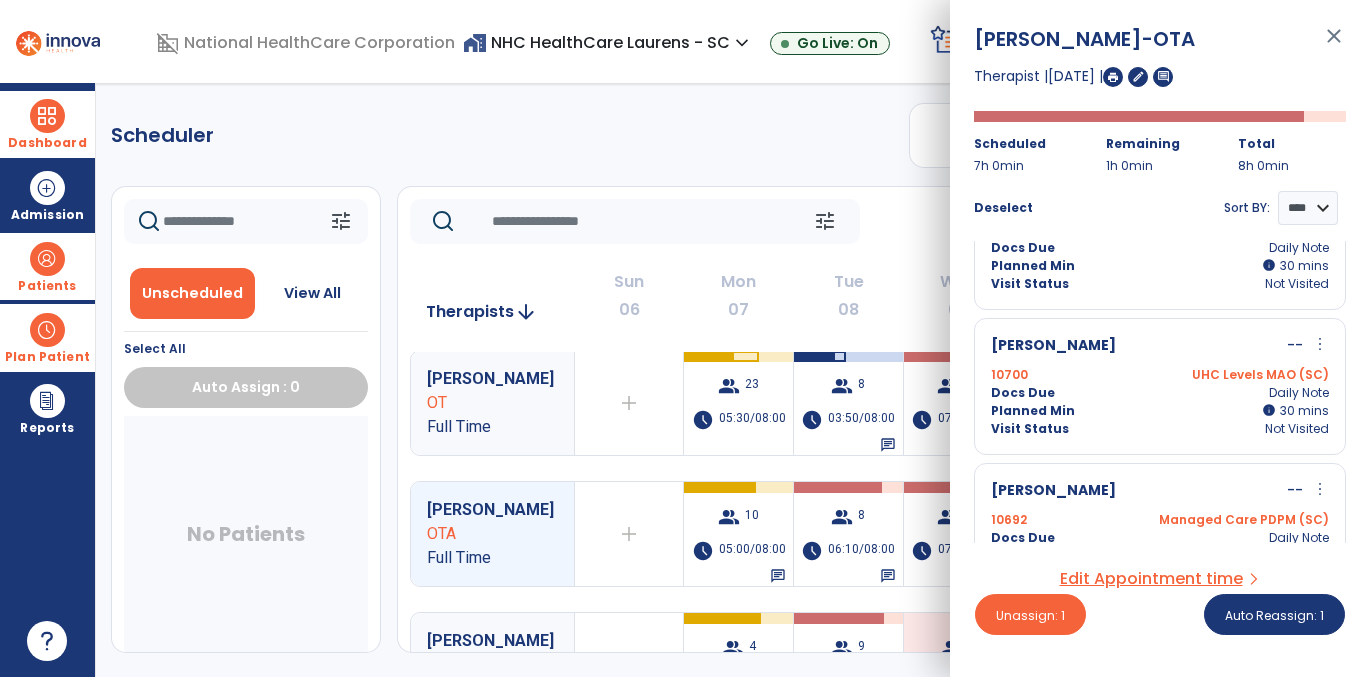 click on "Planned Min  info   30 I 30 mins" at bounding box center (1160, 411) 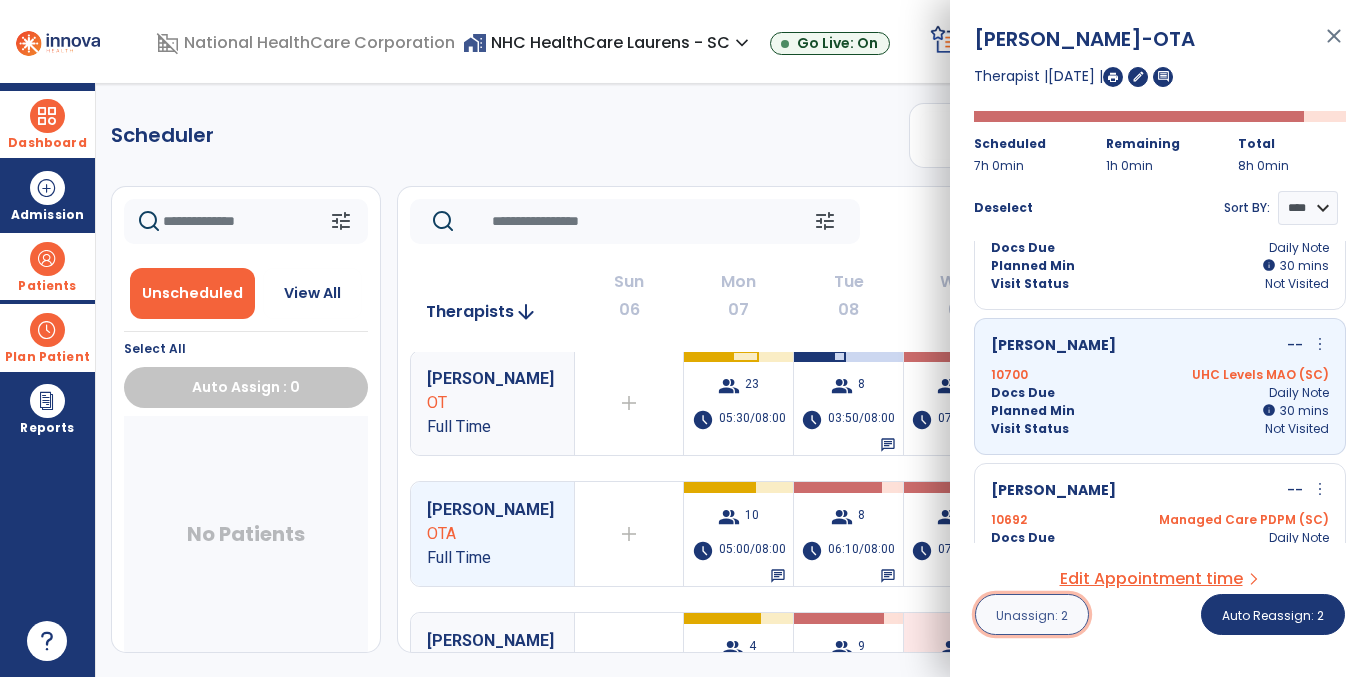 click on "Unassign: 2" at bounding box center (1032, 615) 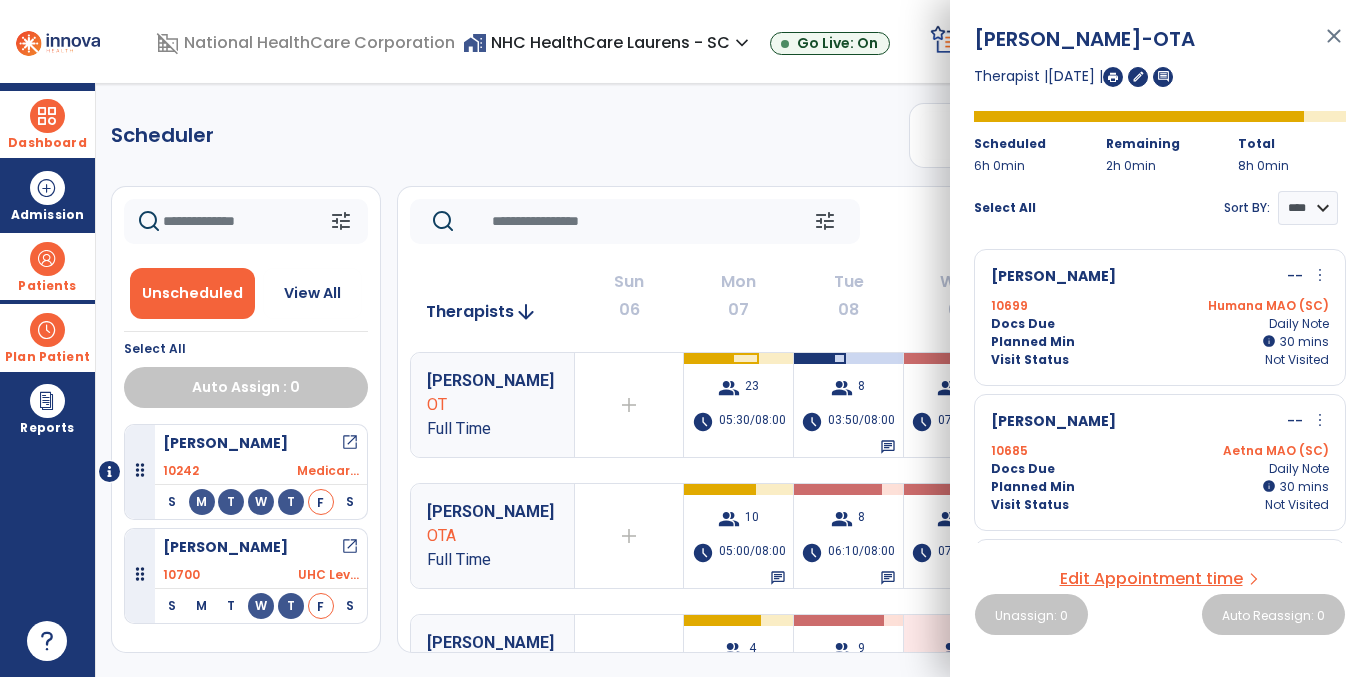 click on "close" at bounding box center [1334, 45] 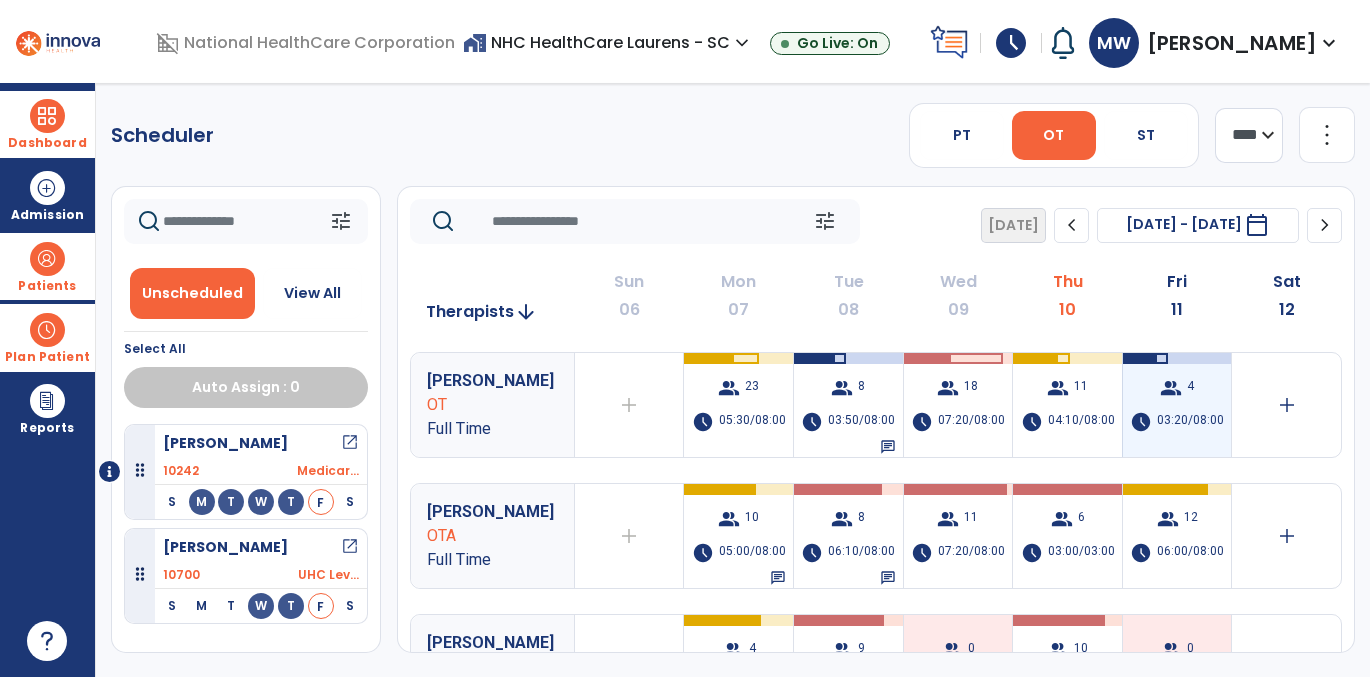 click on "group  4  schedule  03:20/08:00" at bounding box center [1177, 405] 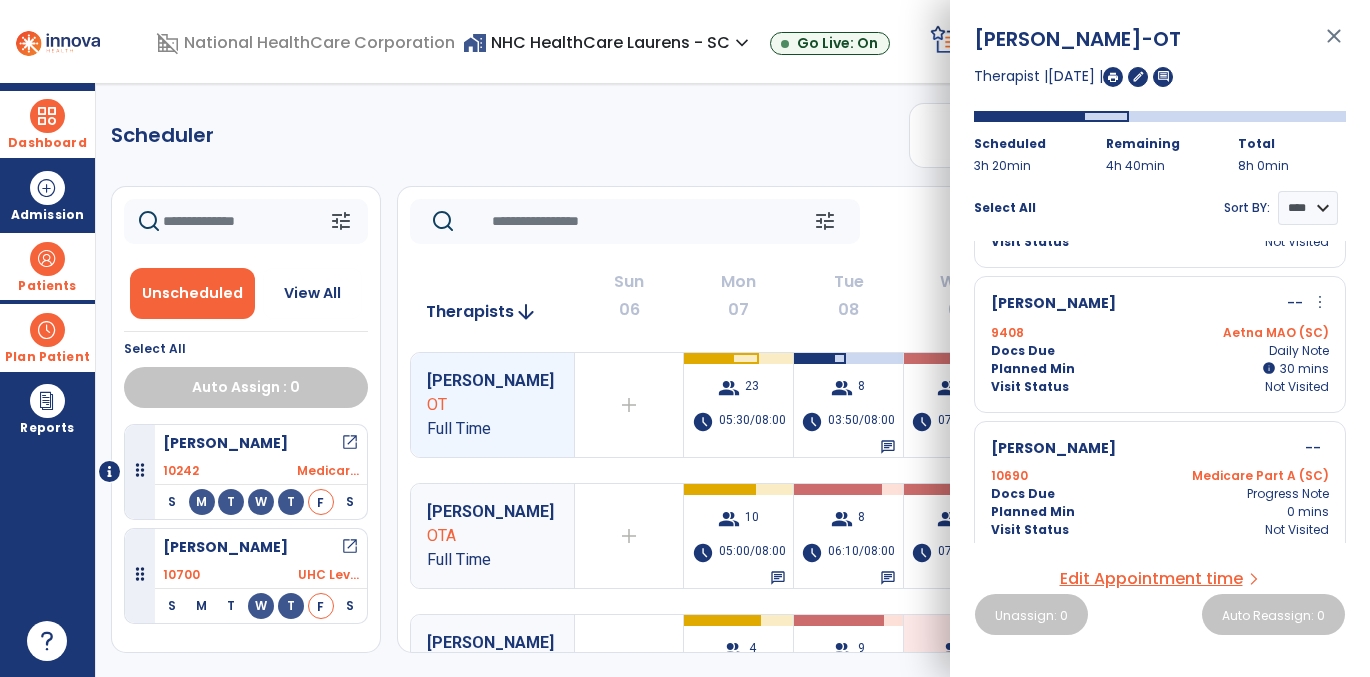 scroll, scrollTop: 359, scrollLeft: 0, axis: vertical 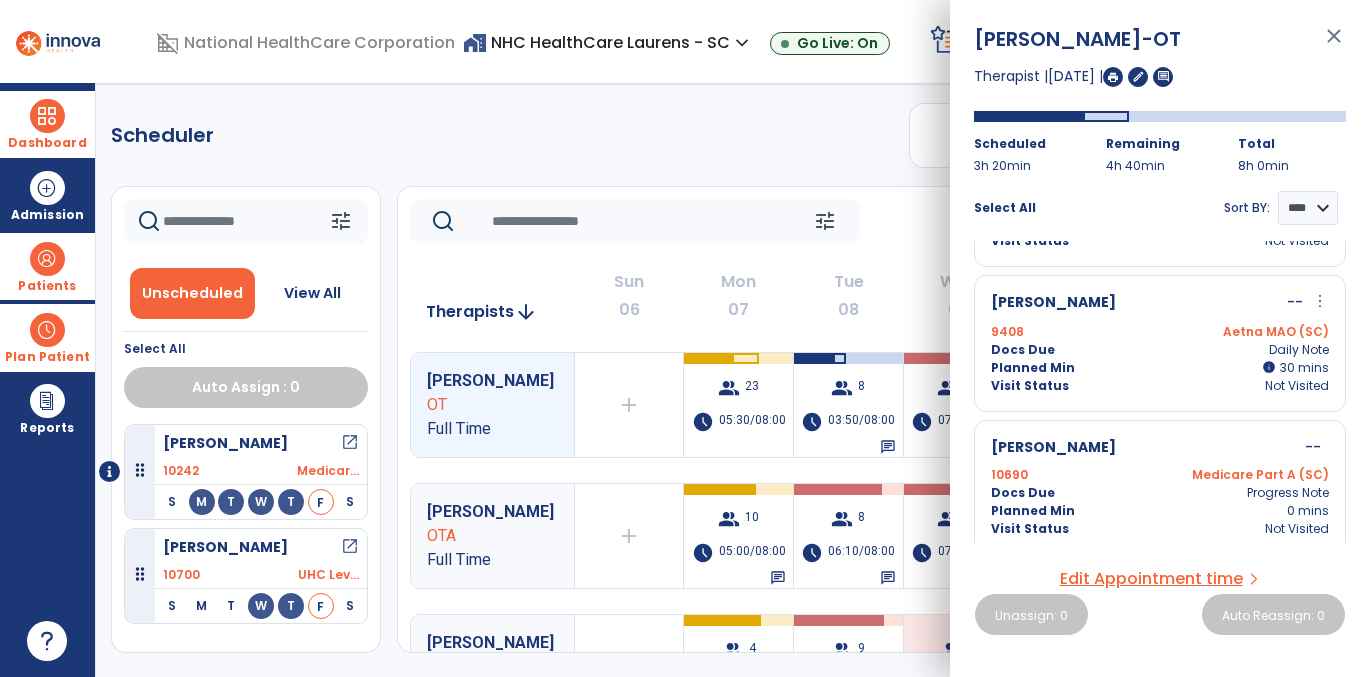 click on "[PERSON_NAME]   open_in_new" at bounding box center [261, 443] 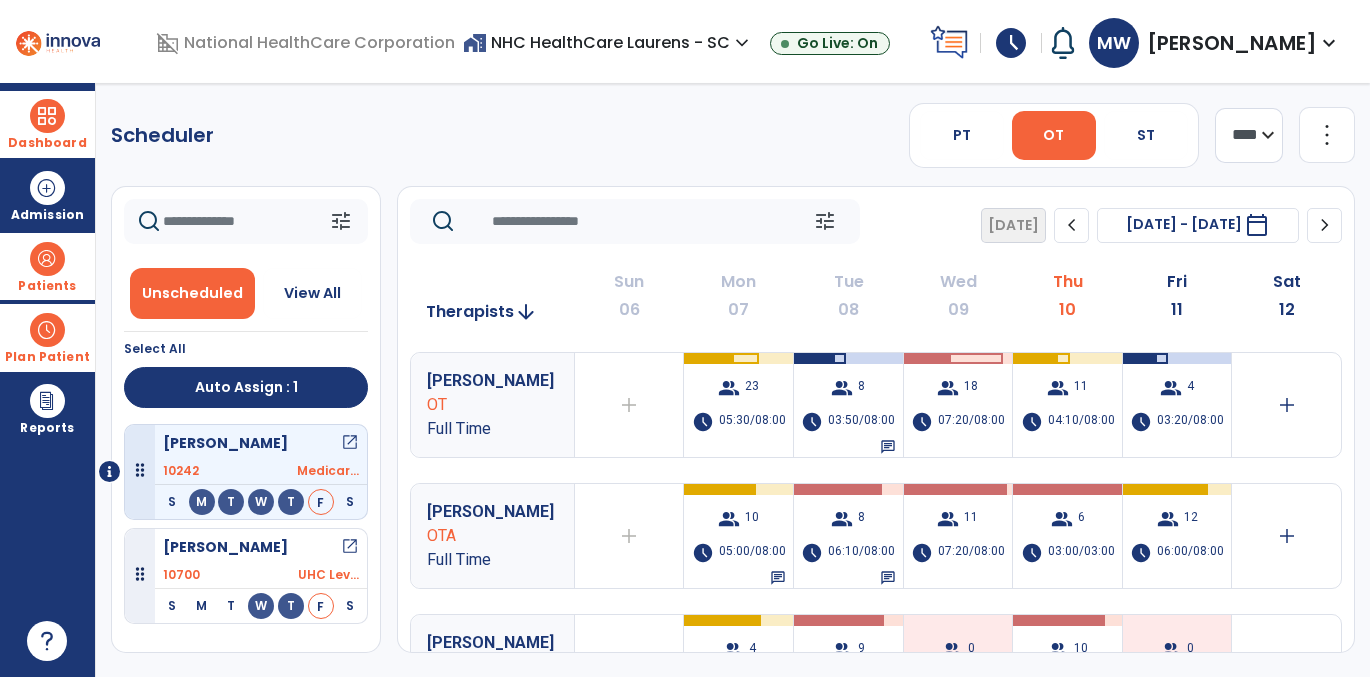 click on "[PERSON_NAME]   open_in_new" at bounding box center (261, 443) 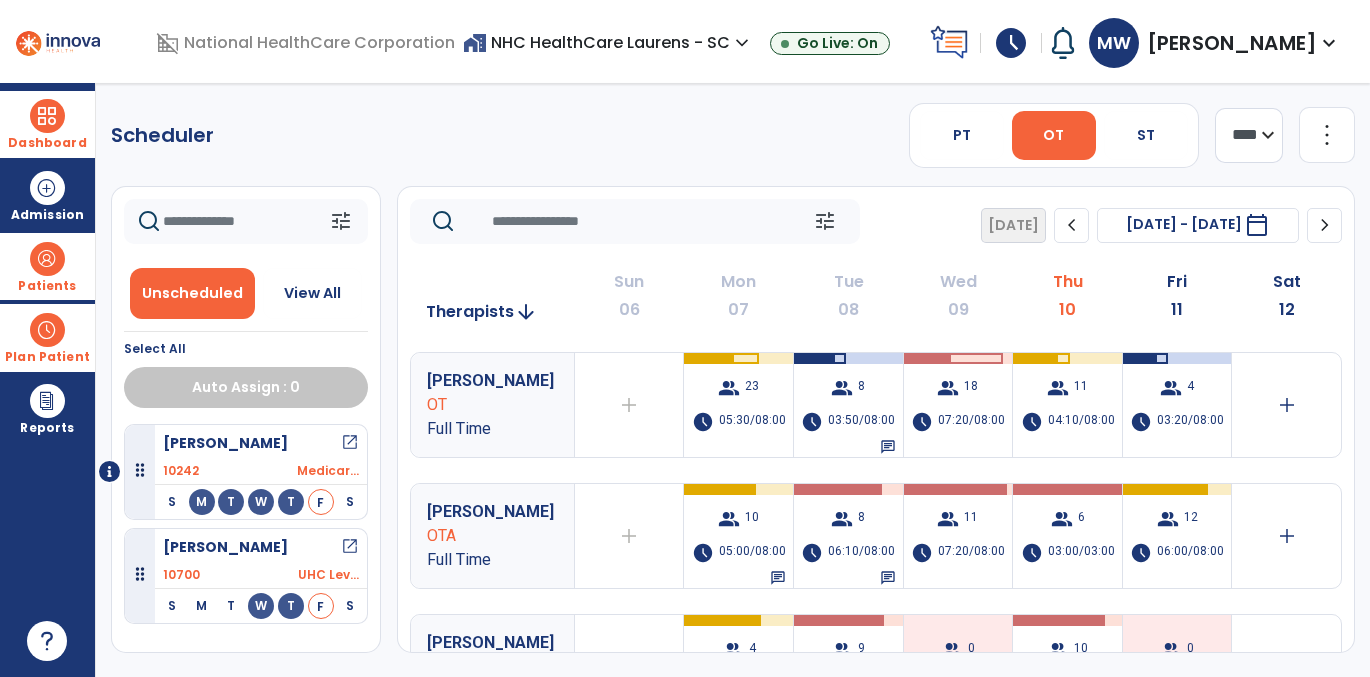 click on "[PERSON_NAME]   open_in_new" at bounding box center (261, 547) 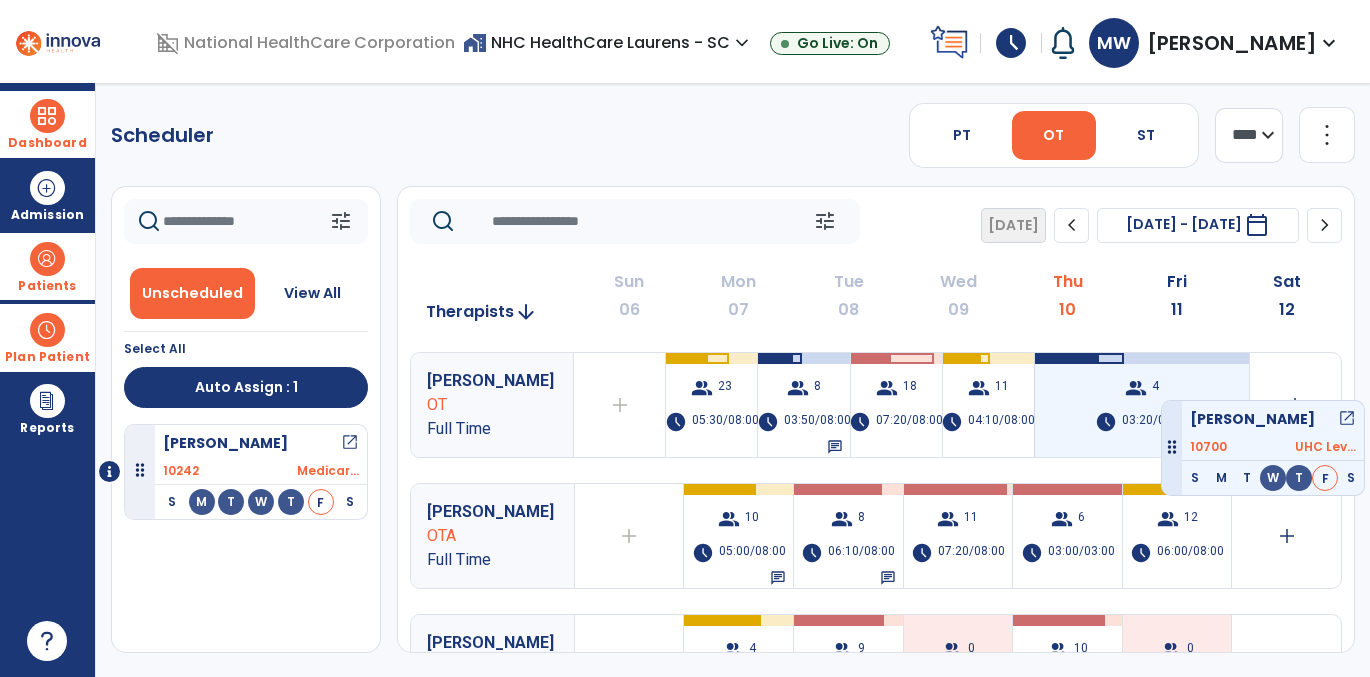 drag, startPoint x: 274, startPoint y: 541, endPoint x: 1161, endPoint y: 392, distance: 899.4276 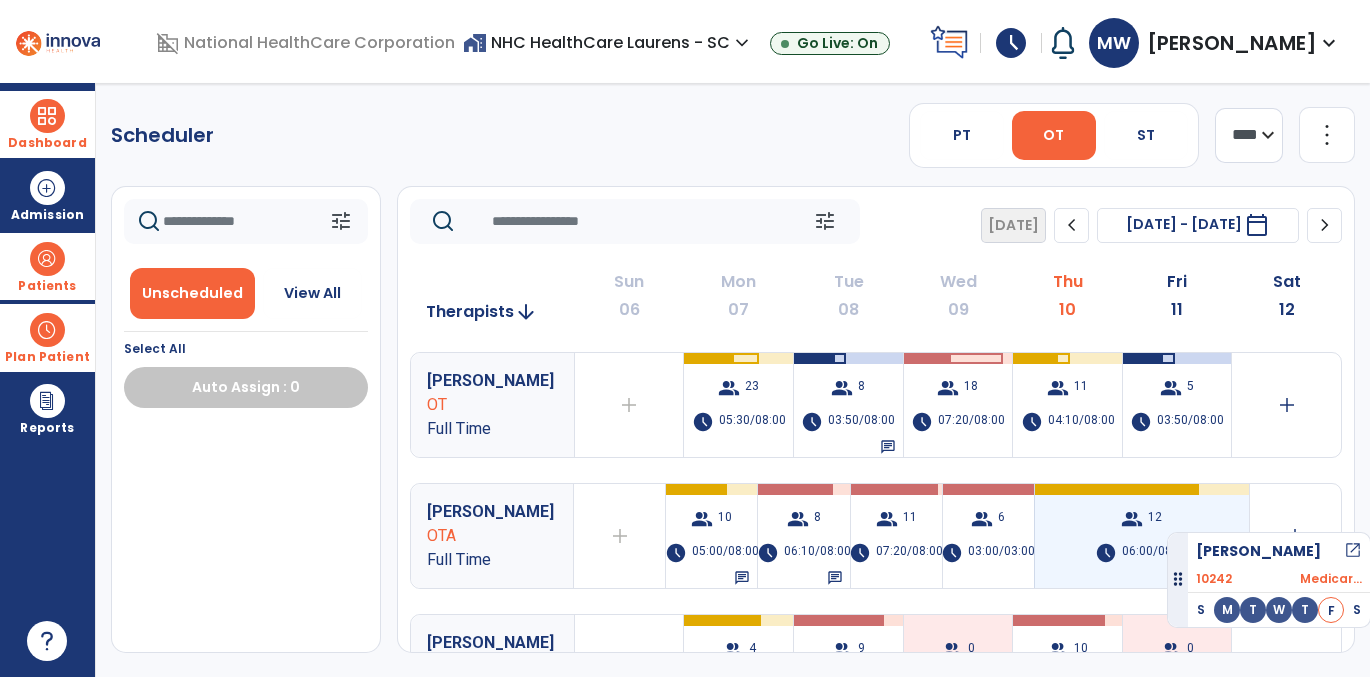 drag, startPoint x: 280, startPoint y: 436, endPoint x: 1167, endPoint y: 524, distance: 891.3546 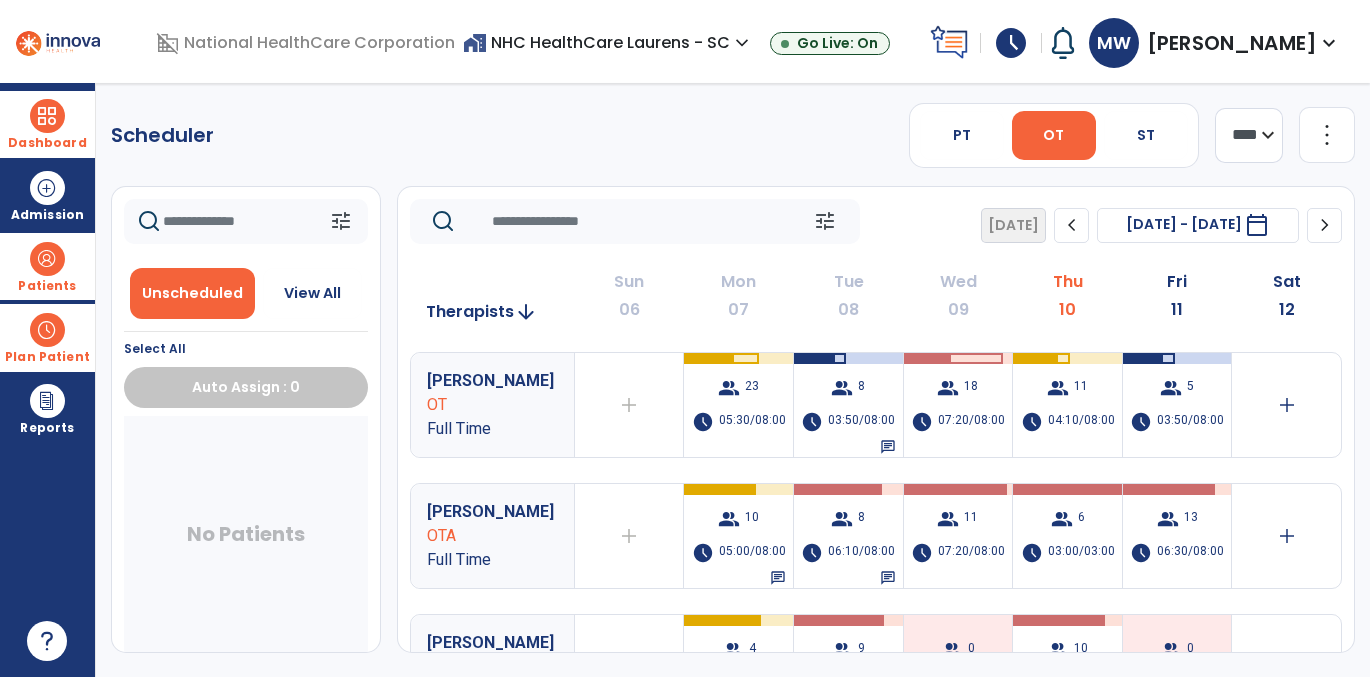click on "group  13  schedule  06:30/08:00" at bounding box center (1177, 536) 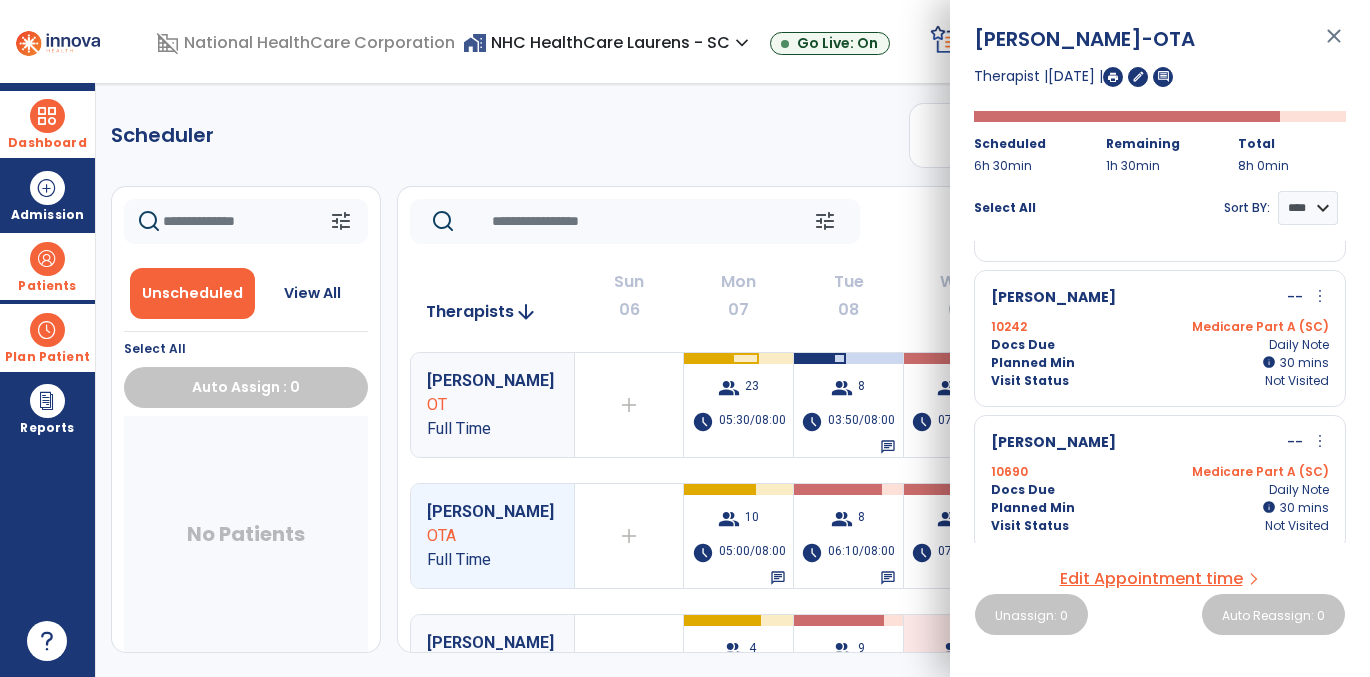 scroll, scrollTop: 1151, scrollLeft: 0, axis: vertical 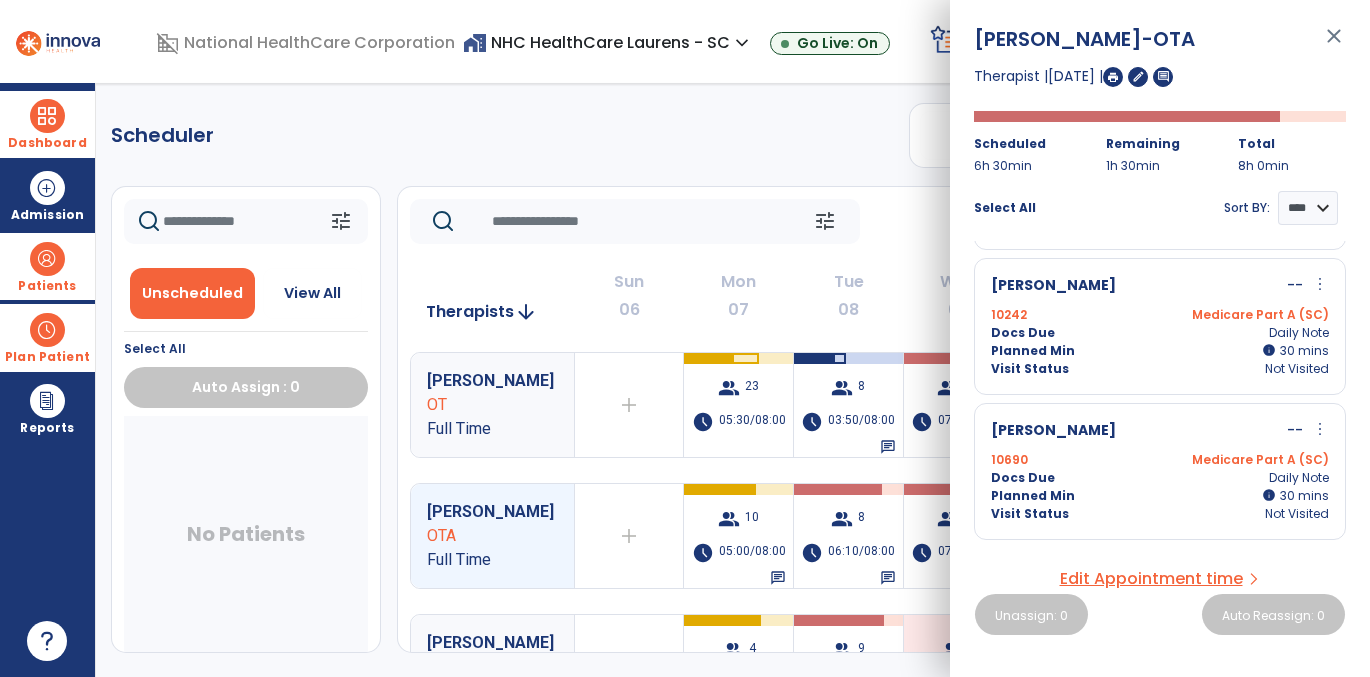 click on "[PERSON_NAME]   --  more_vert  edit   Edit Session   alt_route   Split Minutes" at bounding box center [1160, 431] 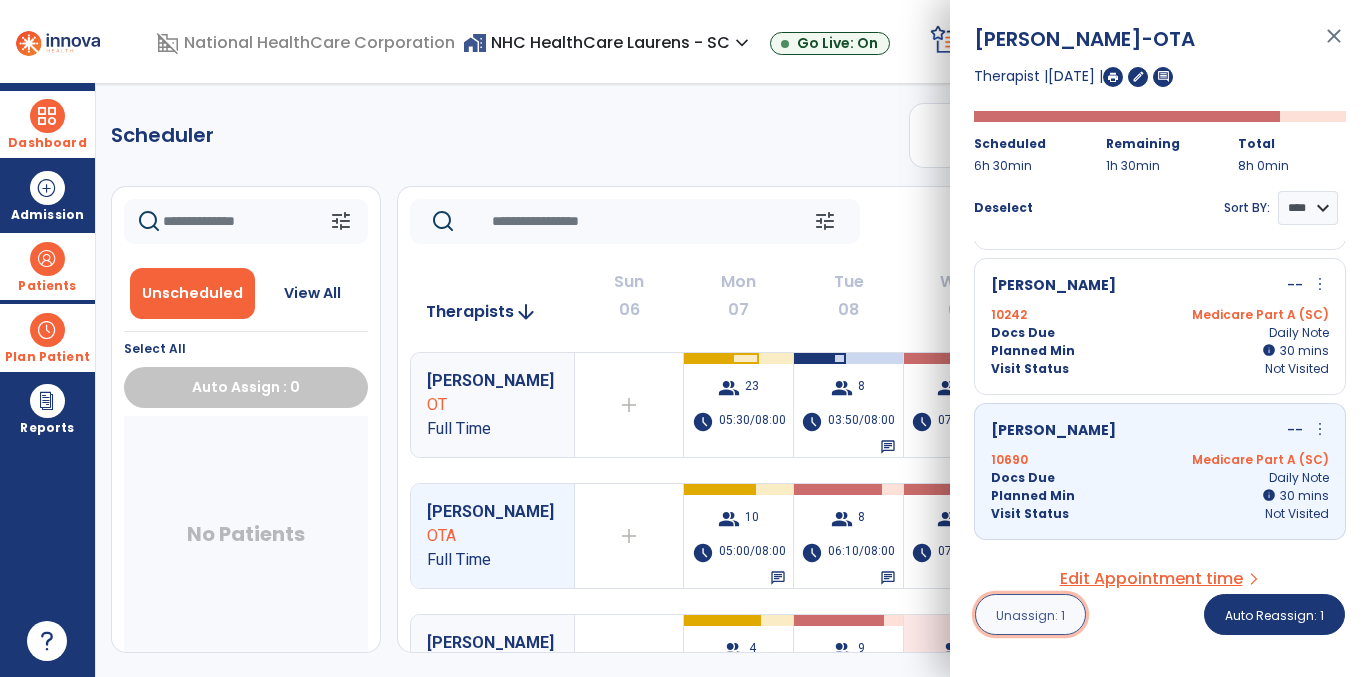 click on "Unassign: 1" at bounding box center [1030, 615] 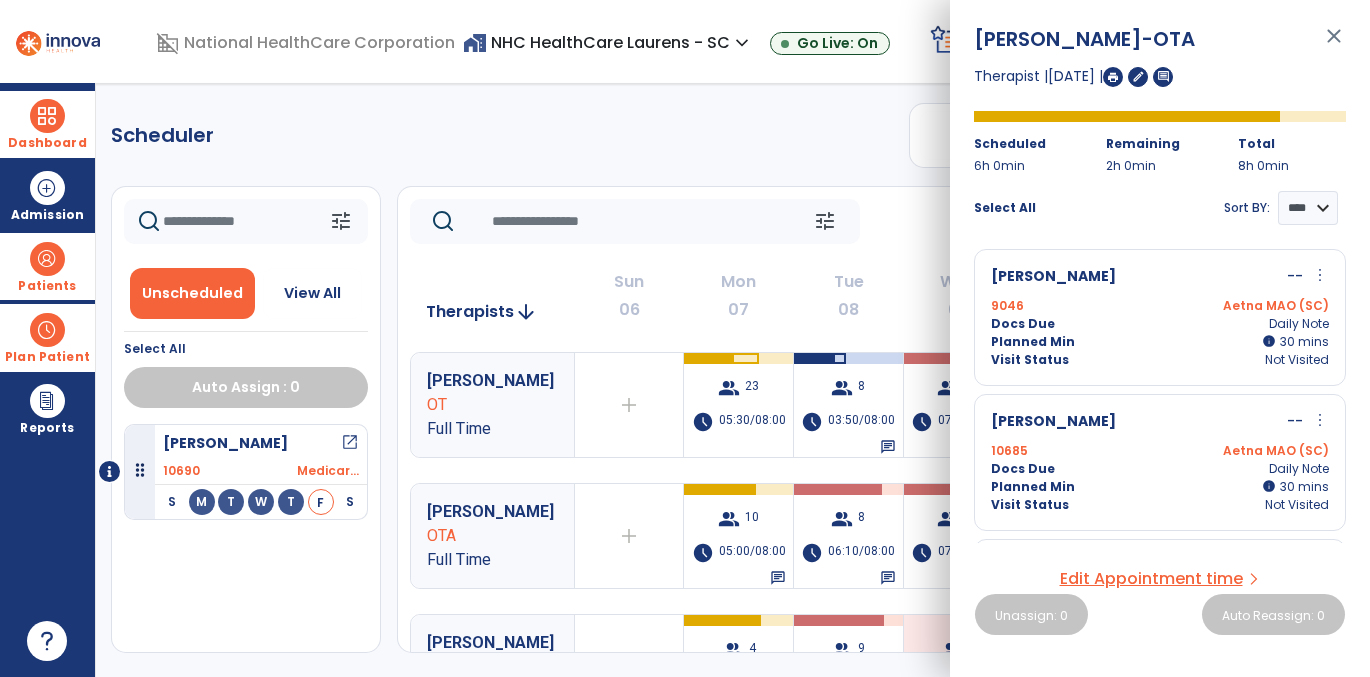 click on "close" at bounding box center (1334, 45) 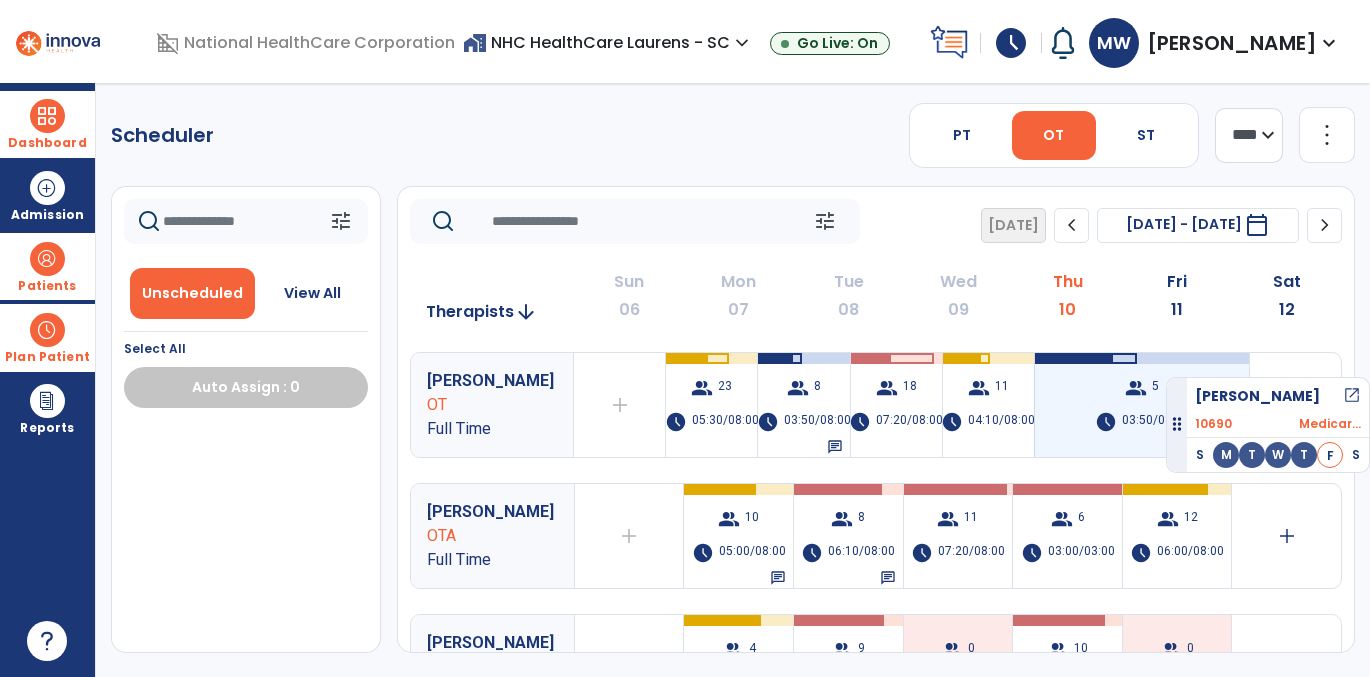 drag, startPoint x: 300, startPoint y: 431, endPoint x: 1166, endPoint y: 369, distance: 868.21655 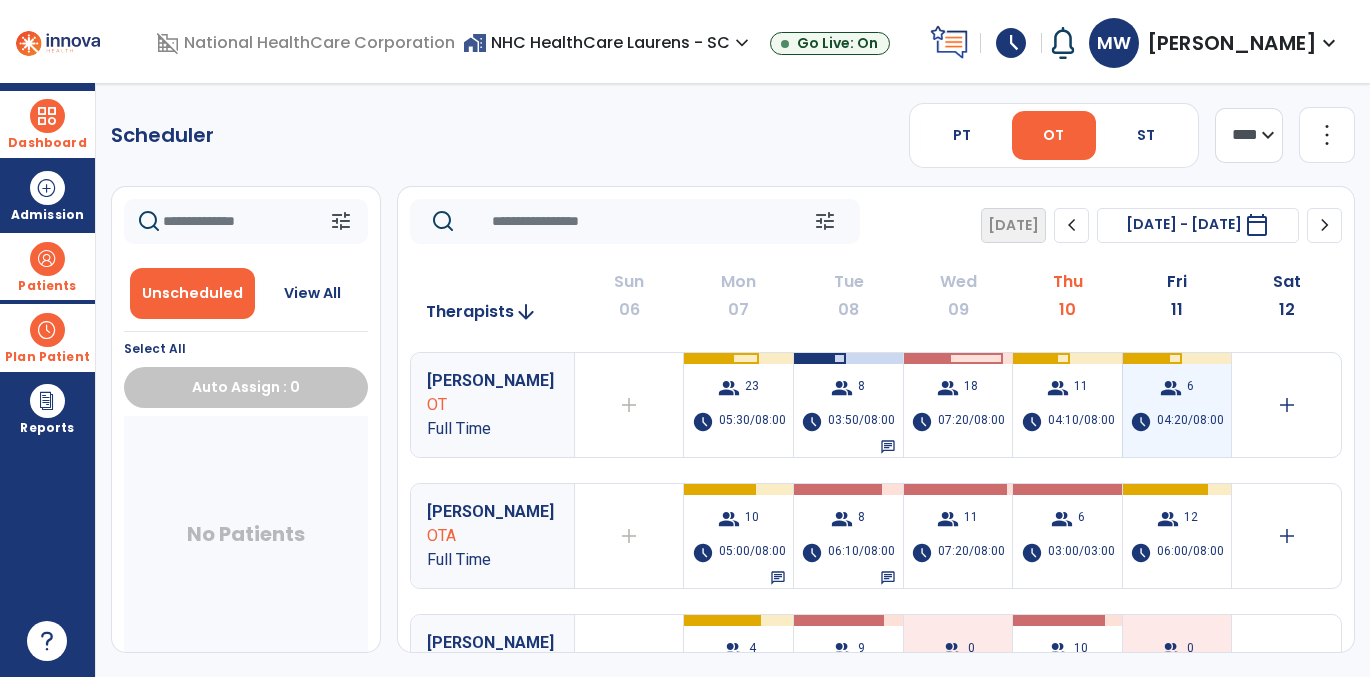 click on "group  6  schedule  04:20/08:00" at bounding box center [1177, 405] 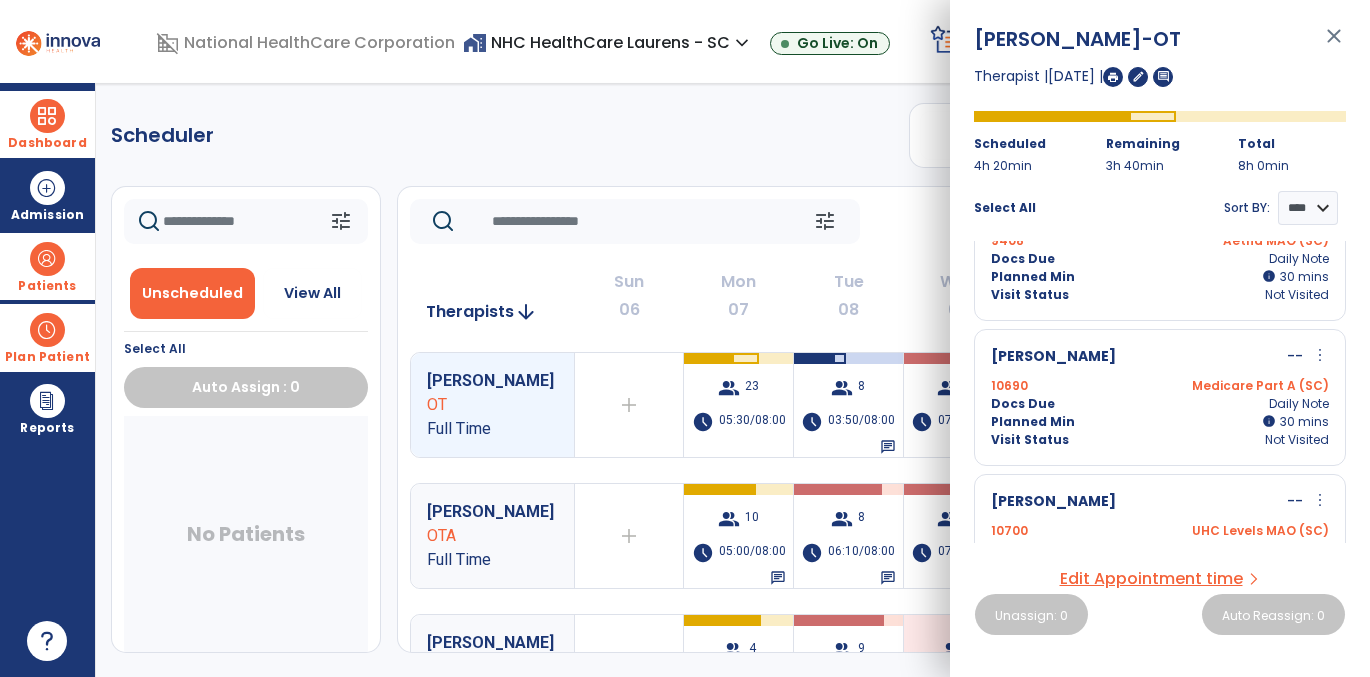 scroll, scrollTop: 429, scrollLeft: 0, axis: vertical 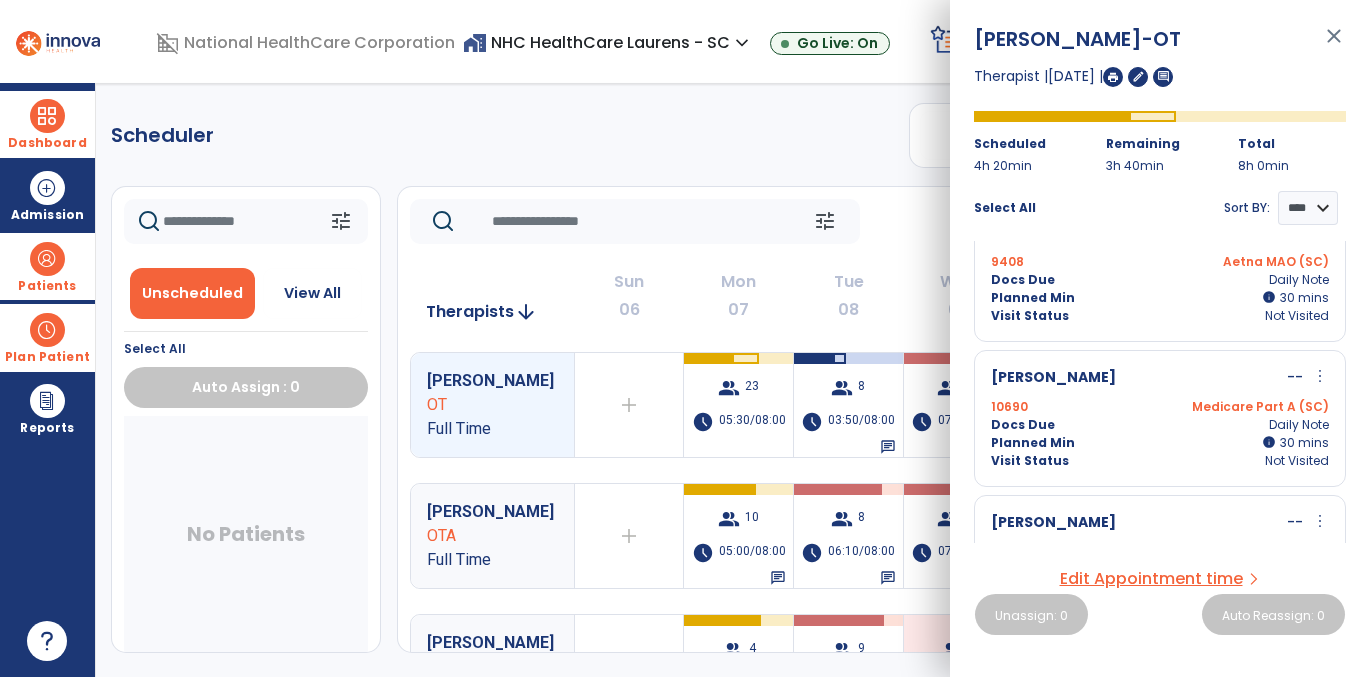 click on "more_vert" at bounding box center [1320, 376] 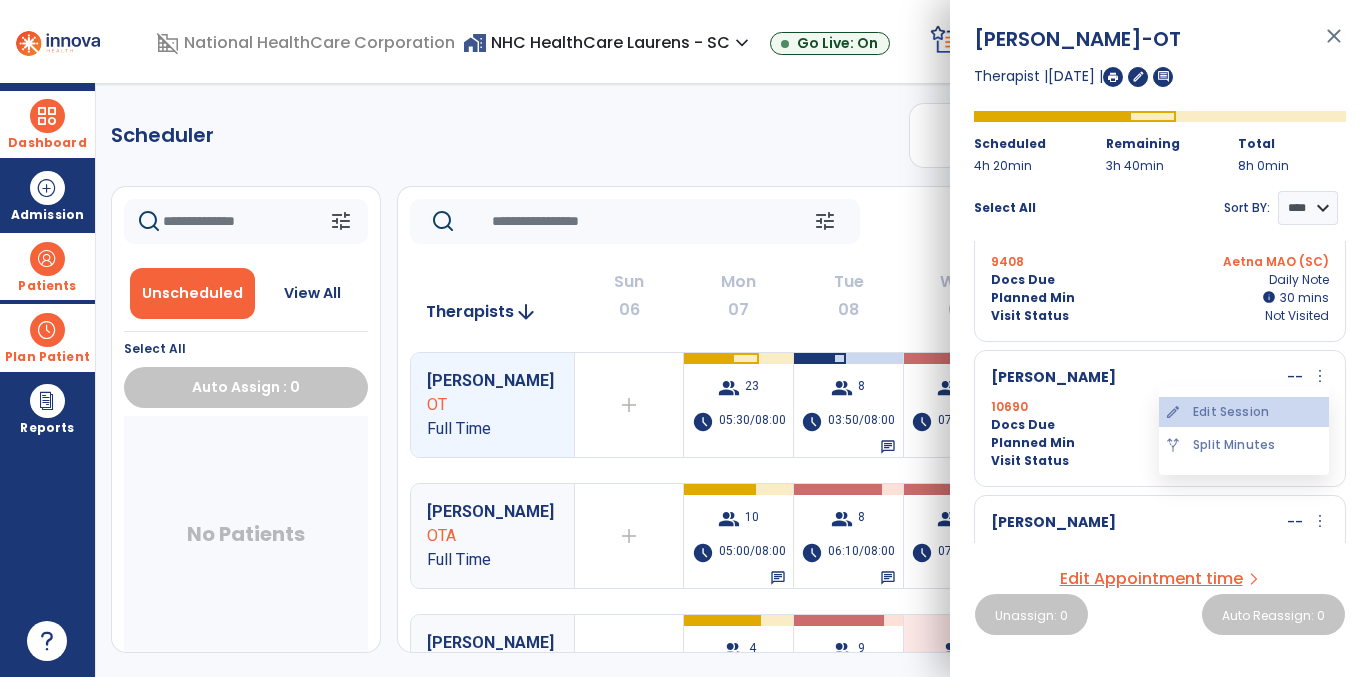 click on "edit   Edit Session" at bounding box center [1244, 412] 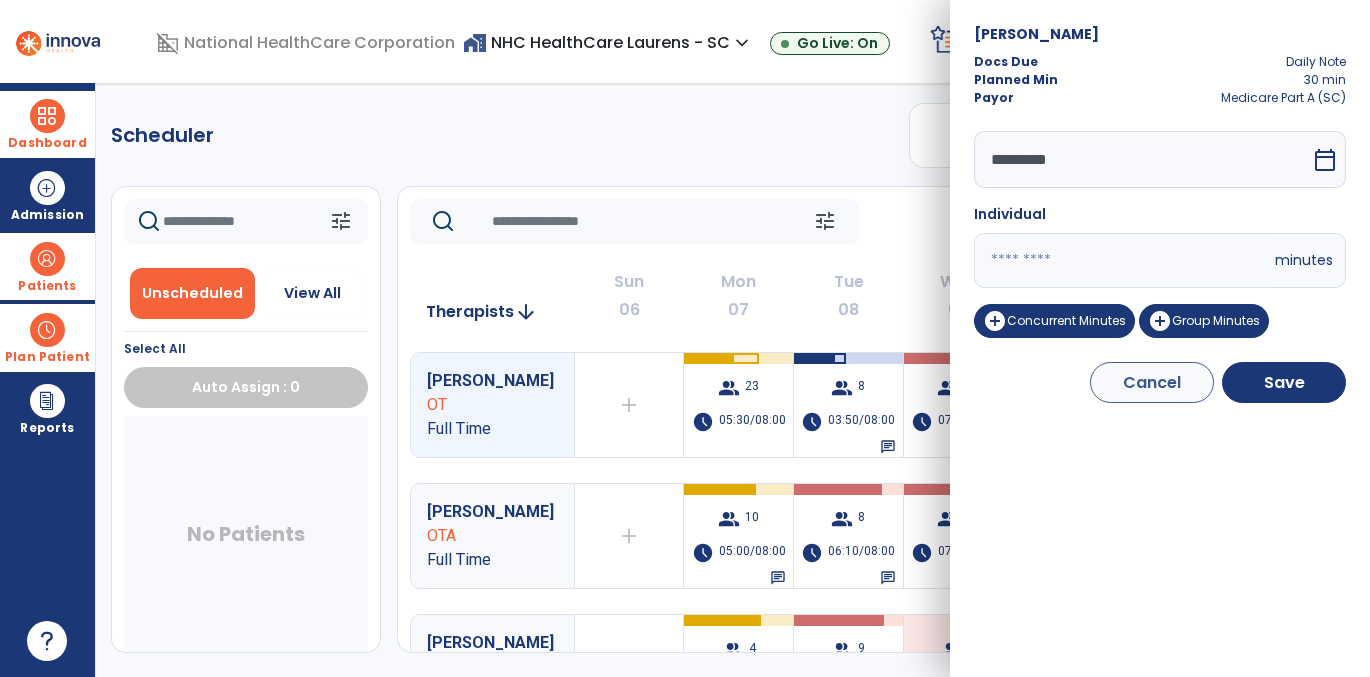 drag, startPoint x: 1052, startPoint y: 249, endPoint x: 925, endPoint y: 245, distance: 127.06297 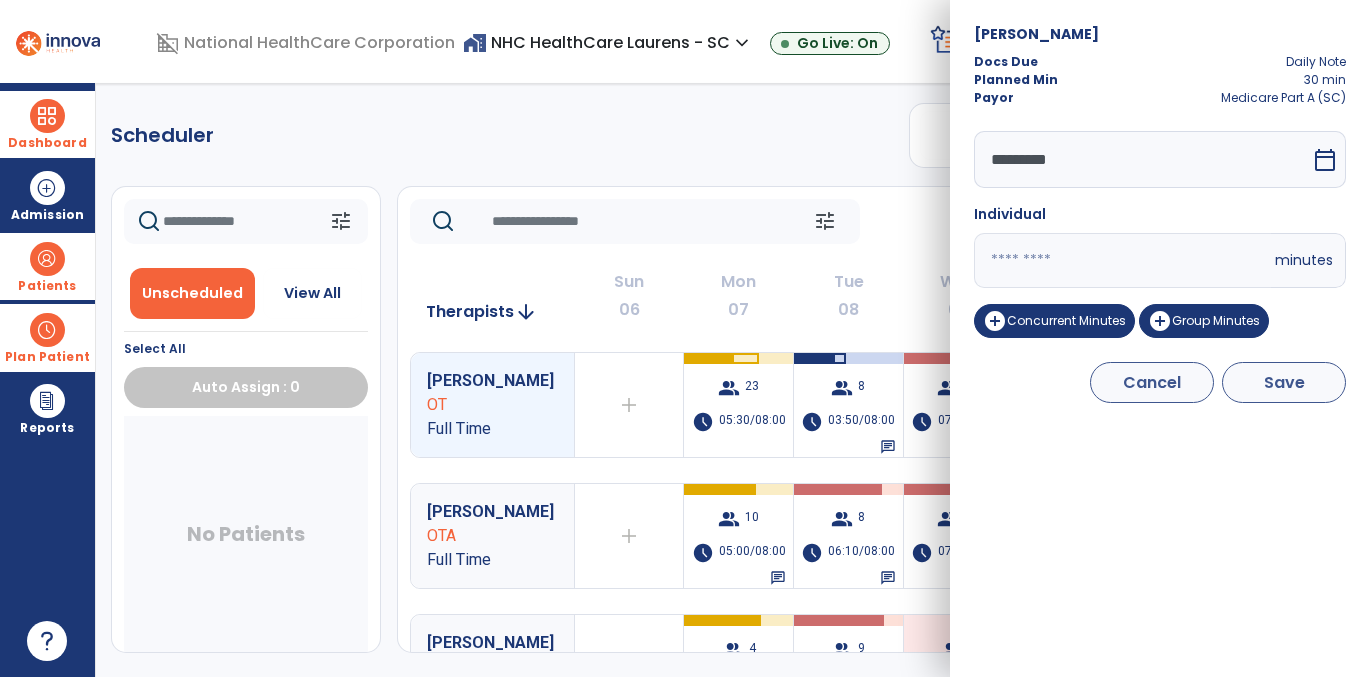 type on "**" 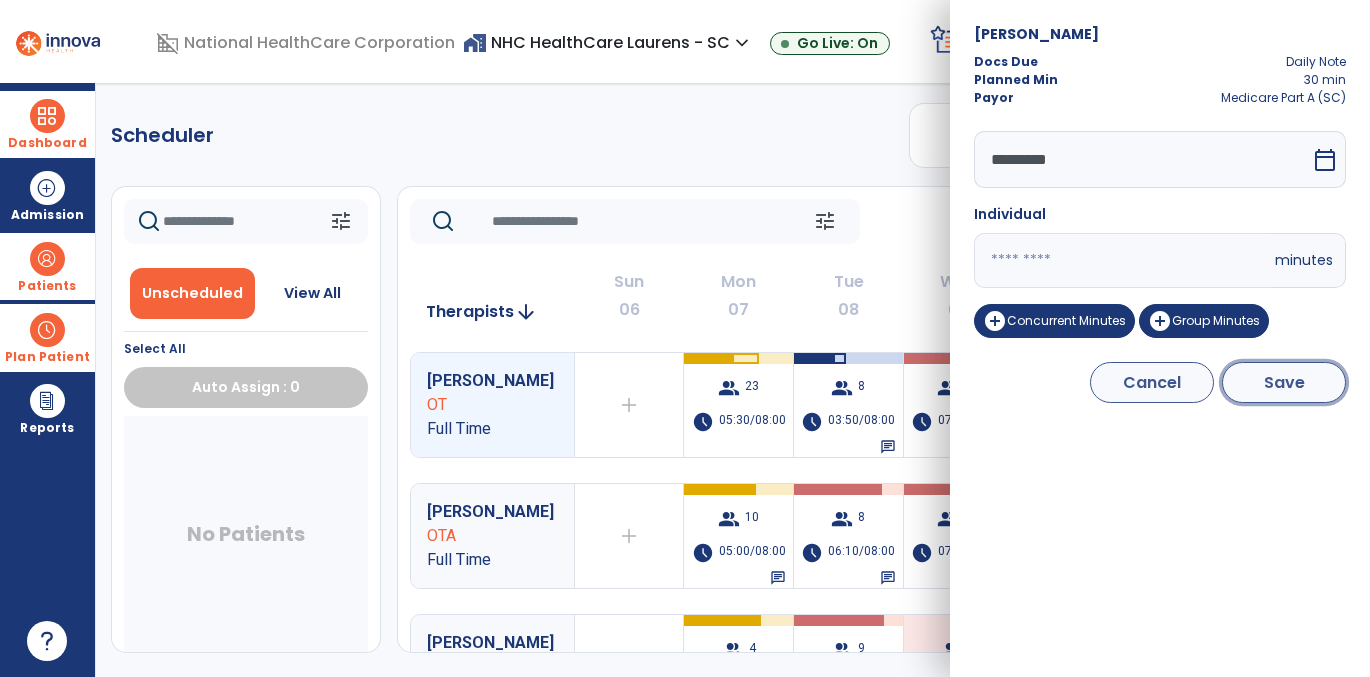click on "Save" at bounding box center (1284, 382) 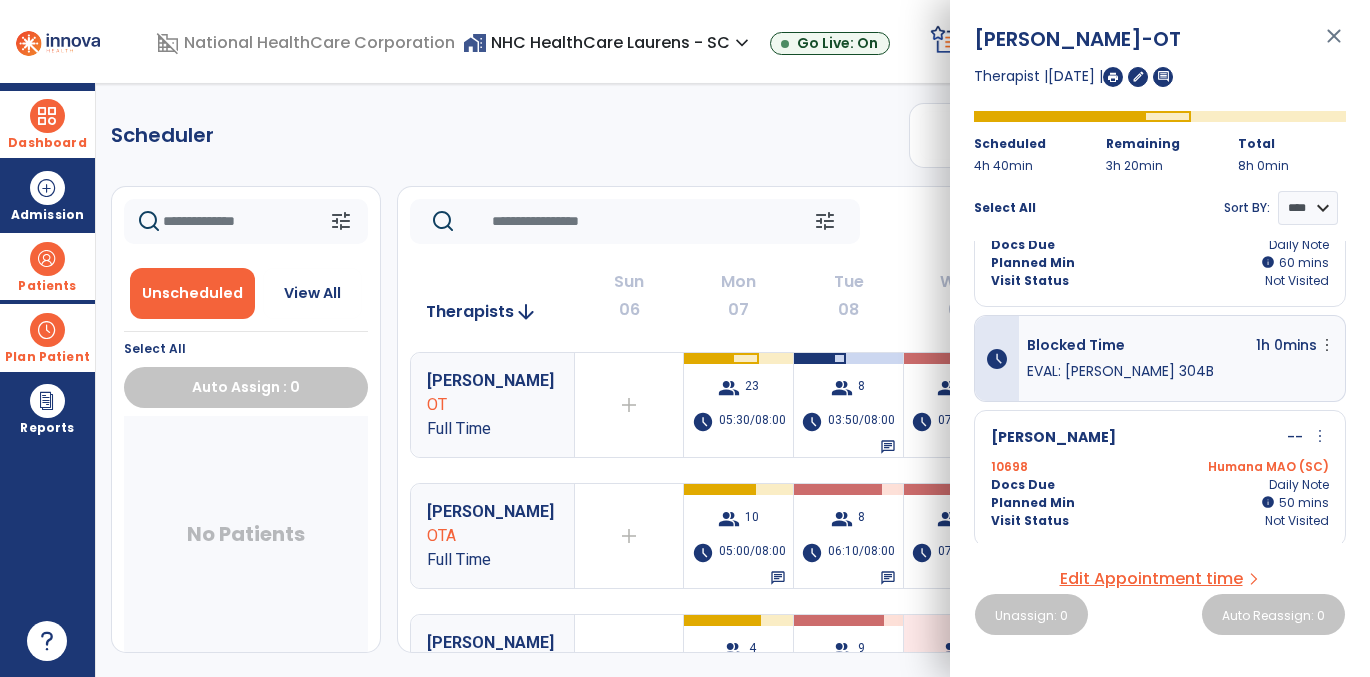scroll, scrollTop: 0, scrollLeft: 0, axis: both 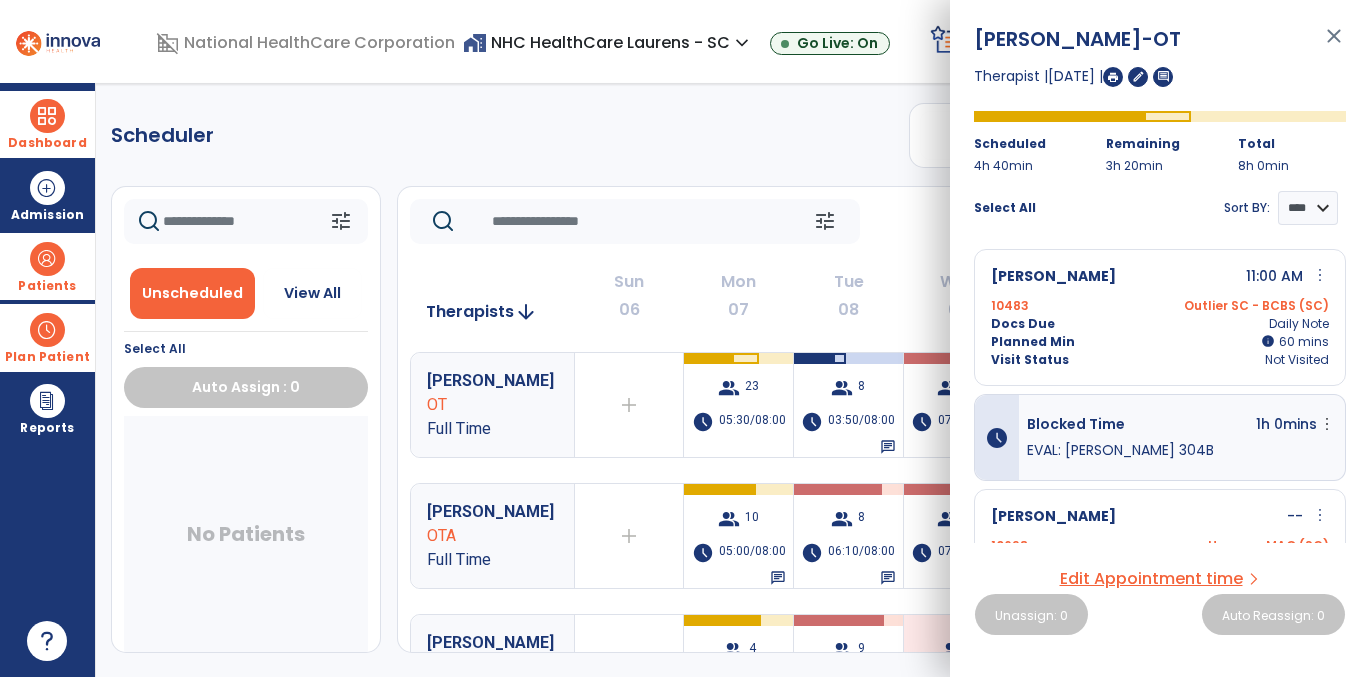 click on "close" at bounding box center [1334, 45] 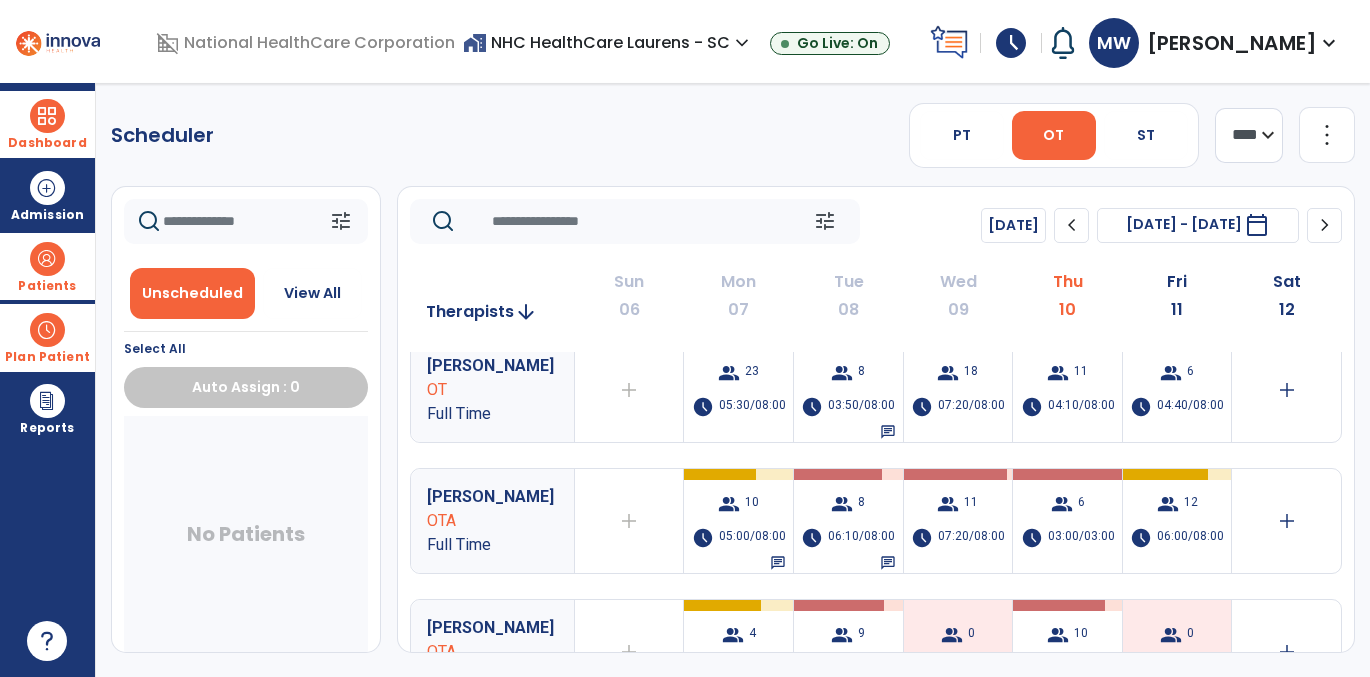 scroll, scrollTop: 0, scrollLeft: 0, axis: both 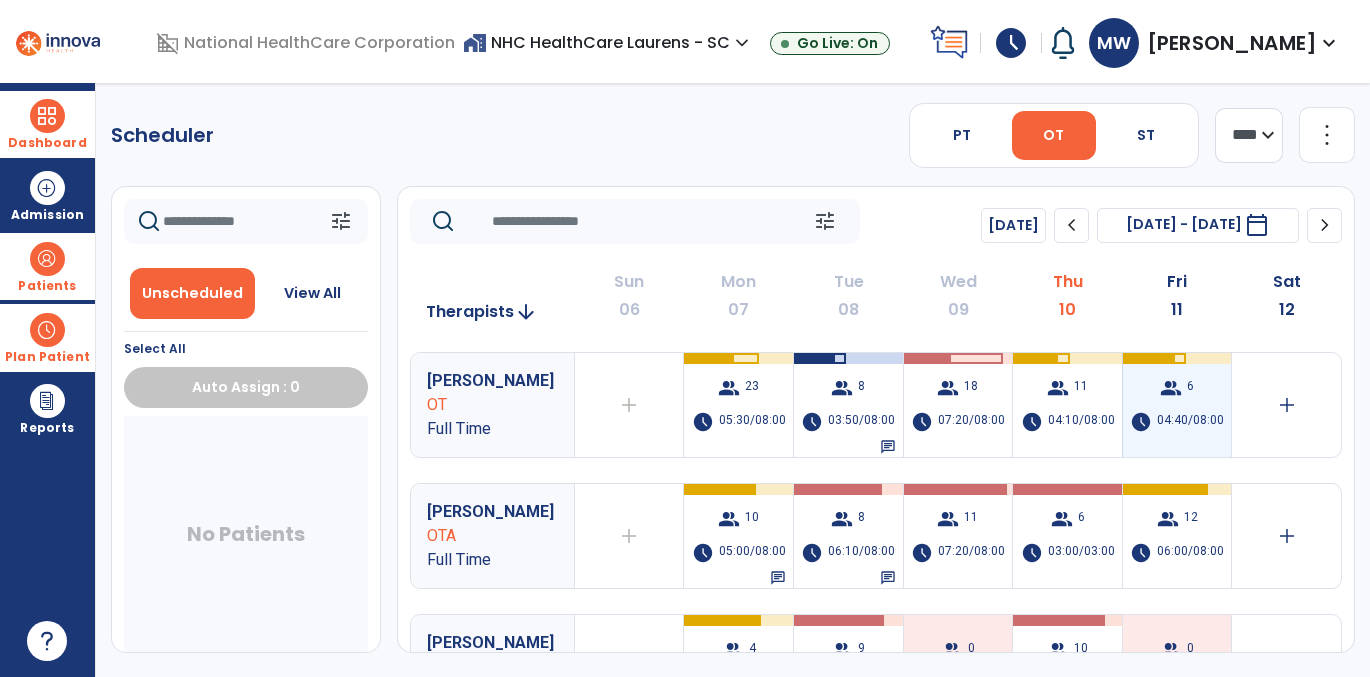 click on "group  6  schedule  04:40/08:00" at bounding box center [1177, 405] 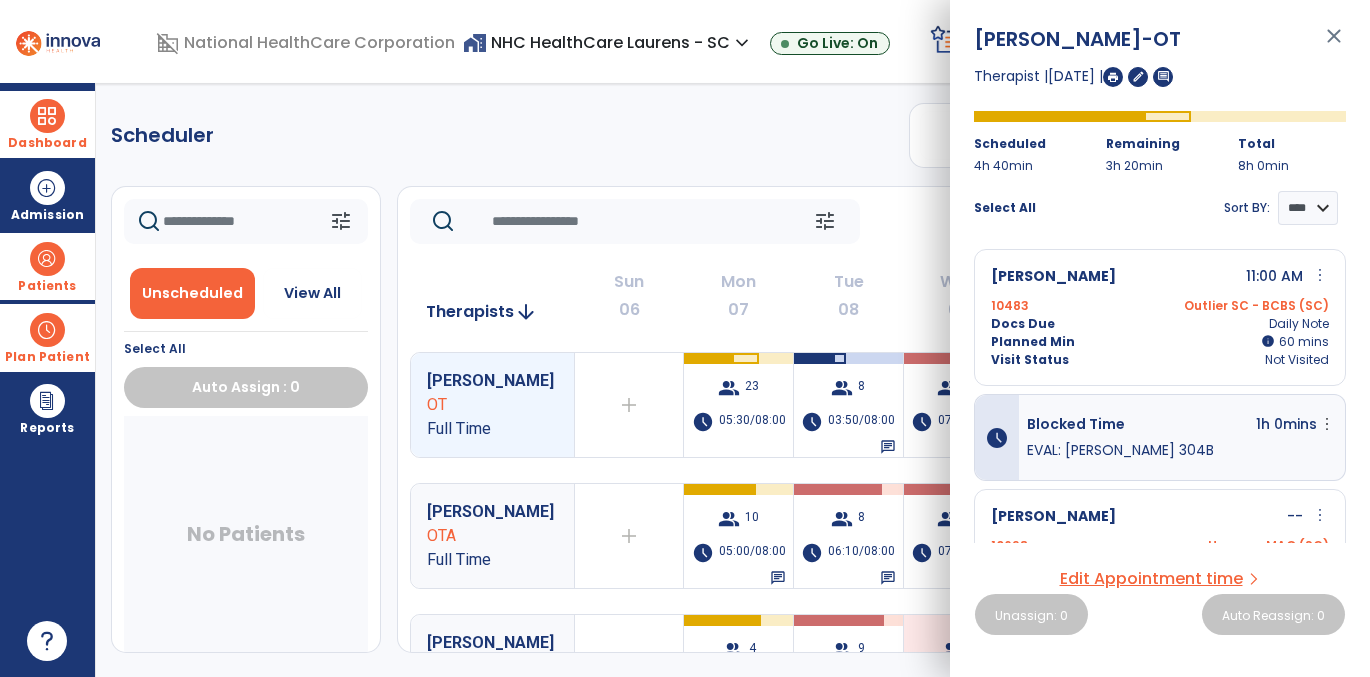 click on "close" at bounding box center [1334, 45] 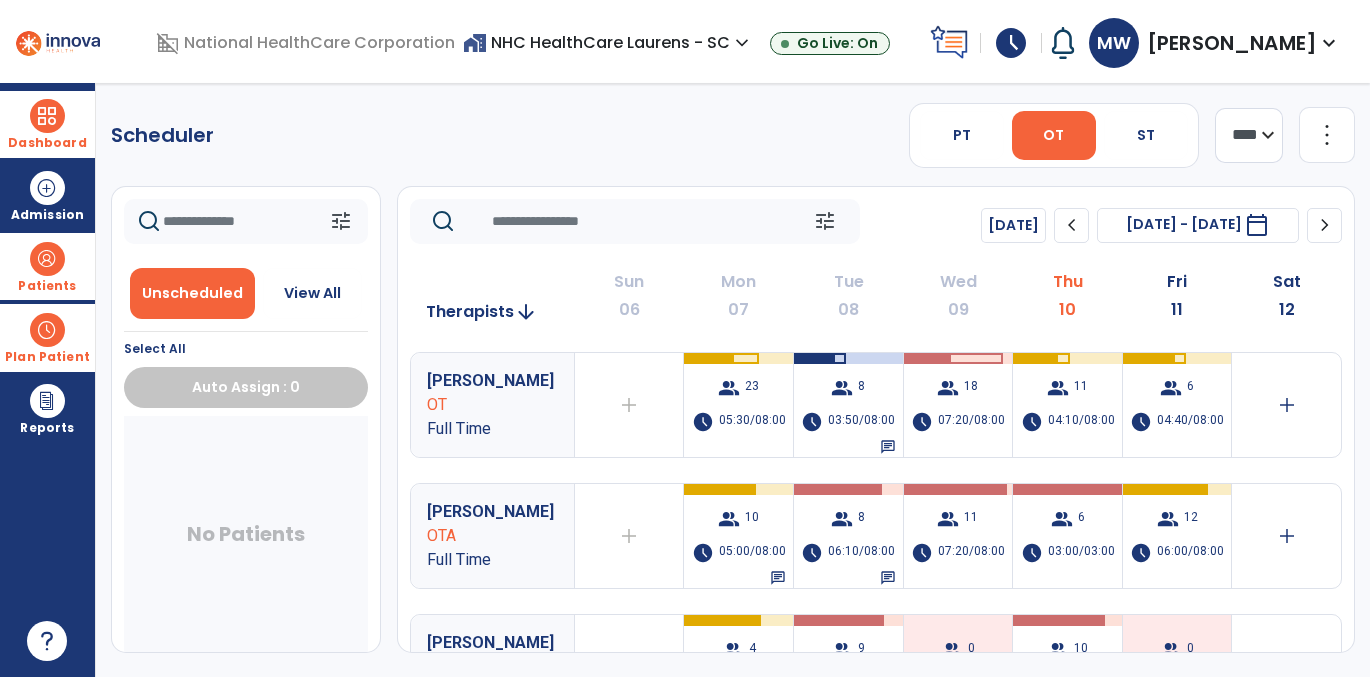 click on "chevron_right" 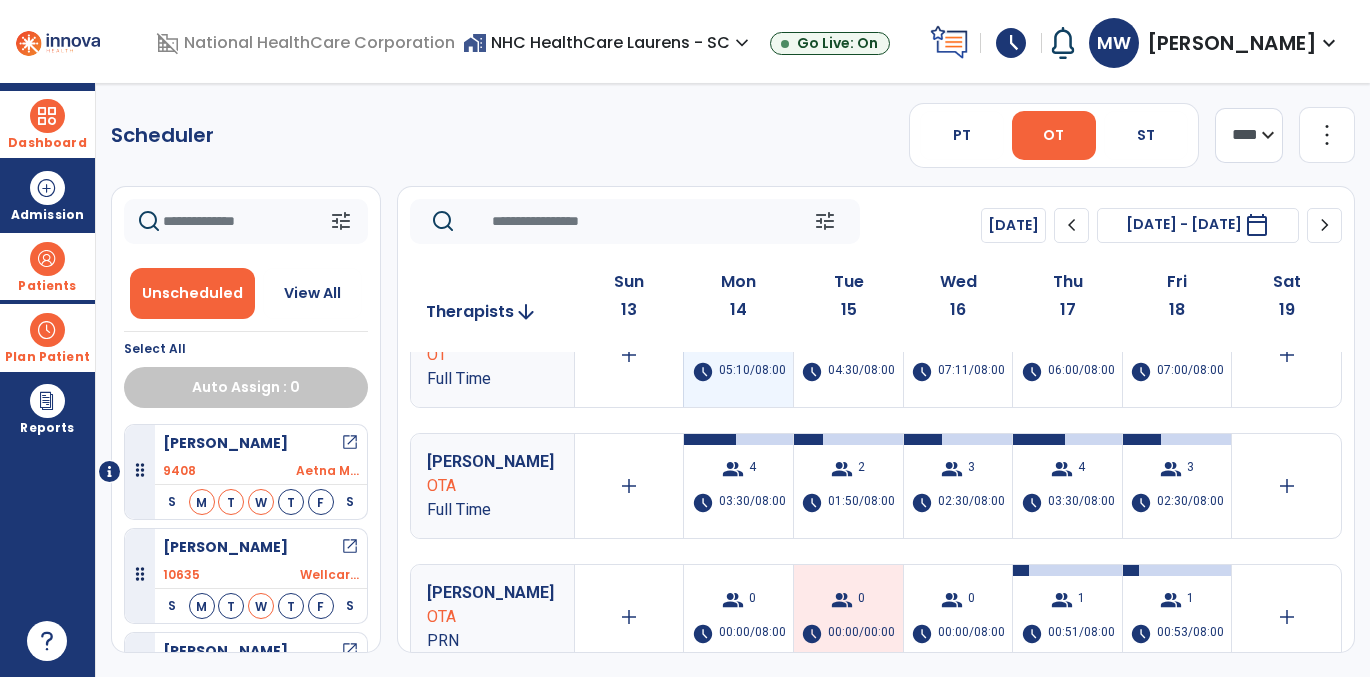scroll, scrollTop: 26, scrollLeft: 0, axis: vertical 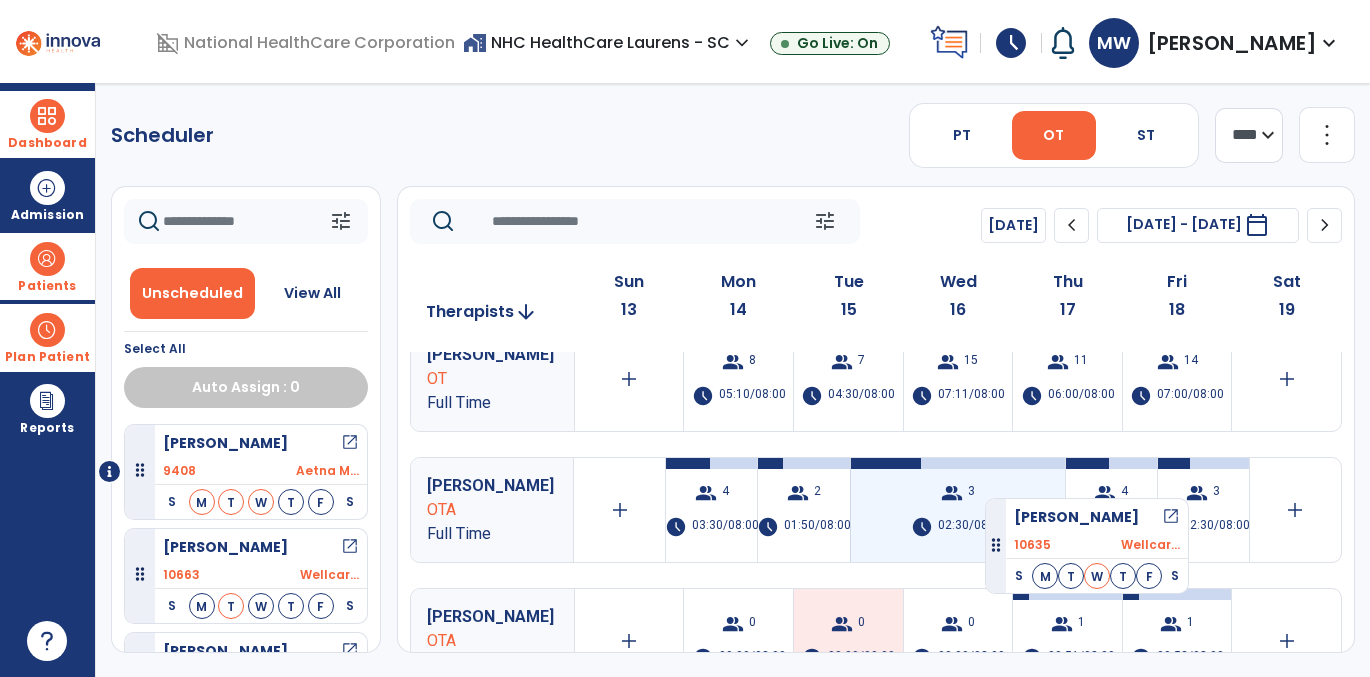 drag, startPoint x: 276, startPoint y: 568, endPoint x: 991, endPoint y: 486, distance: 719.68677 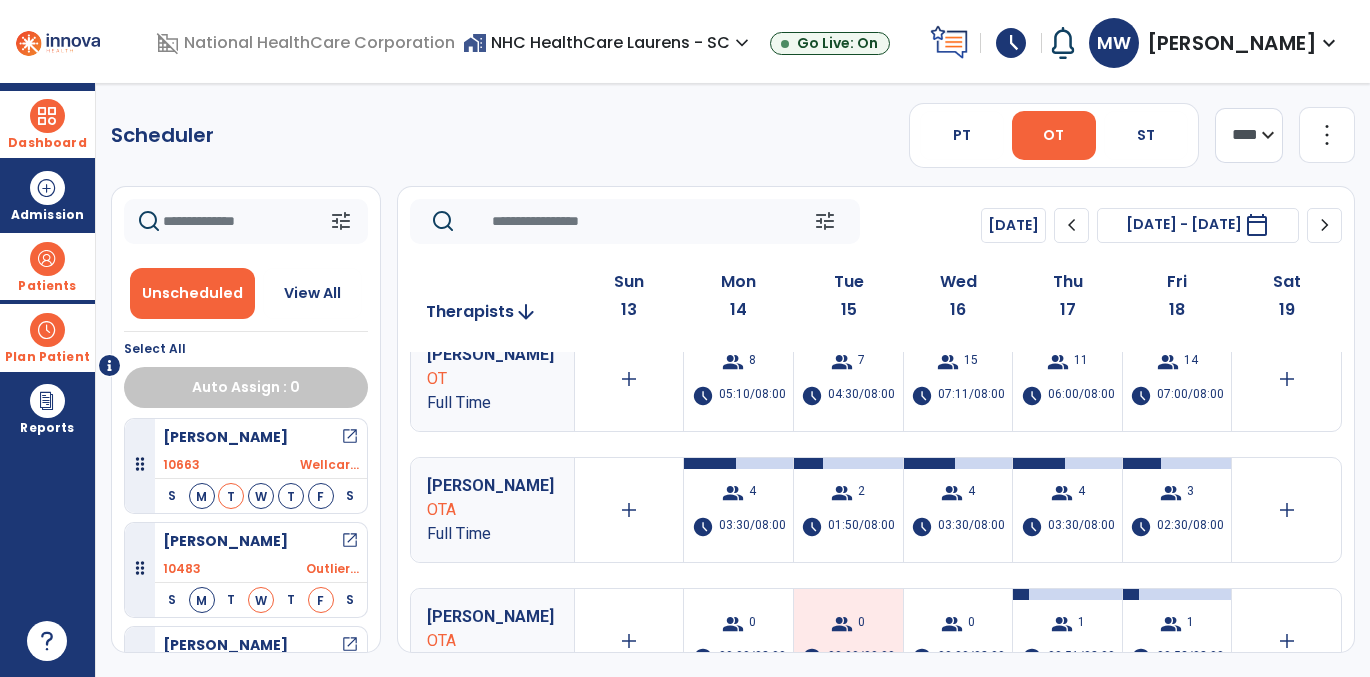 scroll, scrollTop: 111, scrollLeft: 0, axis: vertical 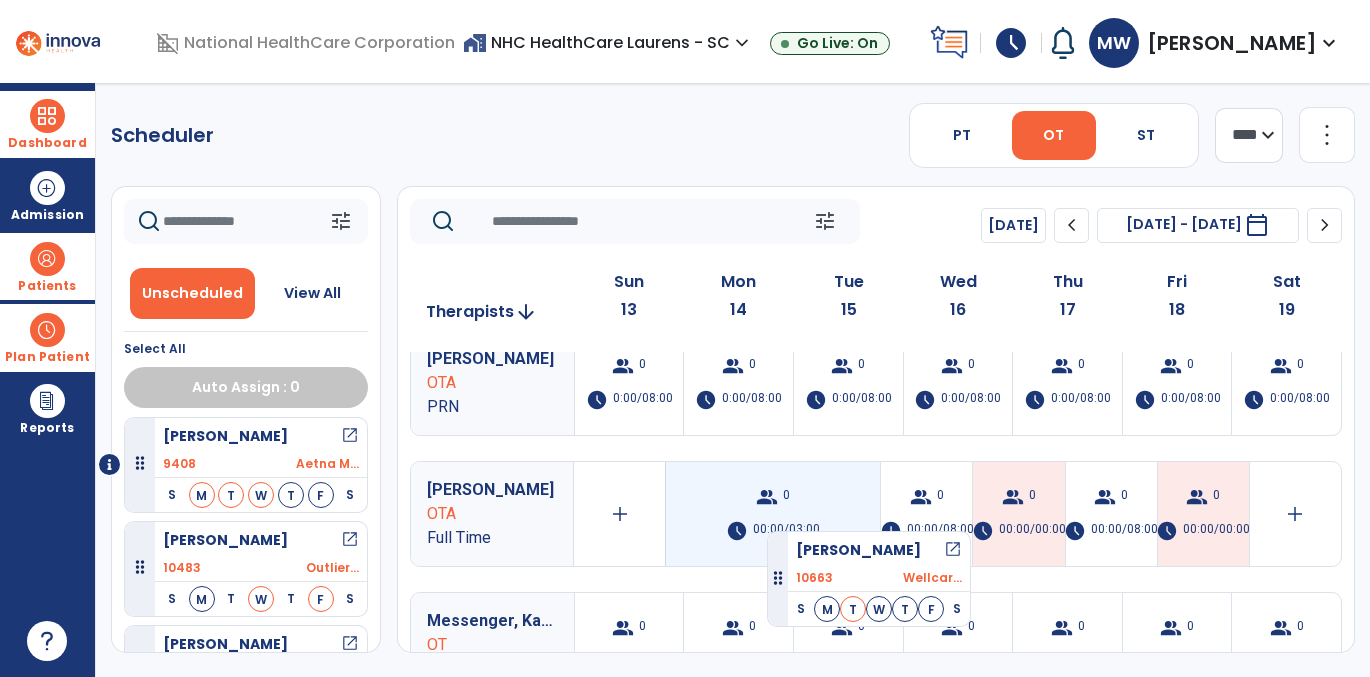 drag, startPoint x: 256, startPoint y: 448, endPoint x: 767, endPoint y: 523, distance: 516.4746 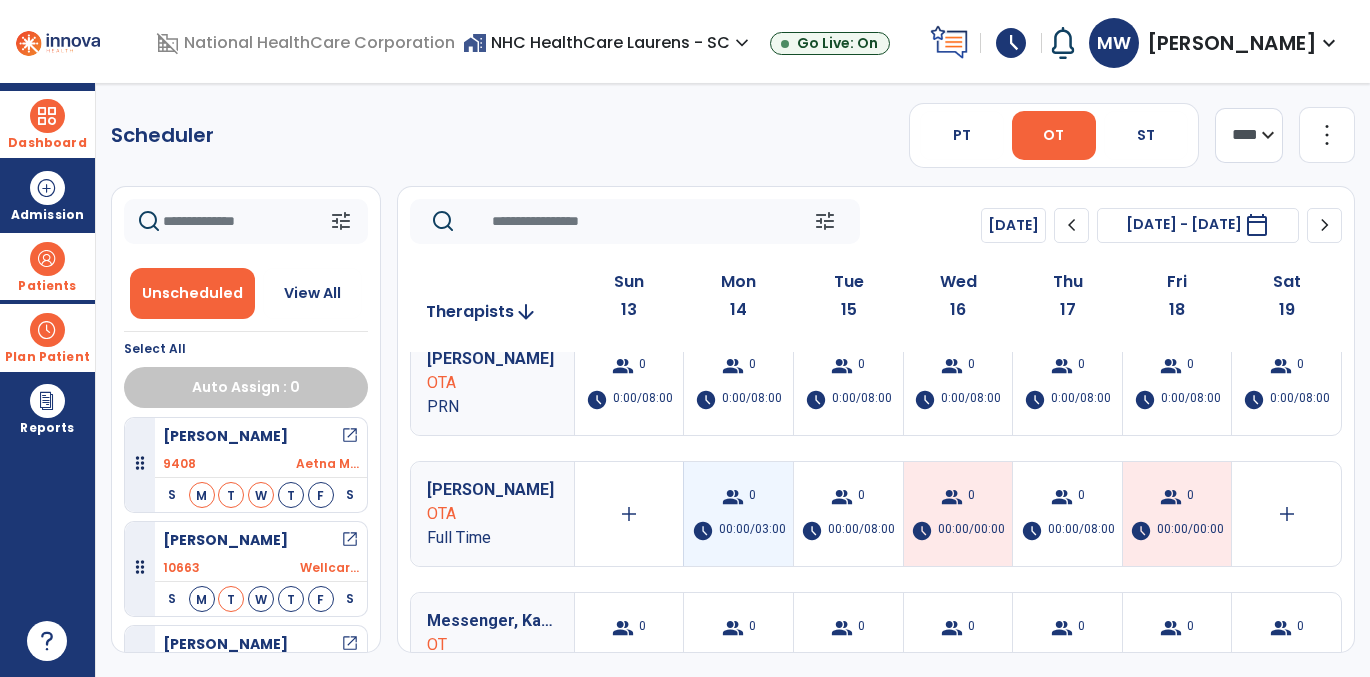 scroll, scrollTop: 111, scrollLeft: 0, axis: vertical 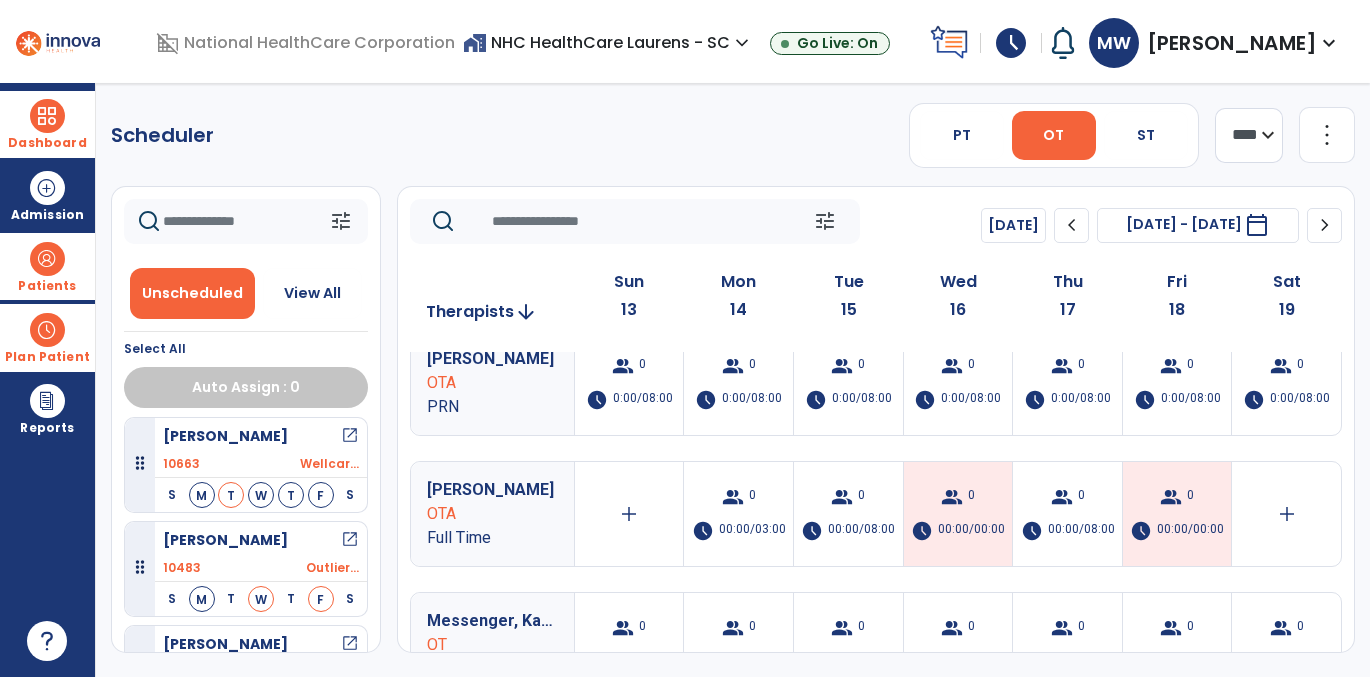 click on "open_in_new" at bounding box center (350, 436) 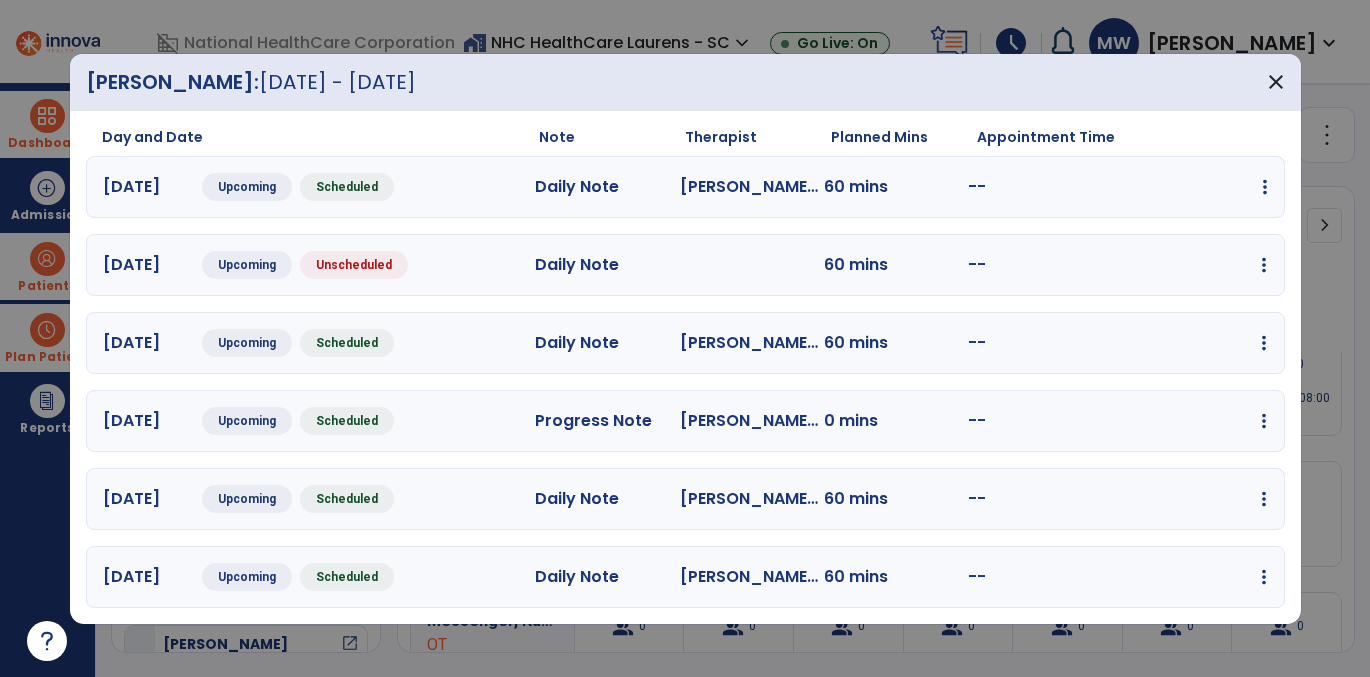 click at bounding box center [1265, 187] 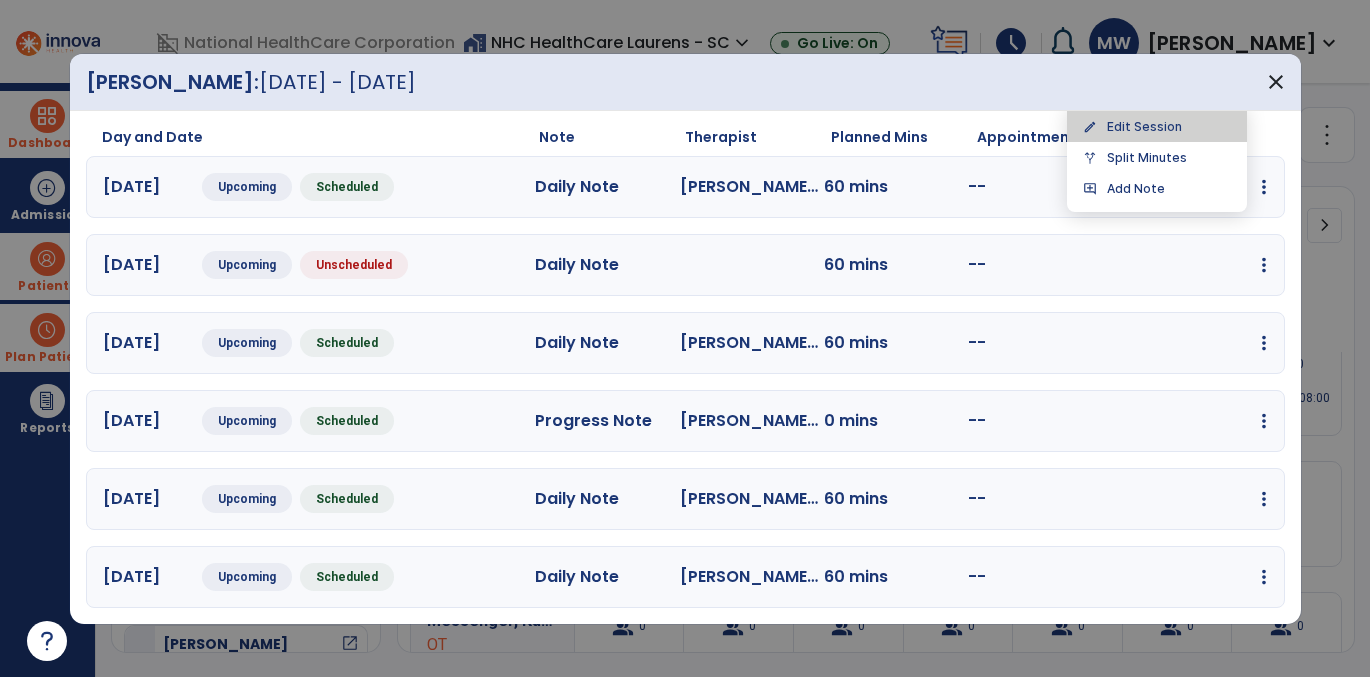 click on "edit   Edit Session" at bounding box center [1157, 126] 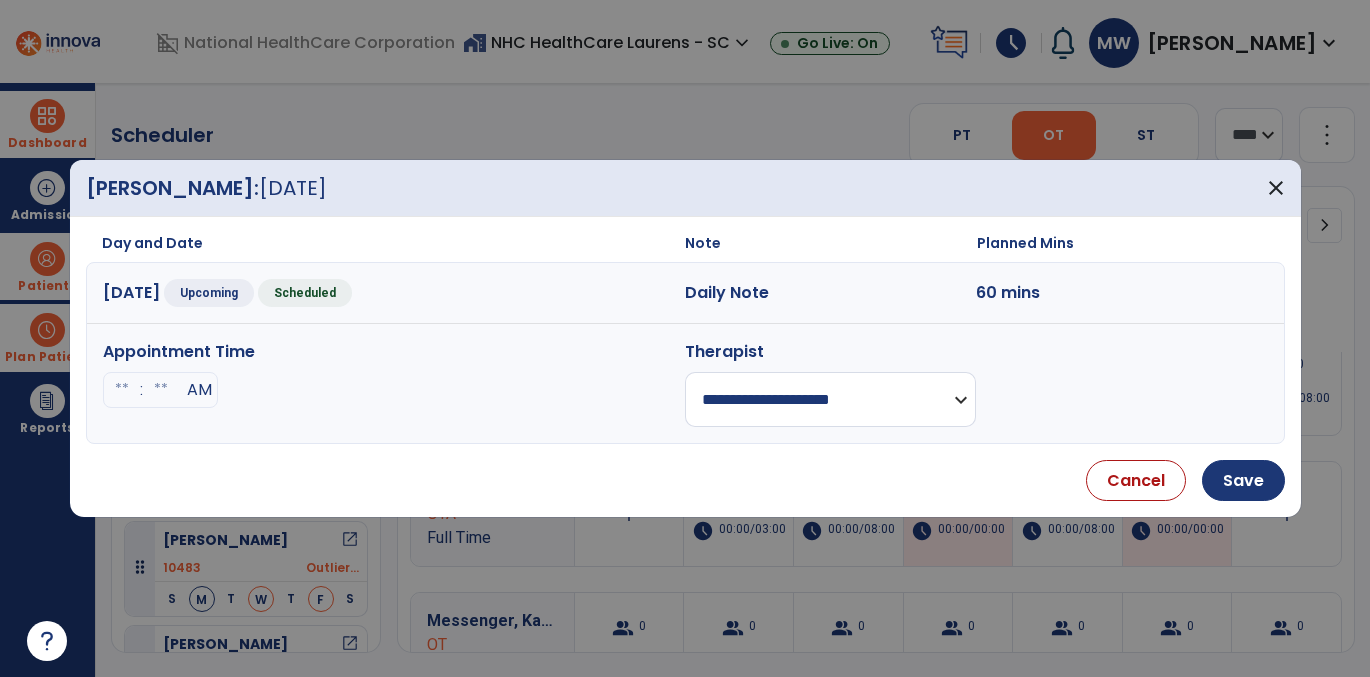 click on "**********" at bounding box center (830, 399) 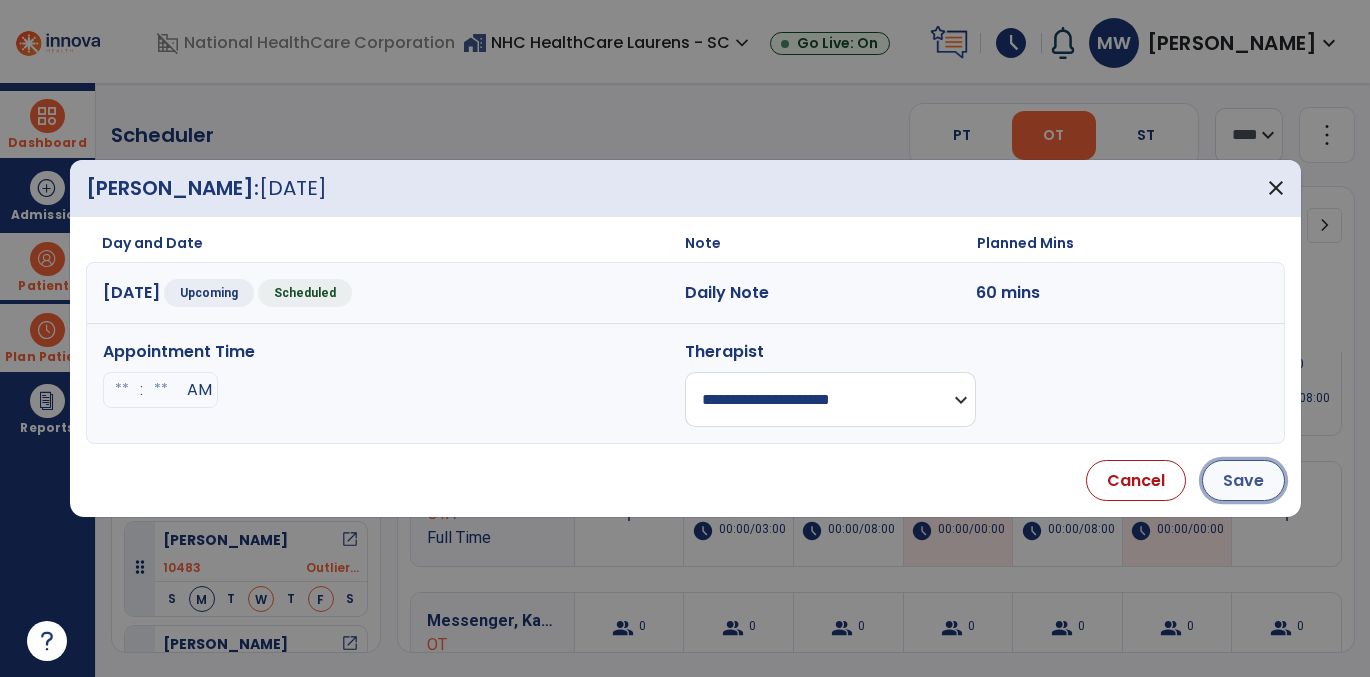 click on "Save" at bounding box center [1243, 480] 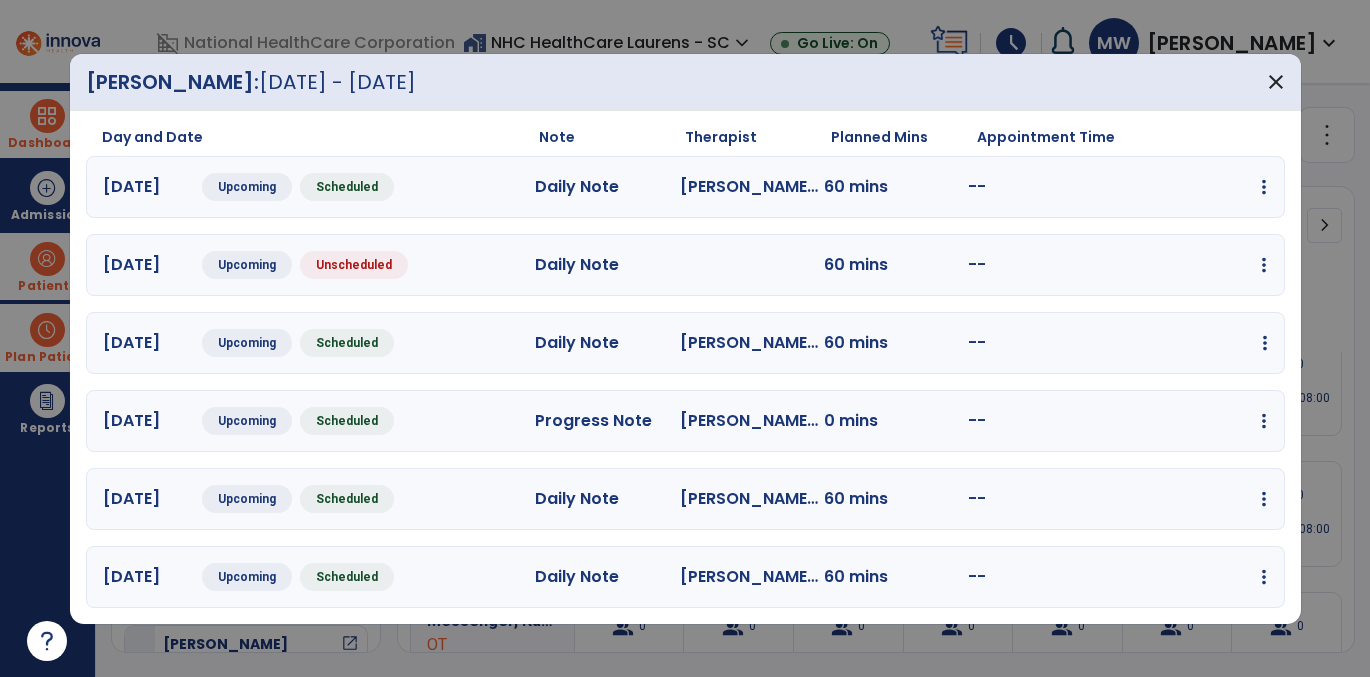 click on "edit   Edit Session   alt_route   Split Minutes  add_comment  Add Note" at bounding box center [1195, 343] 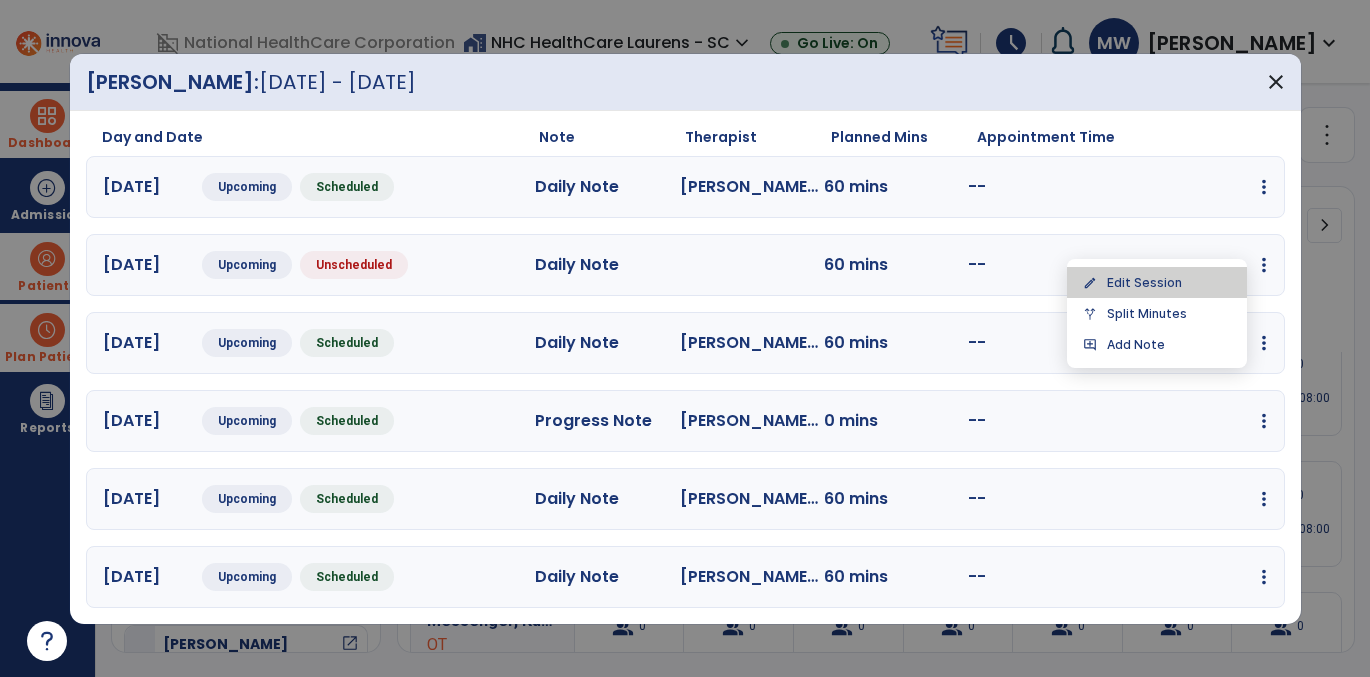 click on "edit   Edit Session" at bounding box center (1157, 282) 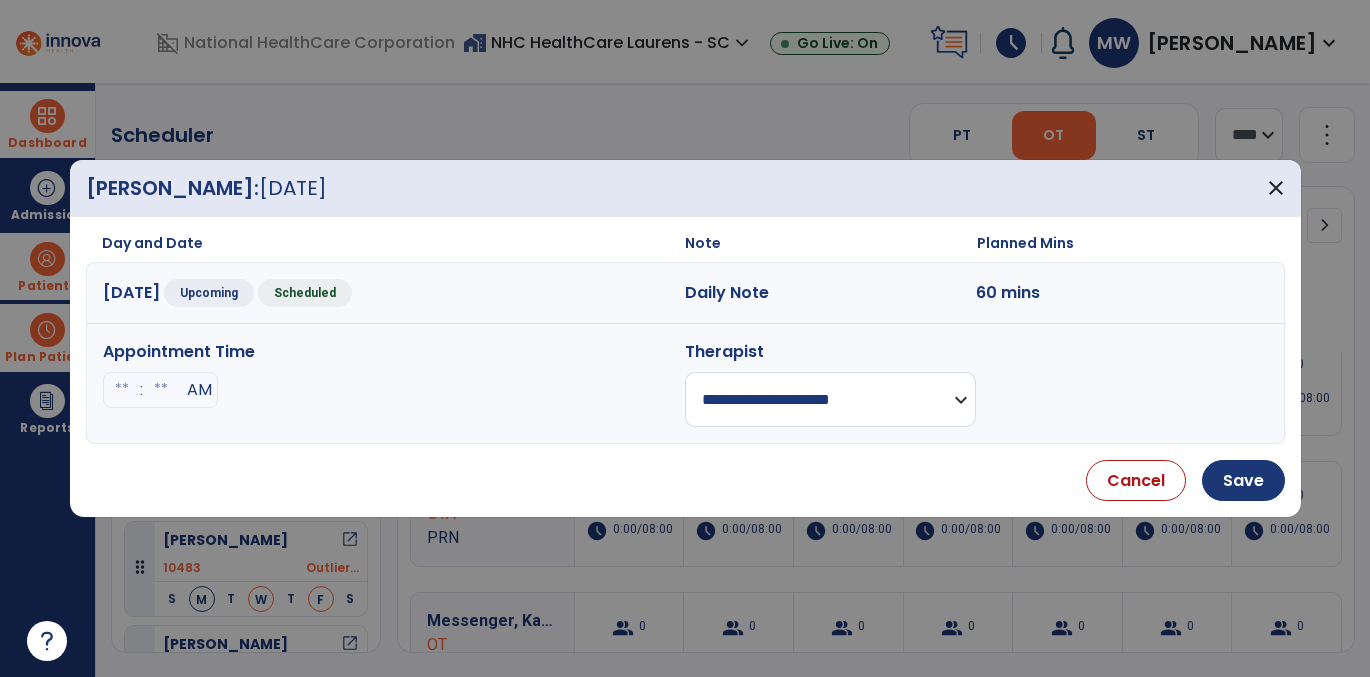 click on "**********" at bounding box center (830, 399) 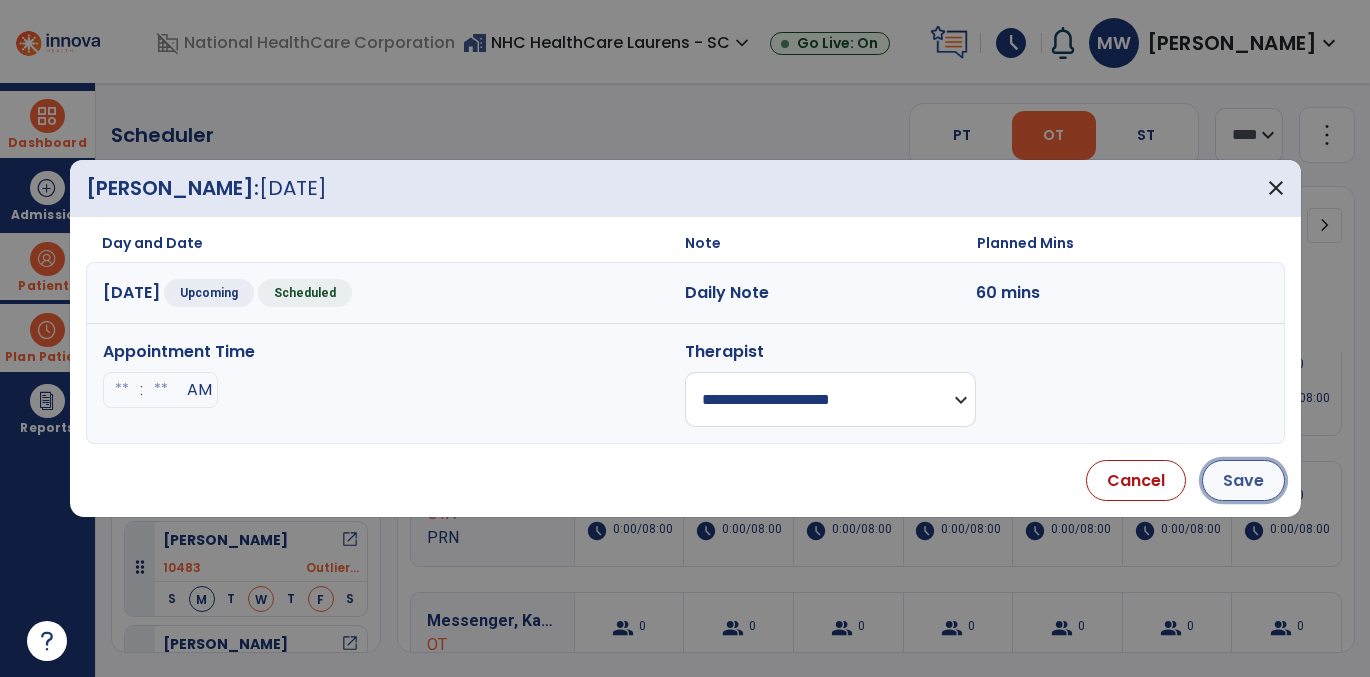 click on "Save" at bounding box center [1243, 480] 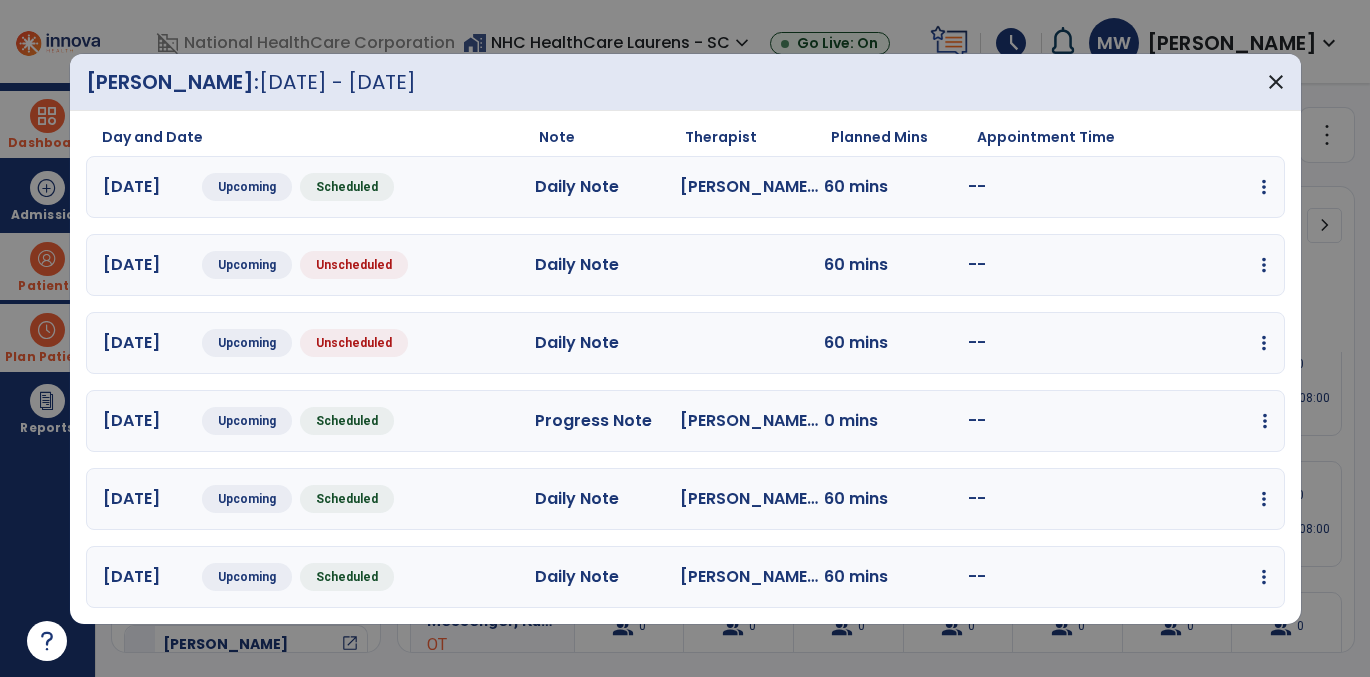click at bounding box center (1264, 187) 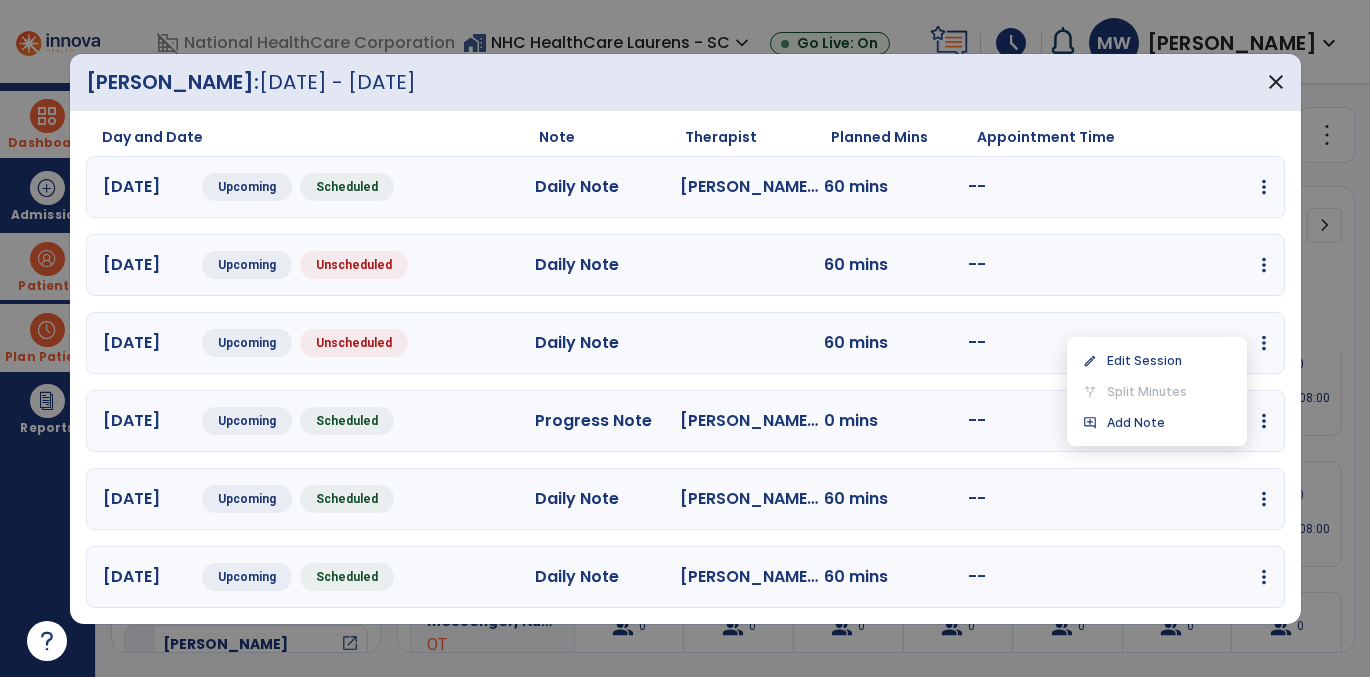 click on "Day and Date Note Therapist Planned Mins Appointment Time [DATE] Upcoming Scheduled Daily Note  [PERSON_NAME]  OTA  60 mins   --   edit   Edit Session   alt_route   Split Minutes  add_comment  Add Note  [DATE] Upcoming Unscheduled Daily Note     60 mins   --   edit   Edit Session   alt_route   Split Minutes  add_comment  Add Note  [DATE] Upcoming Unscheduled Daily Note     60 mins   --   edit   Edit Session   alt_route   Split Minutes  add_comment  Add Note  [DATE] Upcoming Scheduled Progress Note  [PERSON_NAME]   OT  0 mins   --   edit   Edit Session   alt_route   Split Minutes  add_comment  Add Note  [DATE] Upcoming Scheduled Daily Note  [PERSON_NAME]   OT  60 mins   --   edit   Edit Session   alt_route   Split Minutes  add_comment  Add Note  [DATE] Upcoming Scheduled Daily Note  [PERSON_NAME]   OT  60 mins   --   edit   Edit Session   alt_route   Split Minutes  add_comment  Add Note" at bounding box center [685, 367] 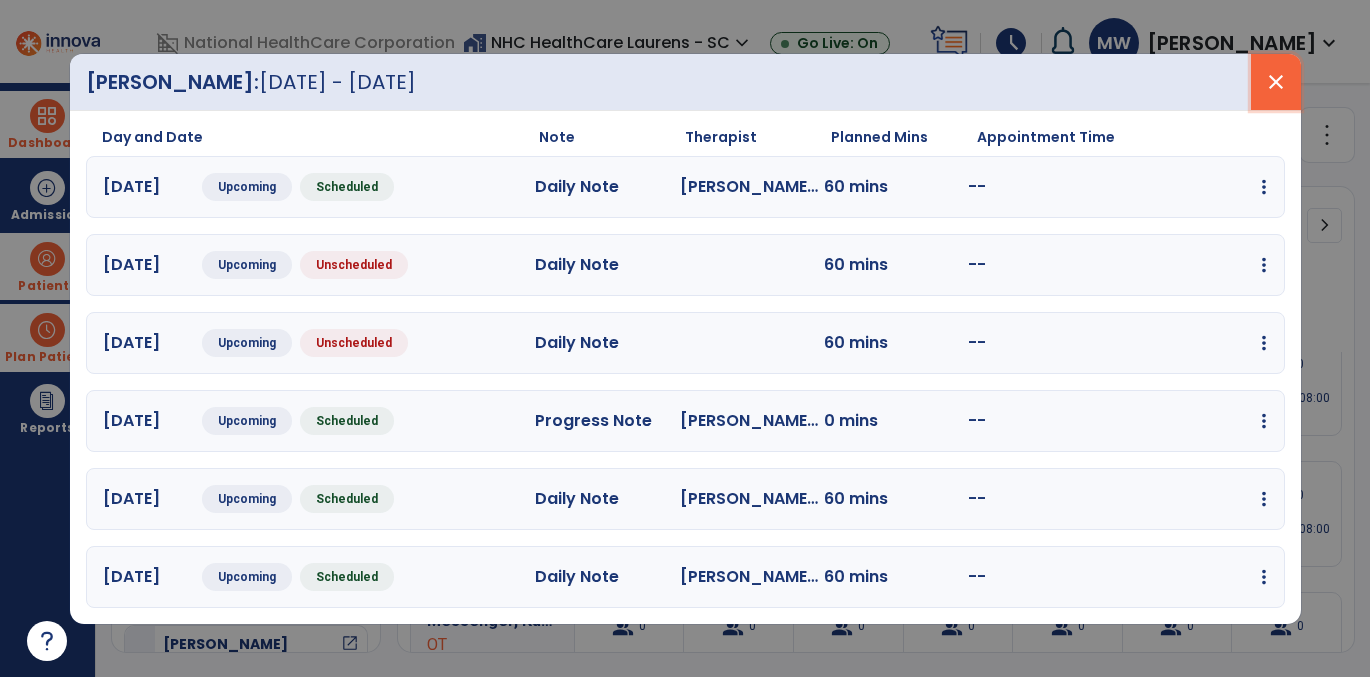 click on "close" at bounding box center (1276, 82) 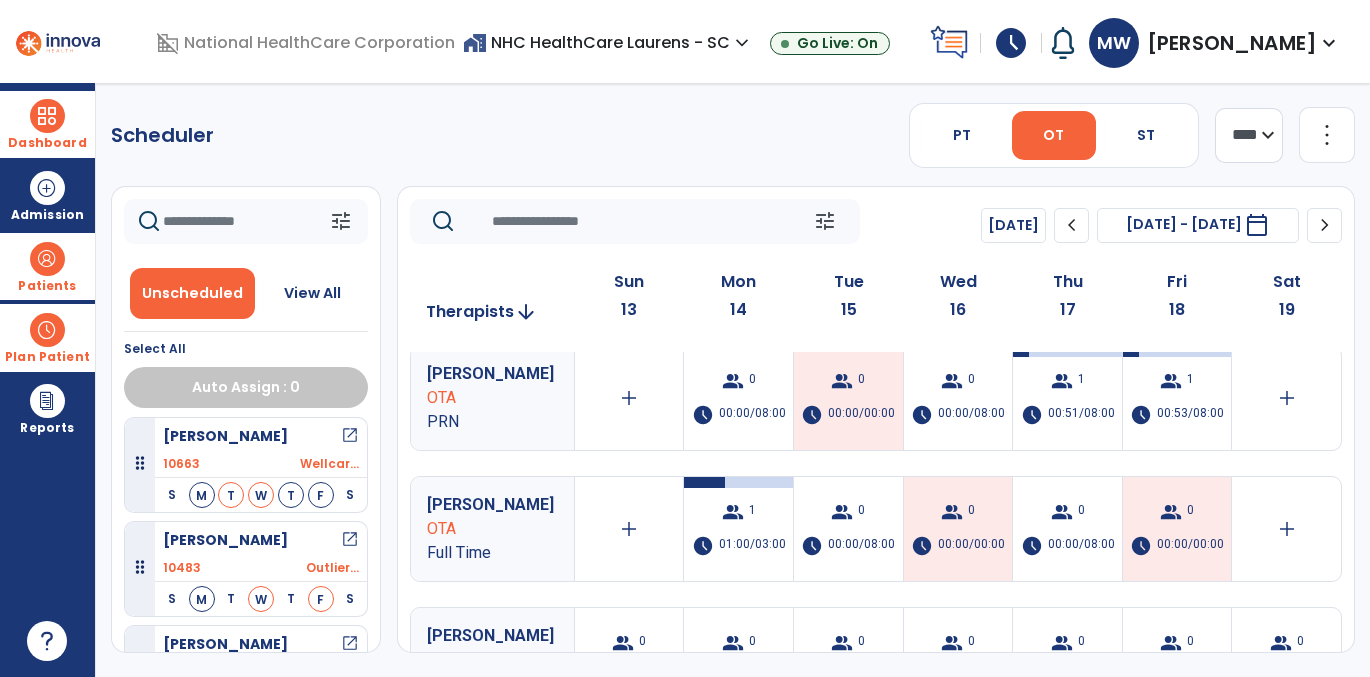 scroll, scrollTop: 254, scrollLeft: 0, axis: vertical 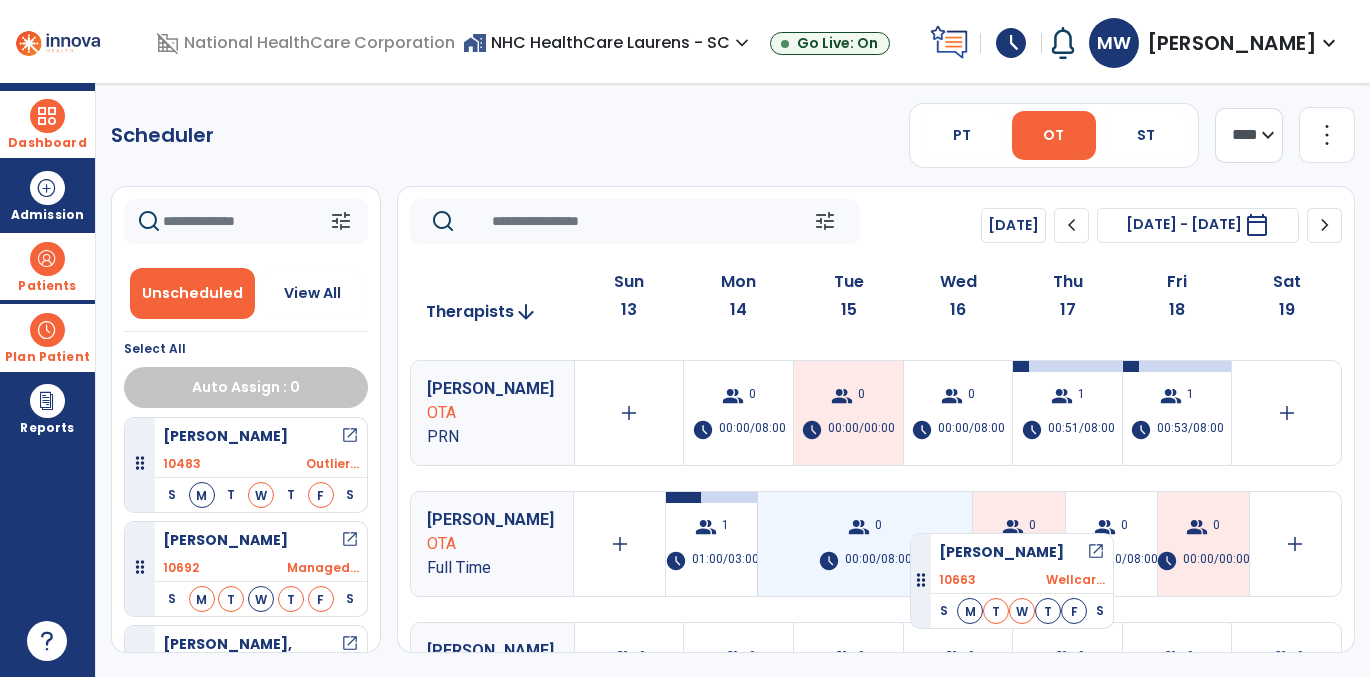 drag, startPoint x: 285, startPoint y: 450, endPoint x: 910, endPoint y: 525, distance: 629.4839 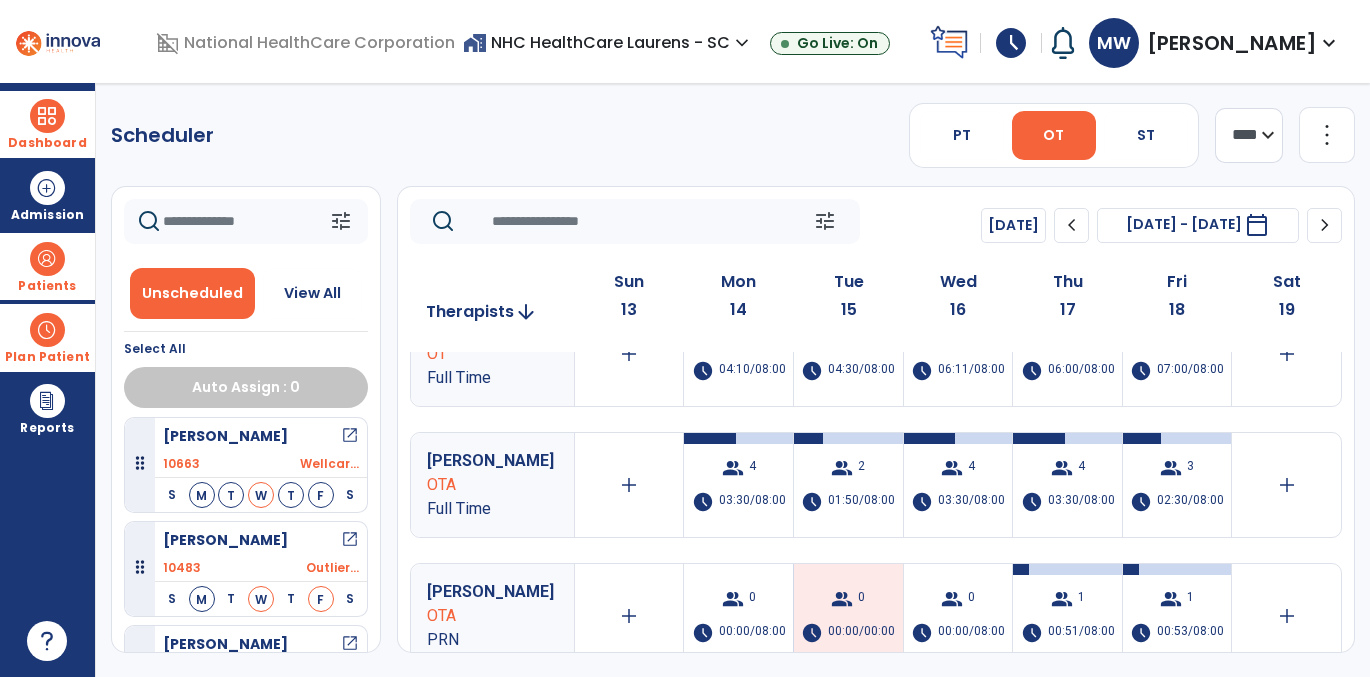 scroll, scrollTop: 0, scrollLeft: 0, axis: both 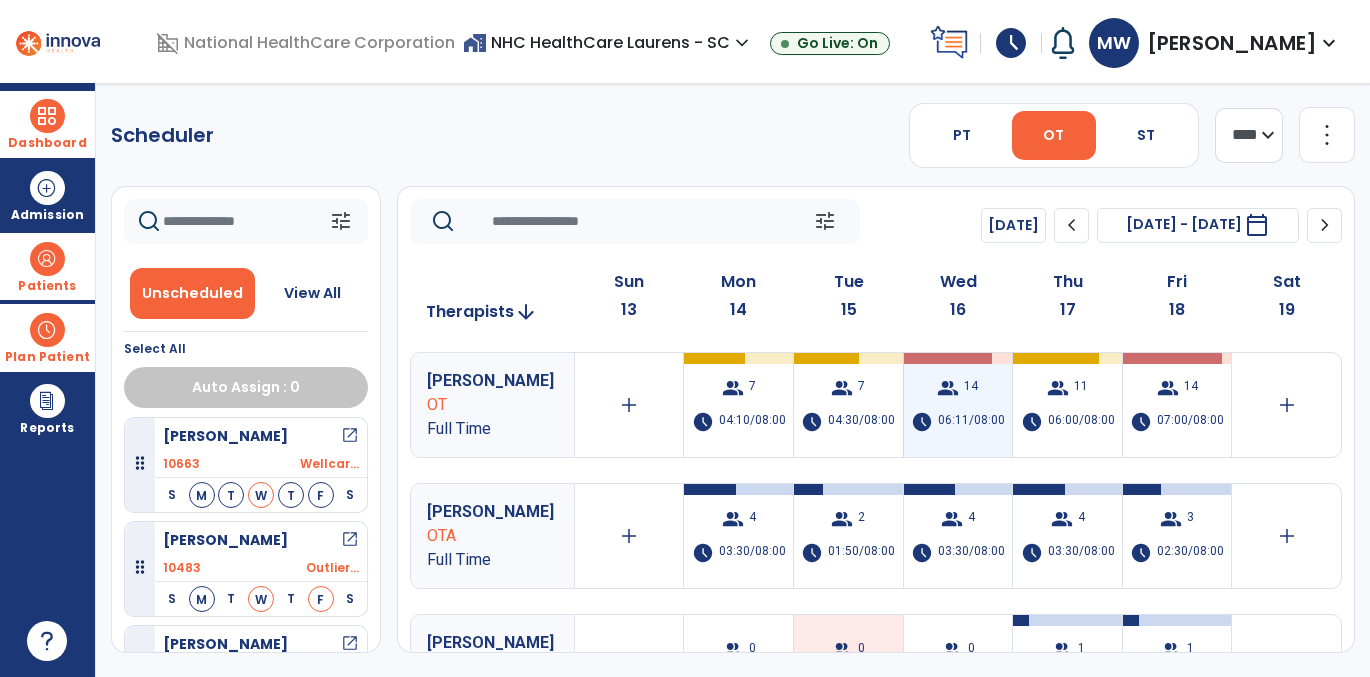 click on "group  14  schedule  06:11/08:00" at bounding box center [958, 405] 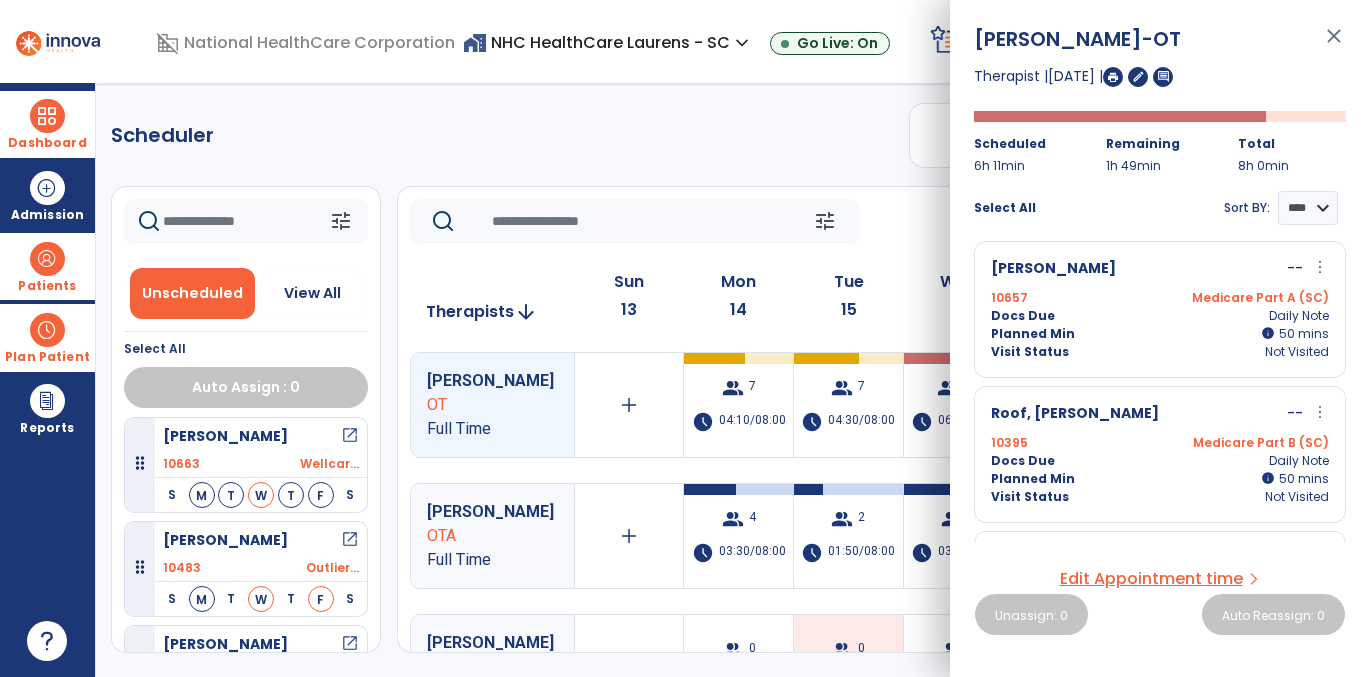 scroll, scrollTop: 511, scrollLeft: 0, axis: vertical 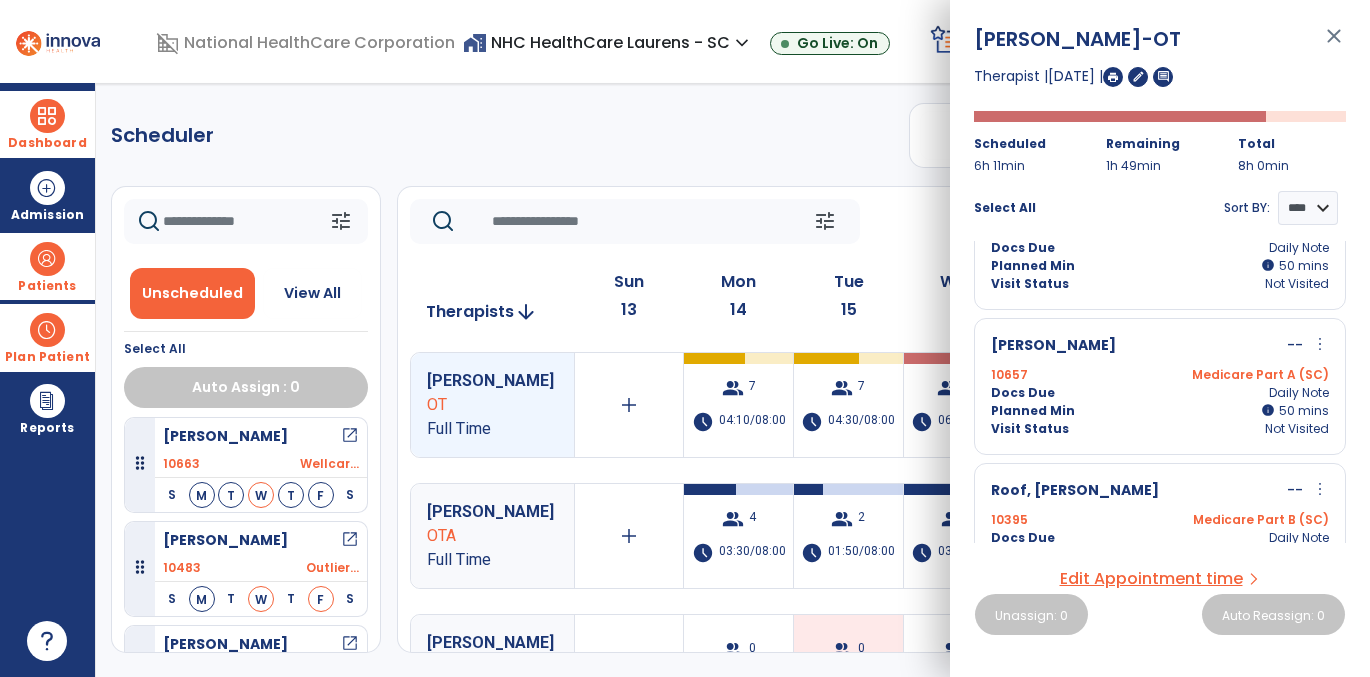 click on "close" at bounding box center (1334, 45) 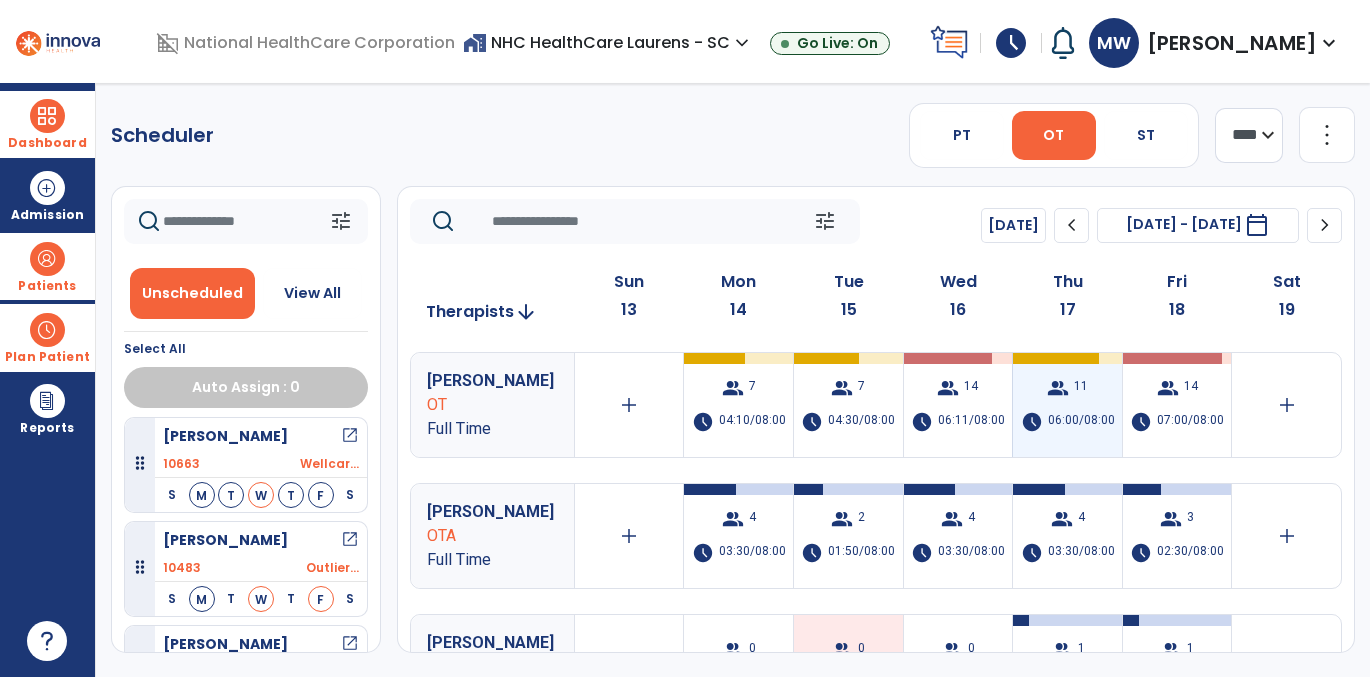 click on "group  11  schedule  06:00/08:00" at bounding box center (1067, 405) 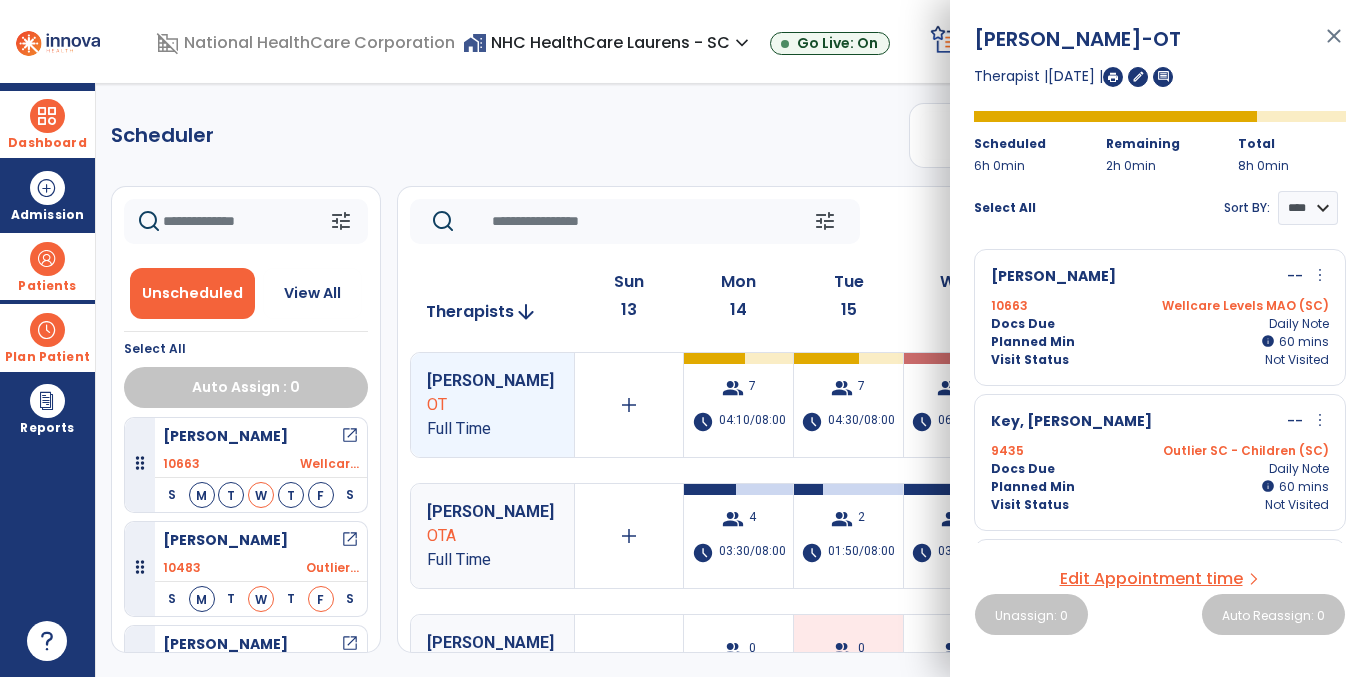 click on "Planned Min  info   60 I 60 mins" at bounding box center [1160, 342] 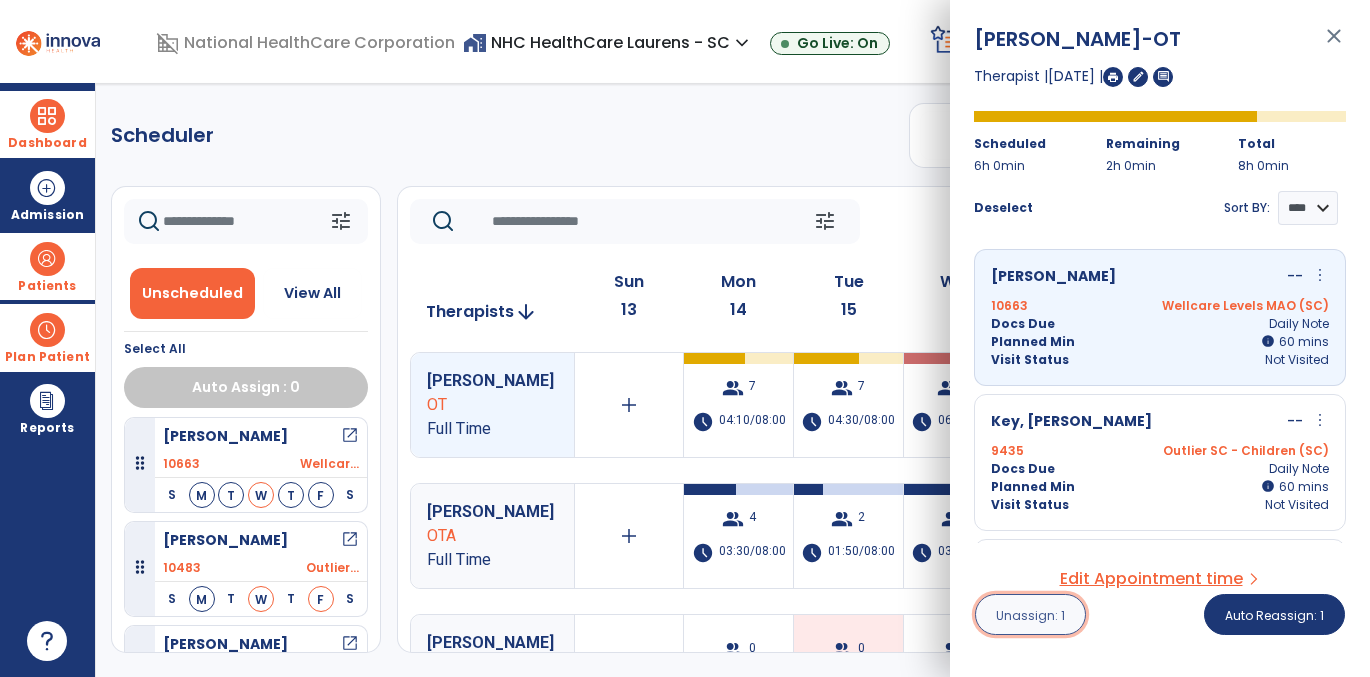 click on "Unassign: 1" at bounding box center (1030, 615) 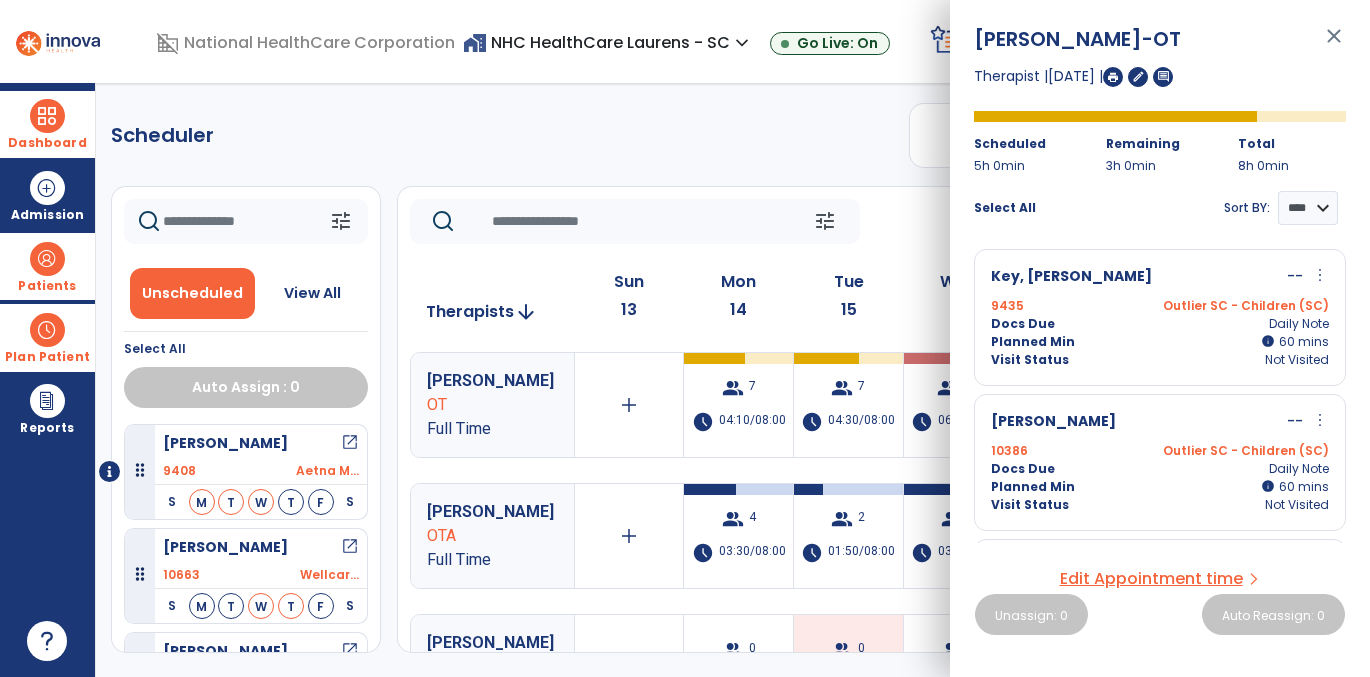click on "close" at bounding box center [1334, 45] 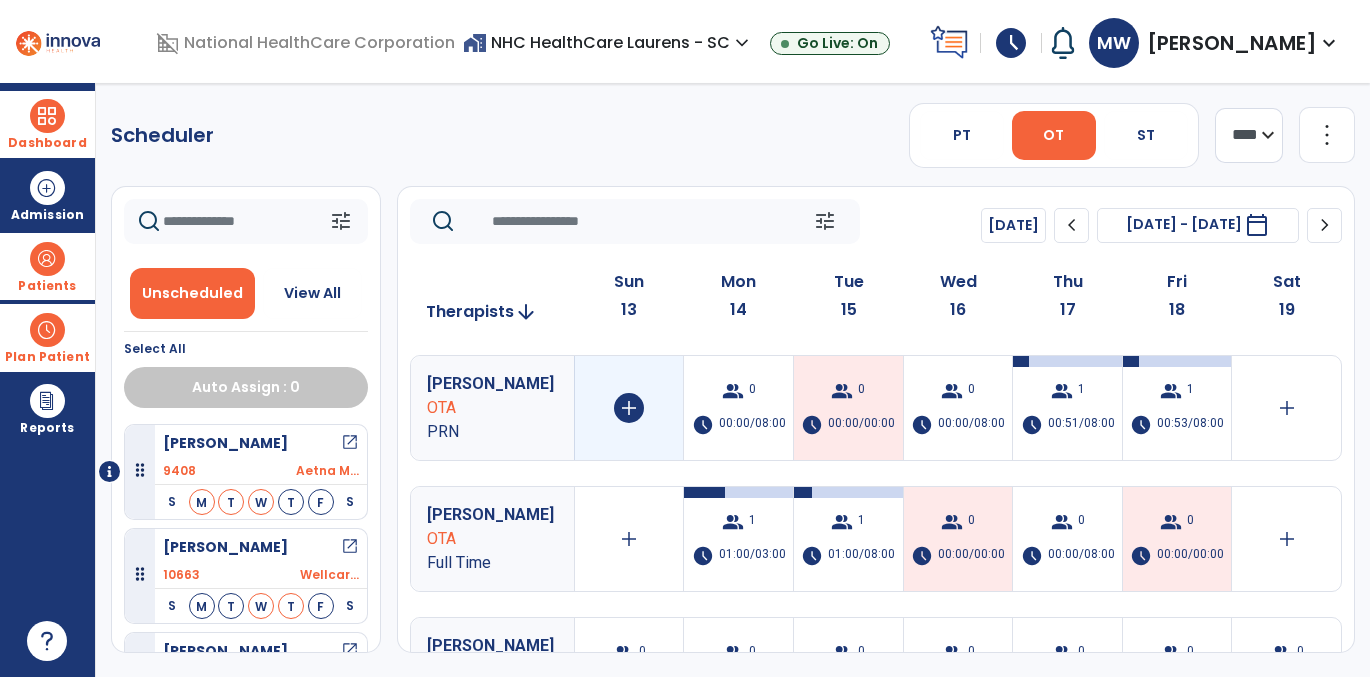 scroll, scrollTop: 267, scrollLeft: 0, axis: vertical 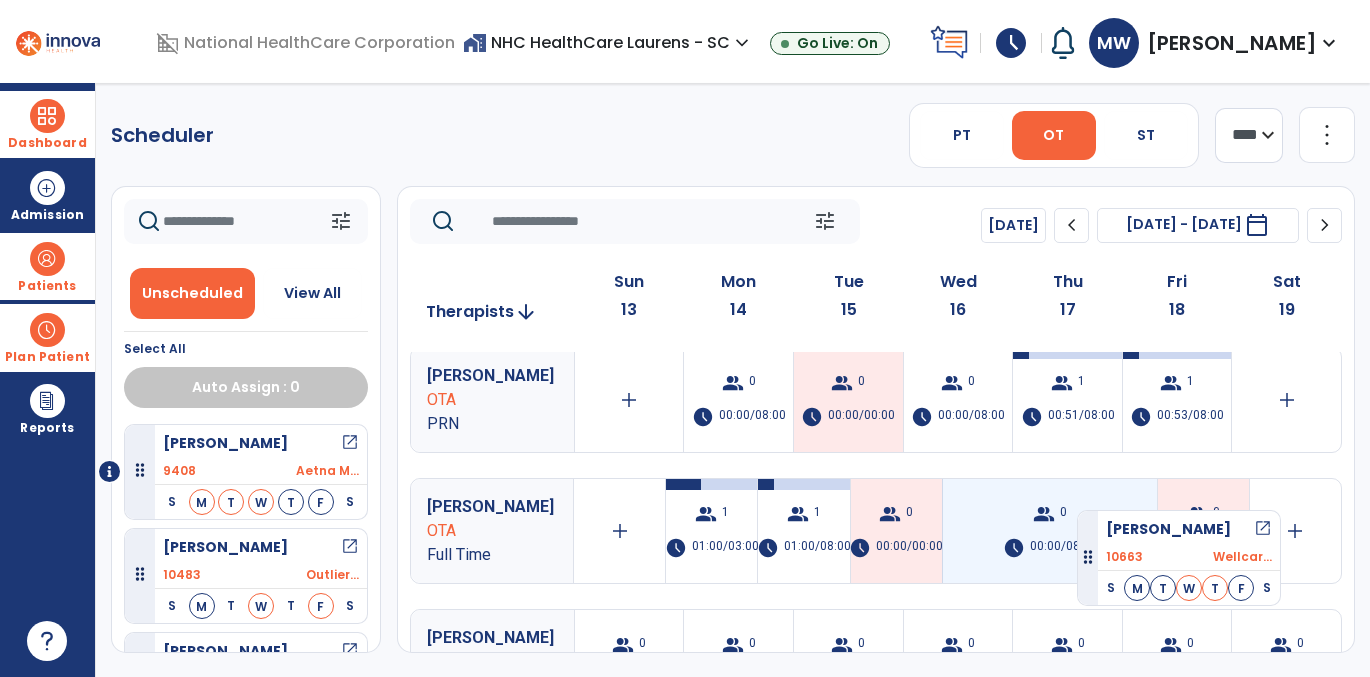 drag, startPoint x: 256, startPoint y: 547, endPoint x: 1077, endPoint y: 502, distance: 822.2323 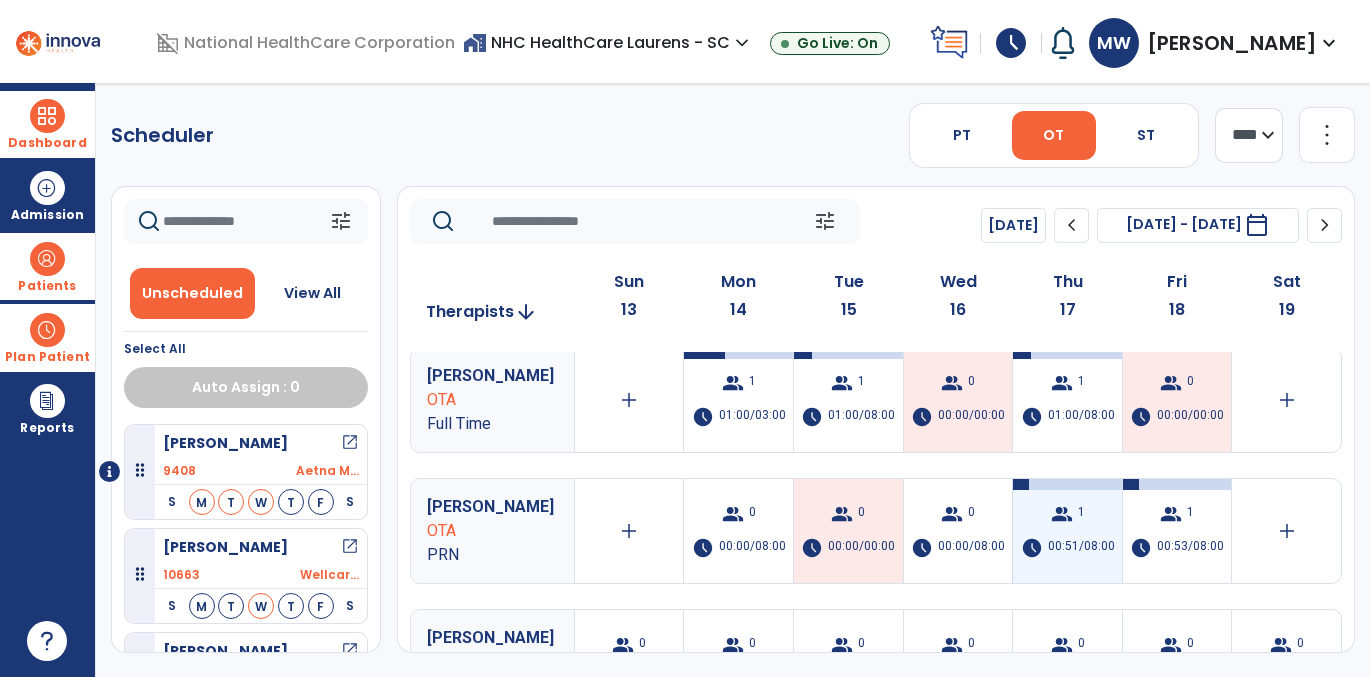 click on "group  1  schedule  00:51/08:00" at bounding box center (1067, 531) 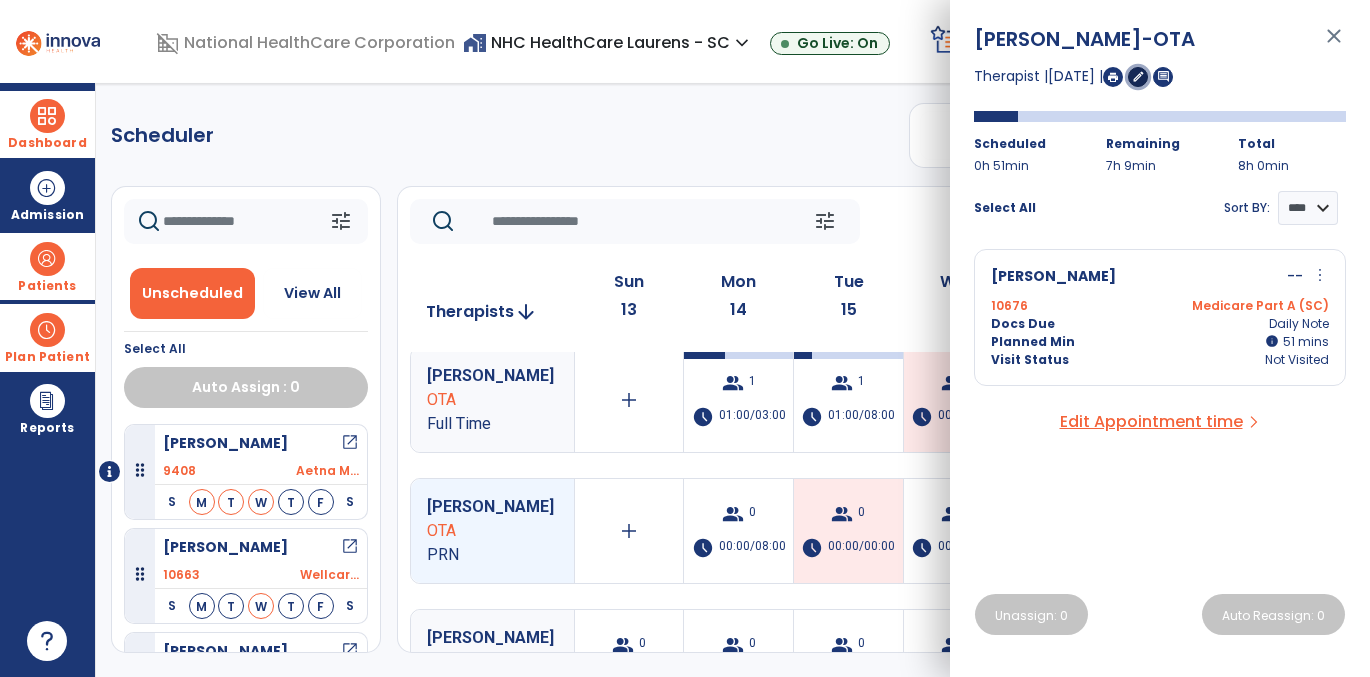 click on "edit" at bounding box center (1138, 77) 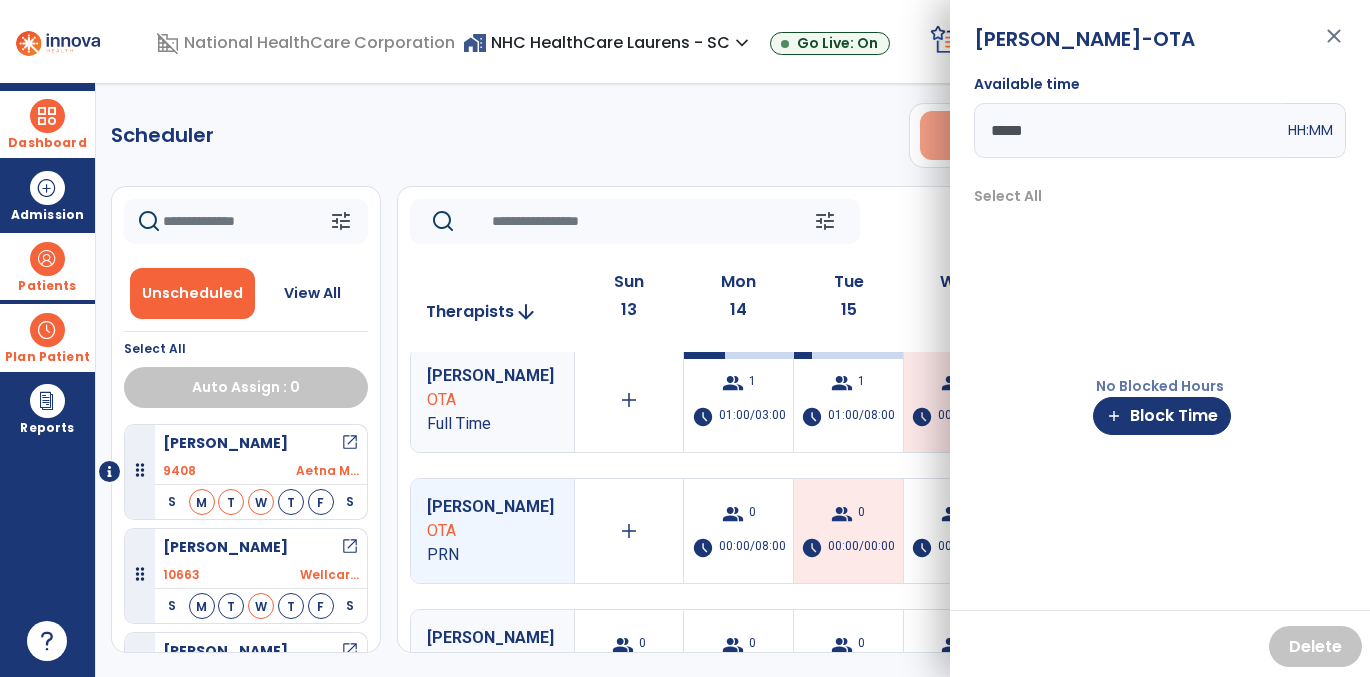 drag, startPoint x: 1053, startPoint y: 130, endPoint x: 933, endPoint y: 119, distance: 120.50311 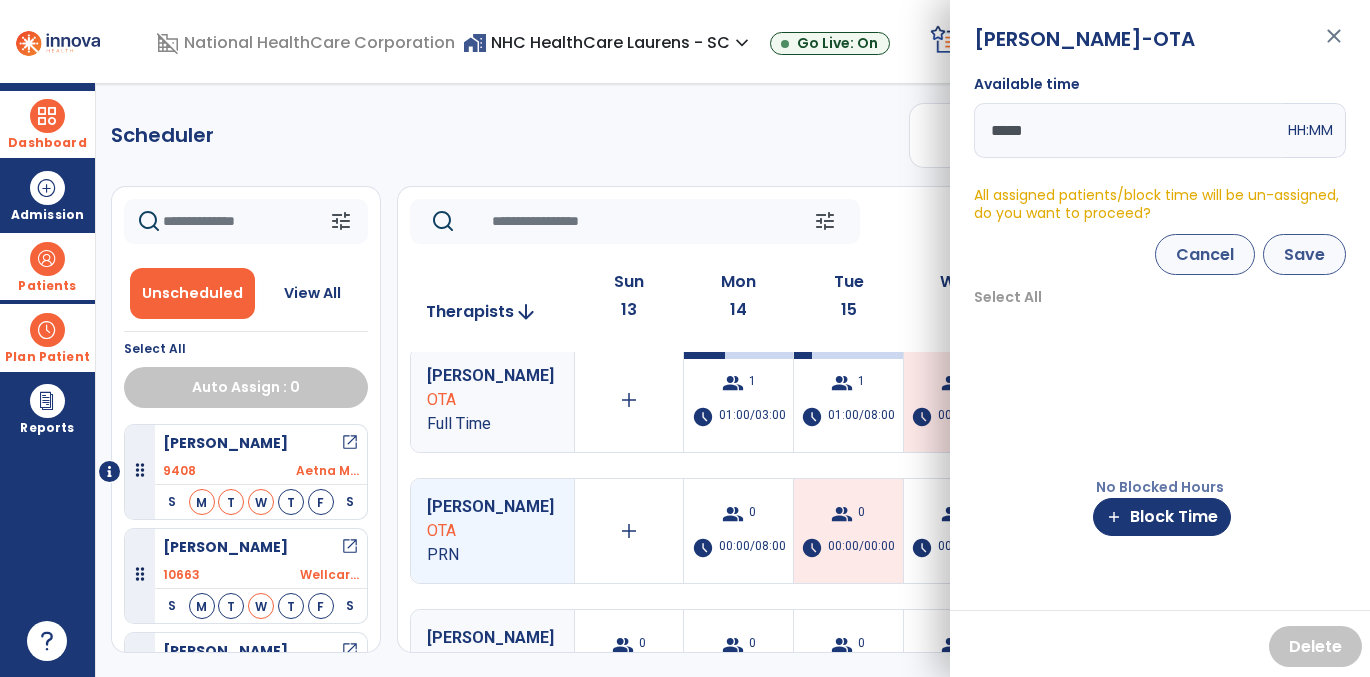 type on "*****" 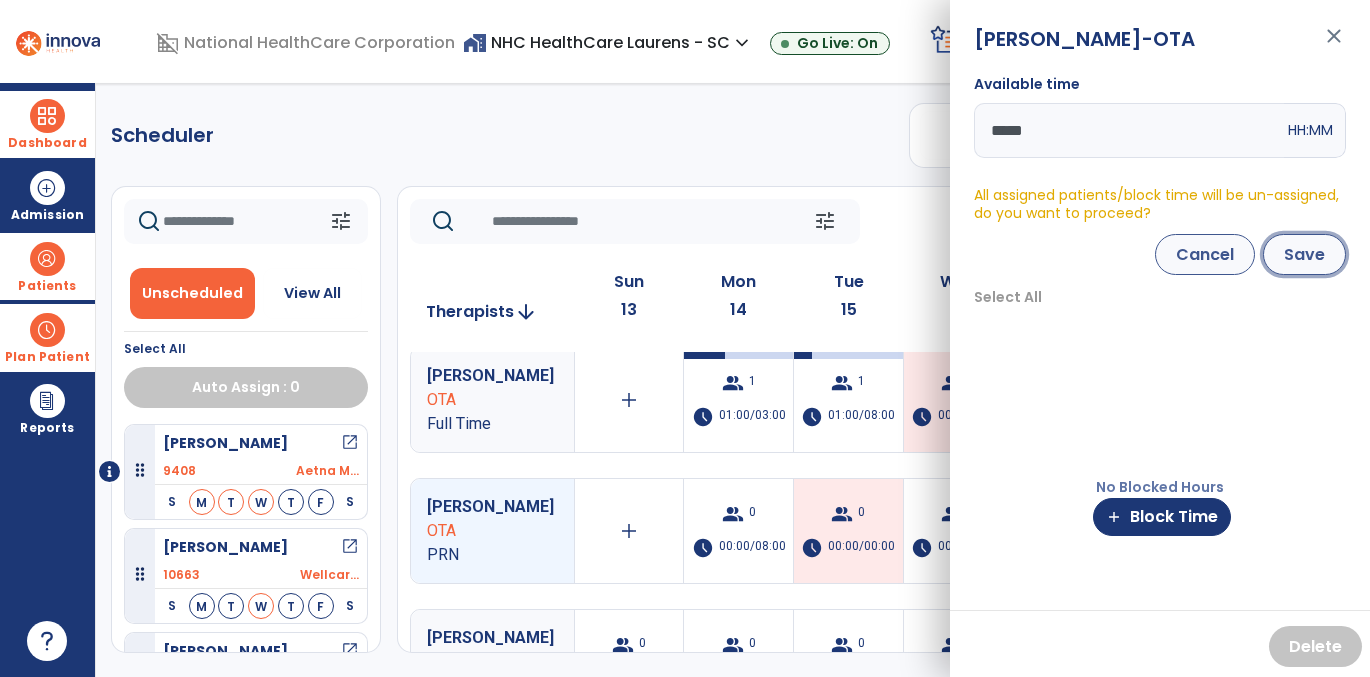 click on "Save" at bounding box center [1304, 254] 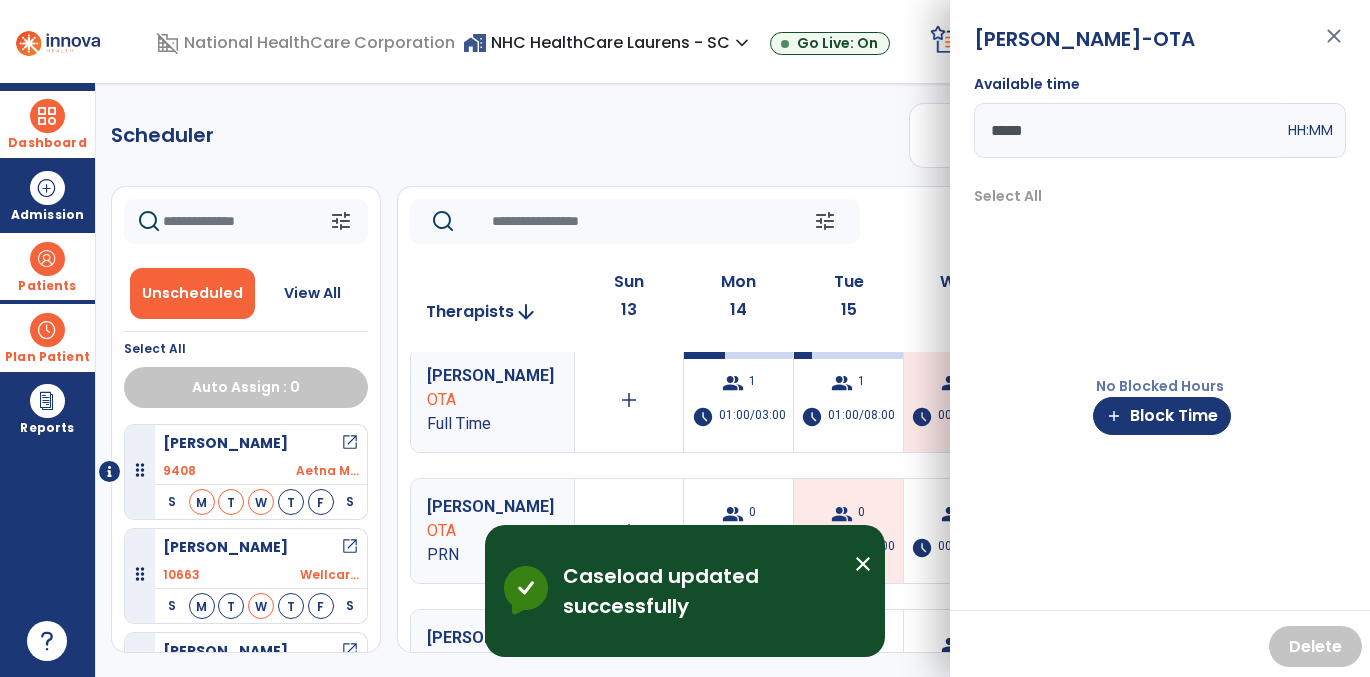 click on "close" at bounding box center [1334, 45] 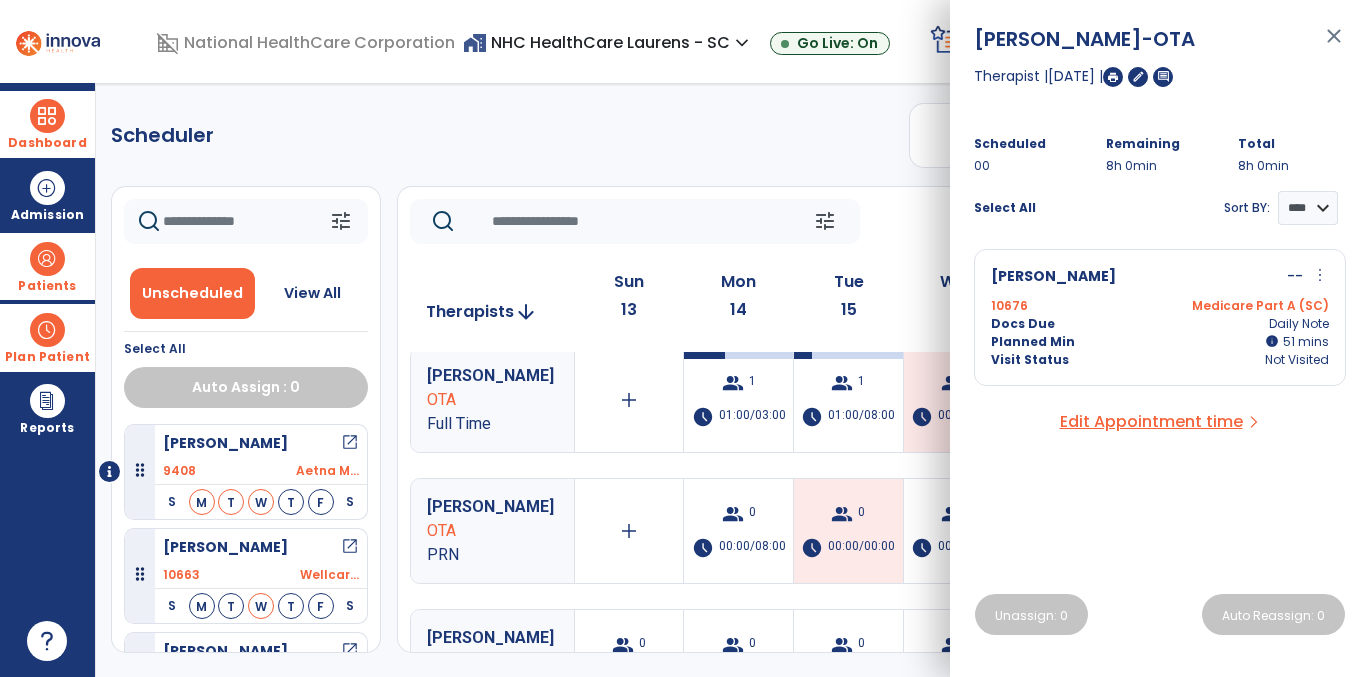 click on "Scheduler   PT   OT   ST  **** *** more_vert  Manage Labor   View All Therapists   Print" 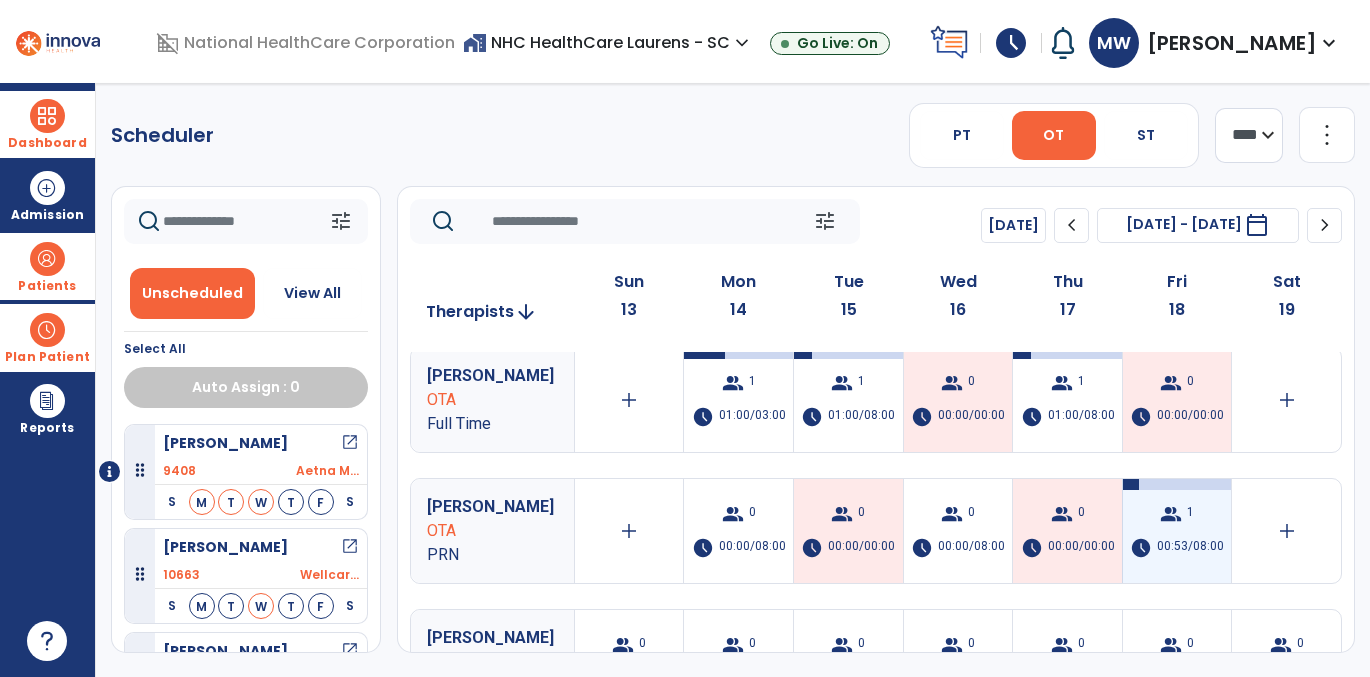 click on "1" at bounding box center [1190, 514] 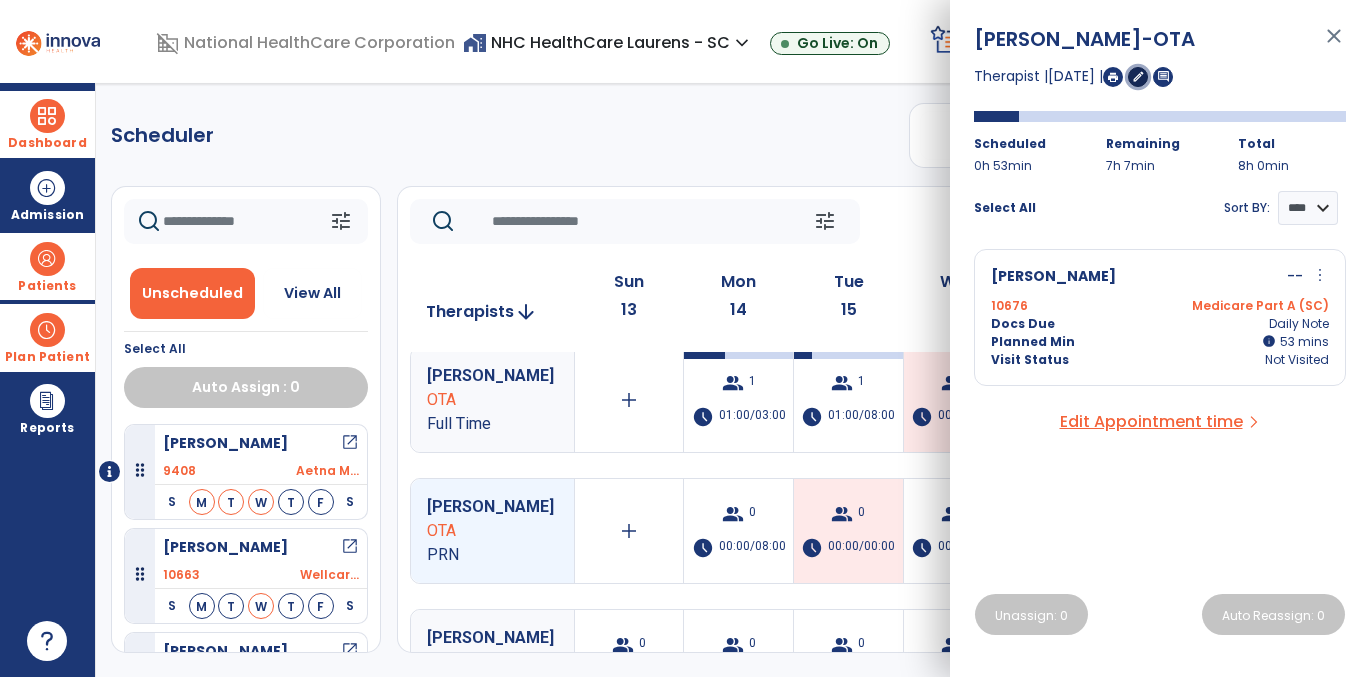 click on "edit" at bounding box center (1138, 76) 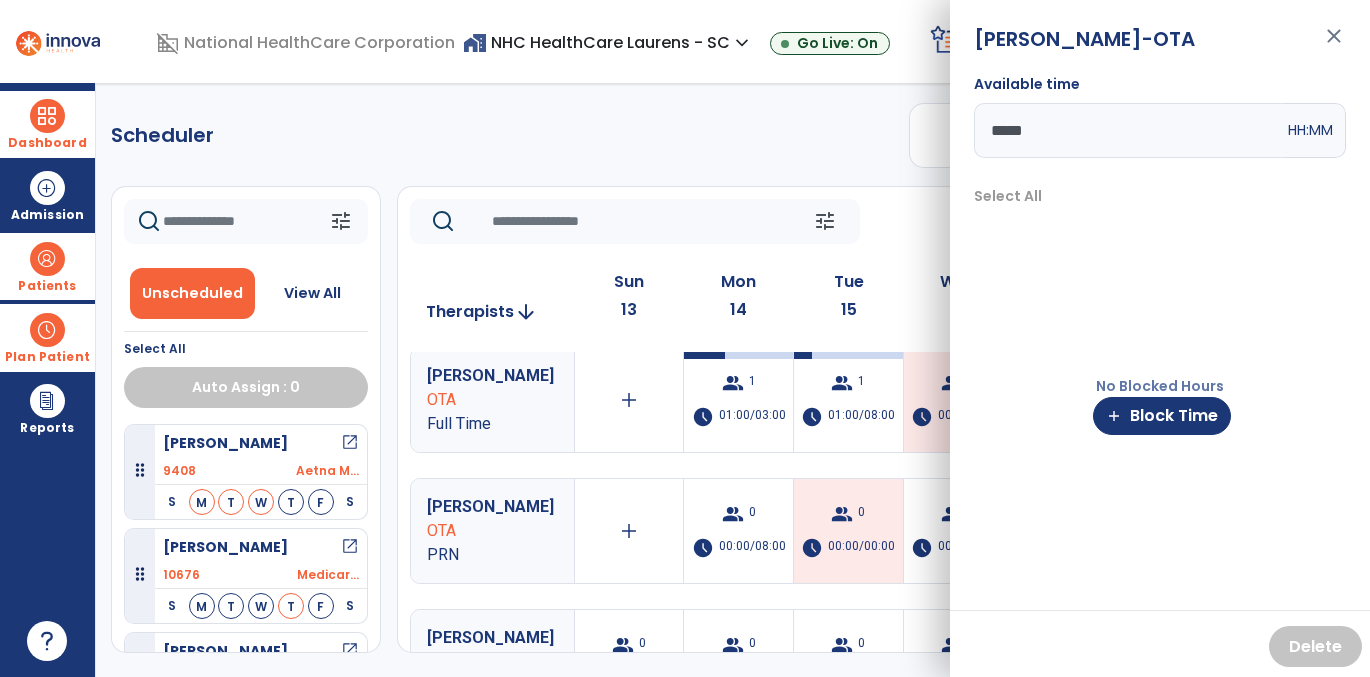 click on "[PERSON_NAME] close Available time  ***** HH:MM Select All  No Blocked Hours  add   Block Time  Delete" at bounding box center (1160, 338) 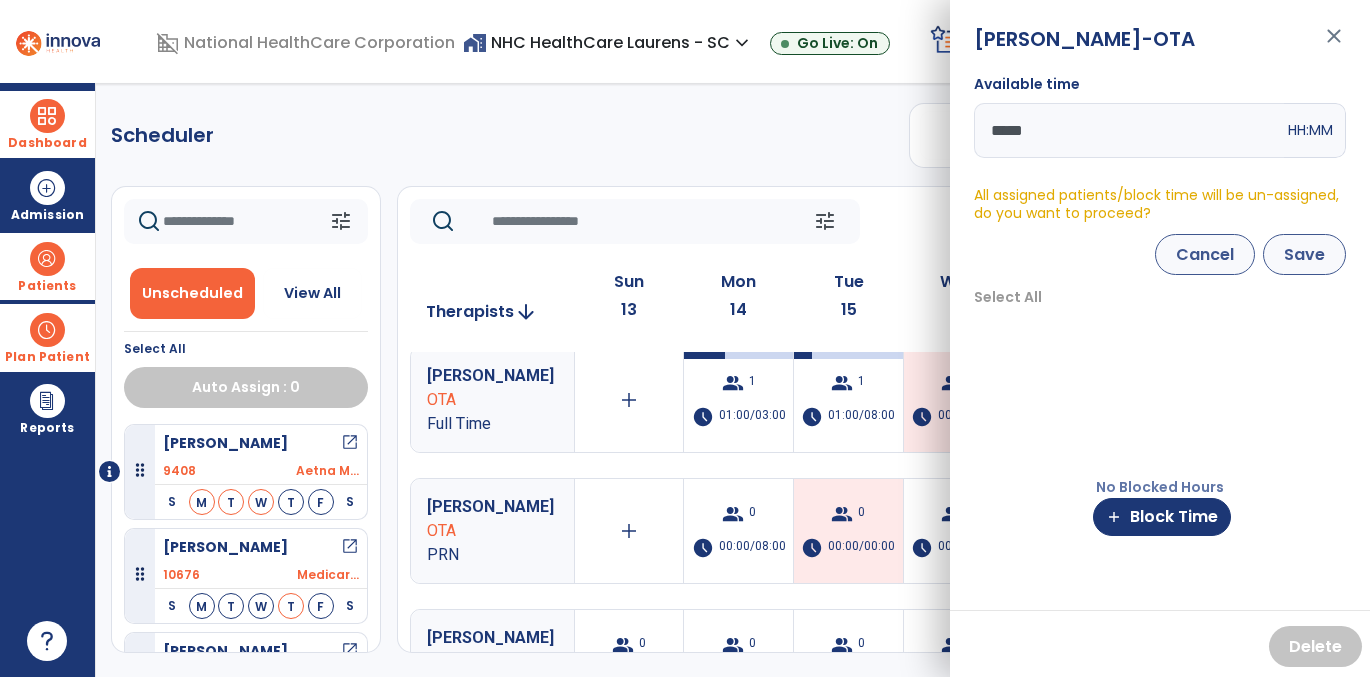 type on "*****" 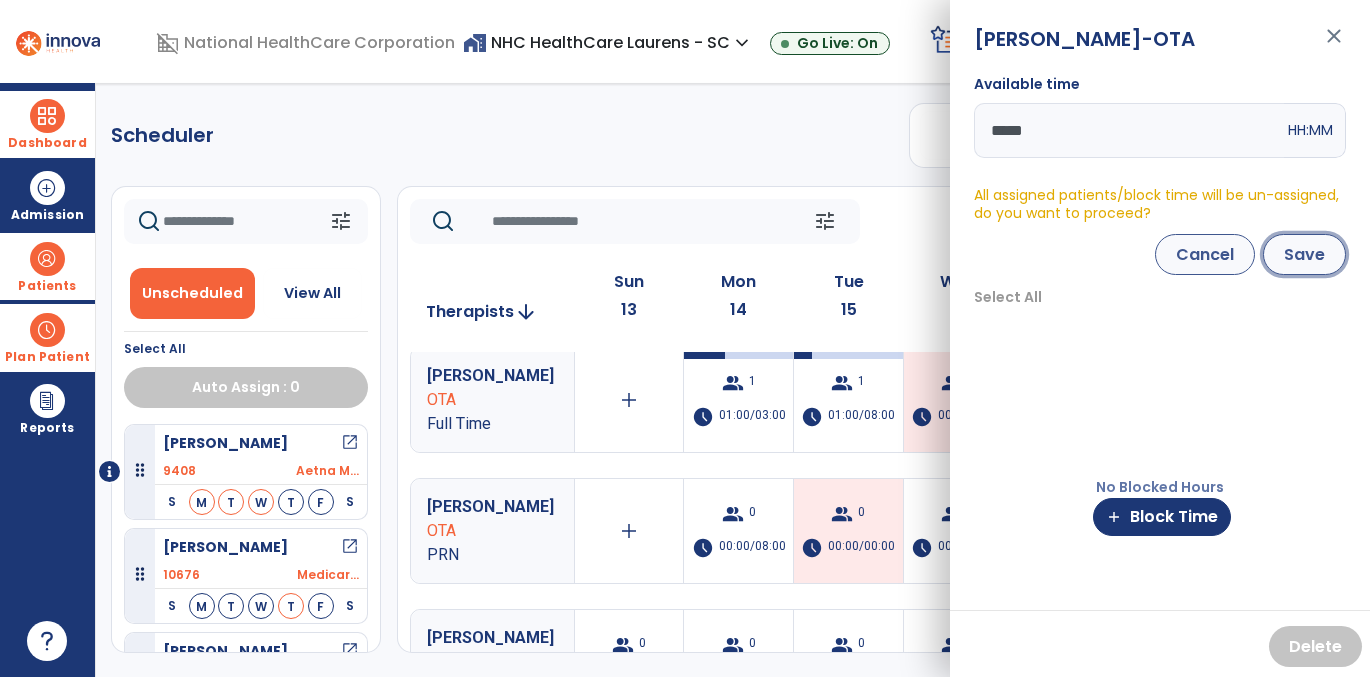 click on "Save" at bounding box center [1304, 254] 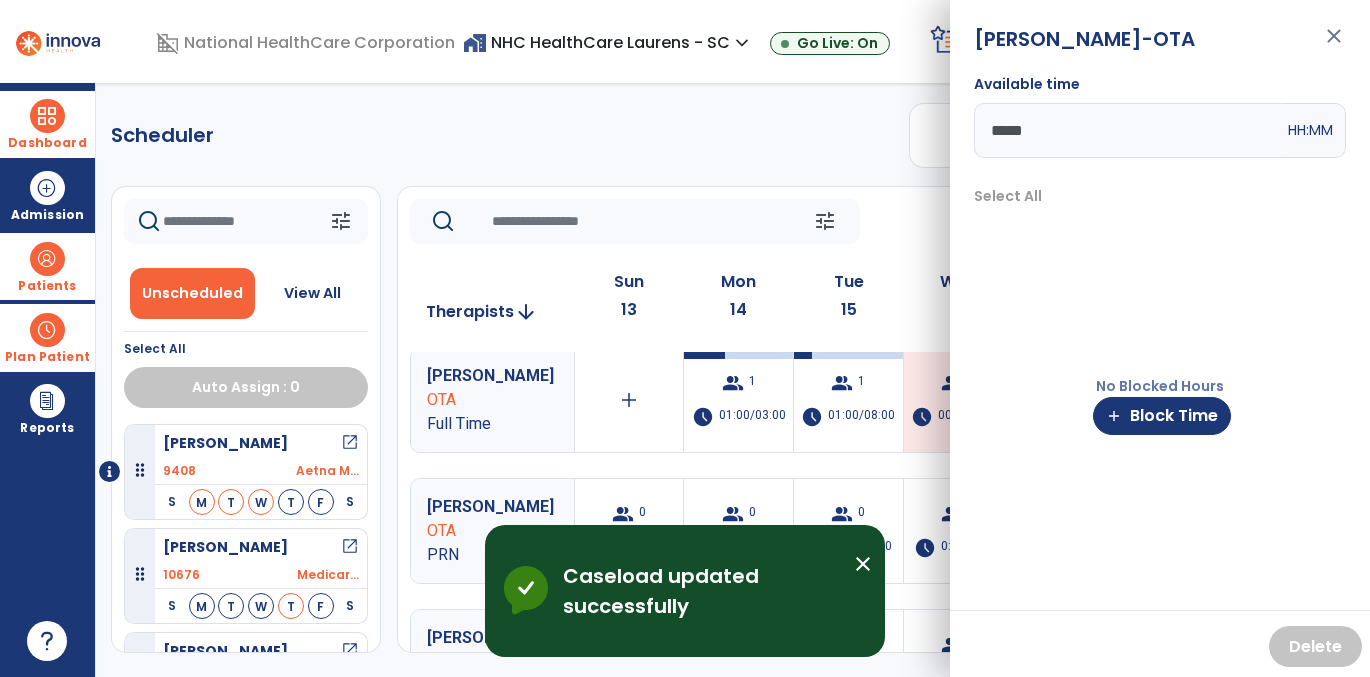 click on "close" at bounding box center [1334, 45] 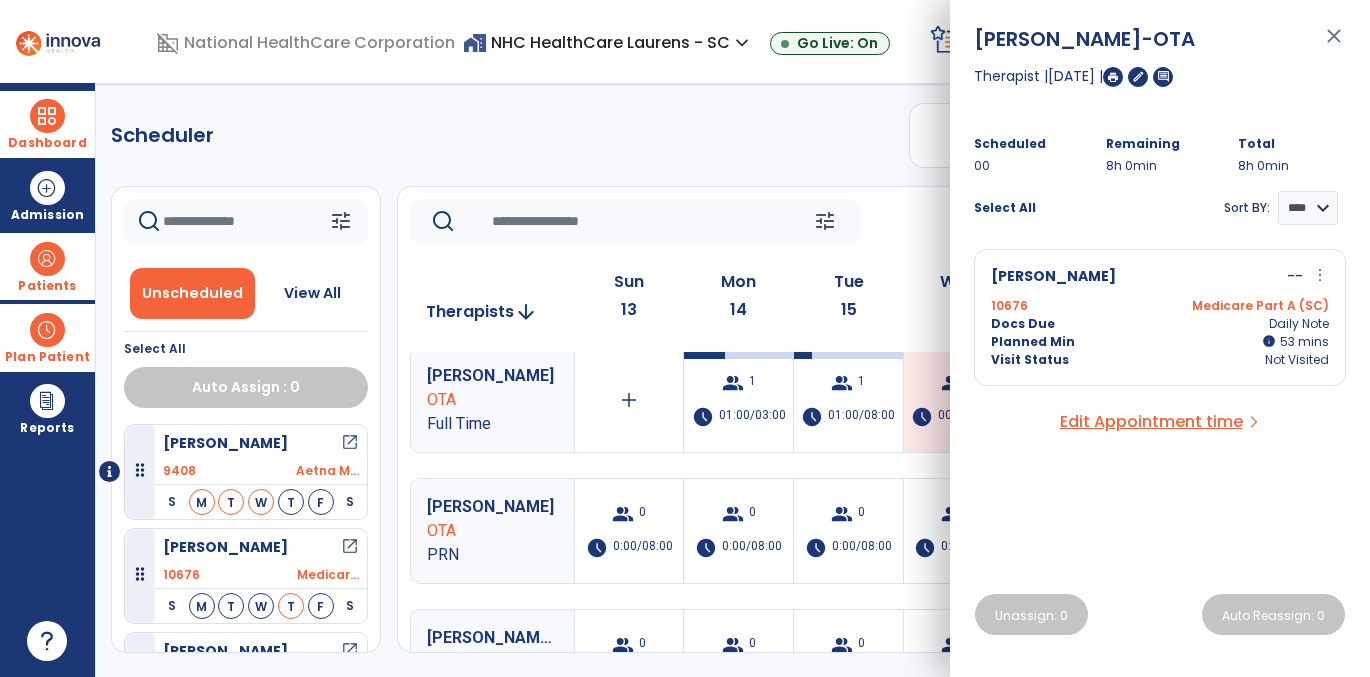 click on "close" at bounding box center (1334, 45) 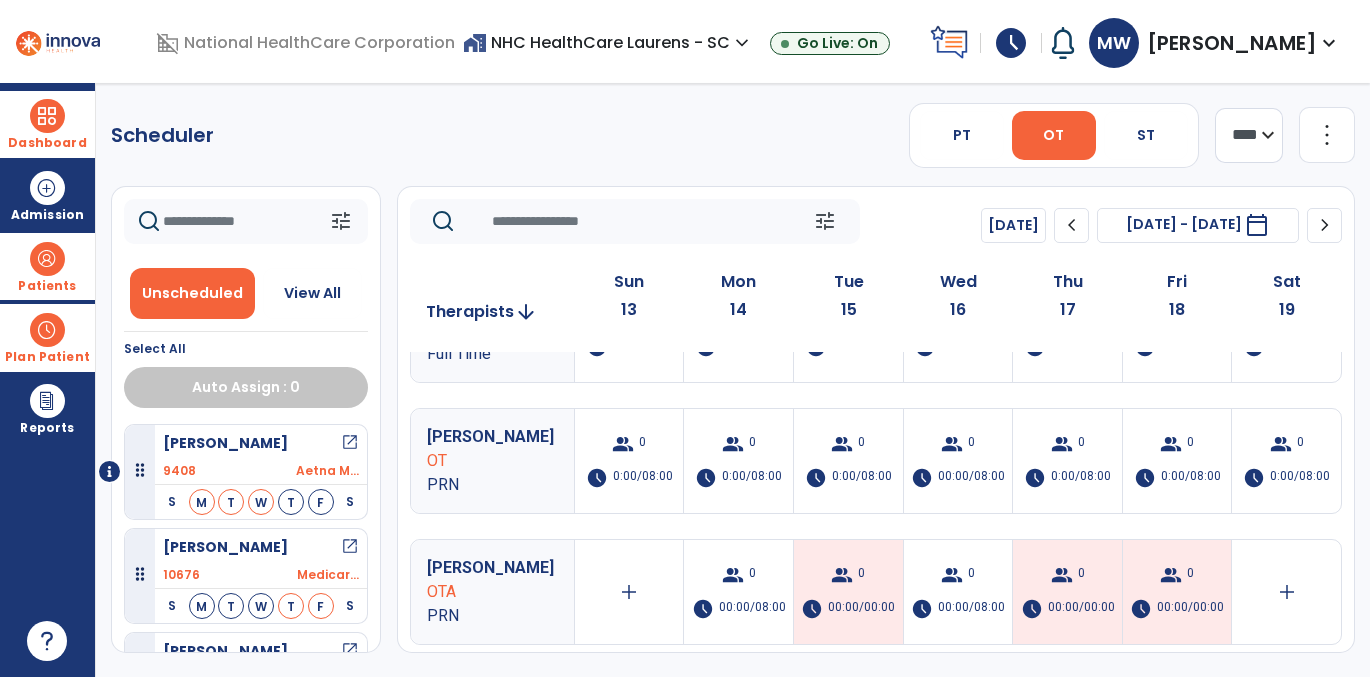 scroll, scrollTop: 1069, scrollLeft: 0, axis: vertical 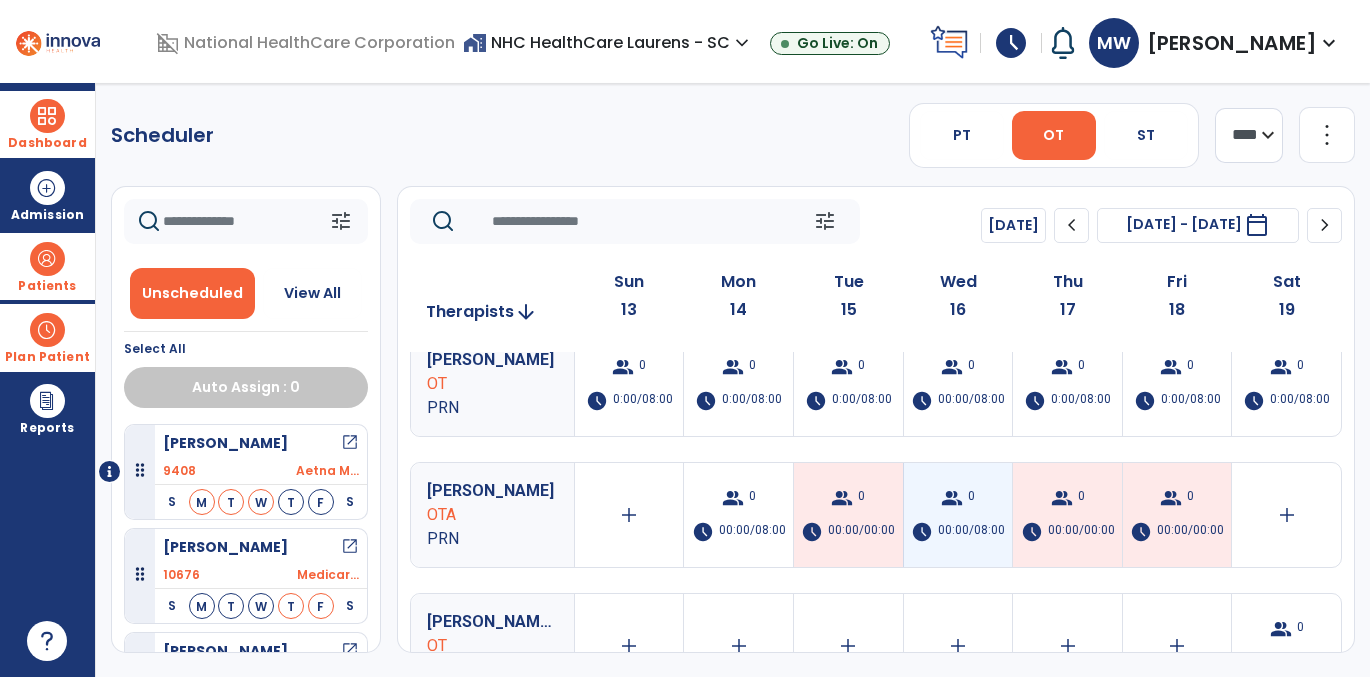 click on "00:00/08:00" at bounding box center [971, 532] 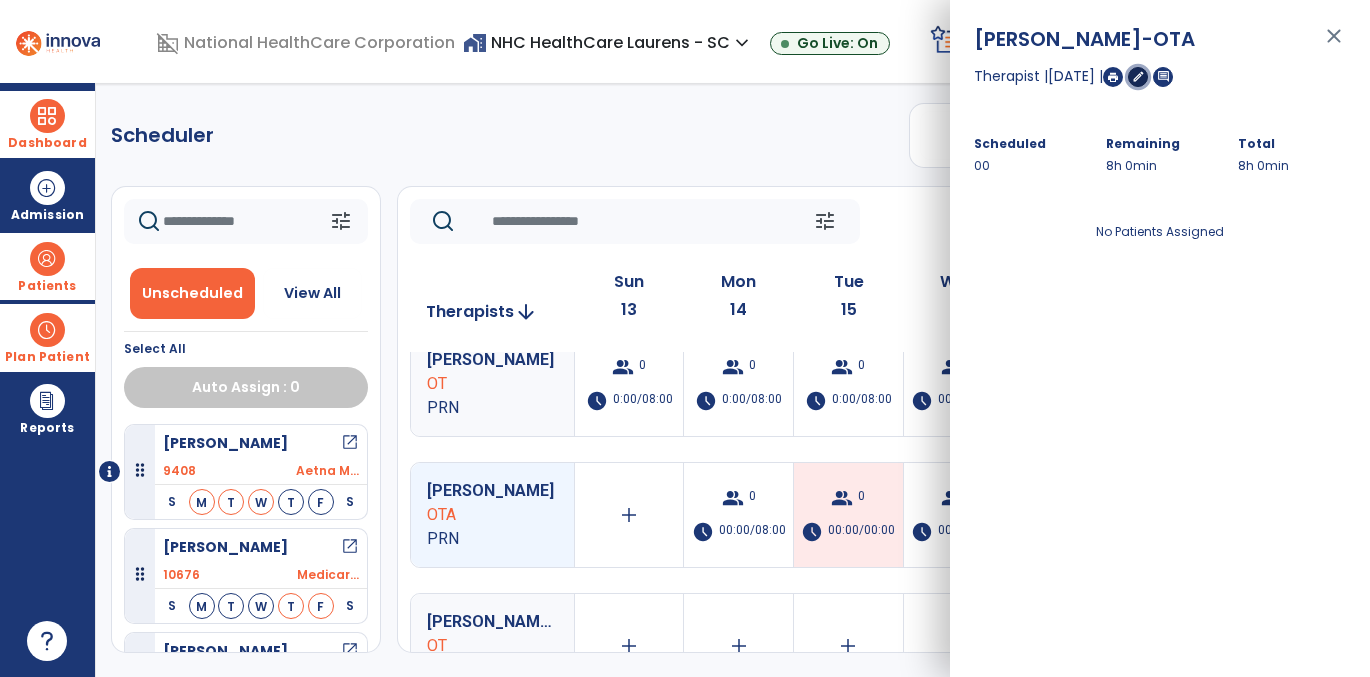 click on "edit" at bounding box center (1138, 76) 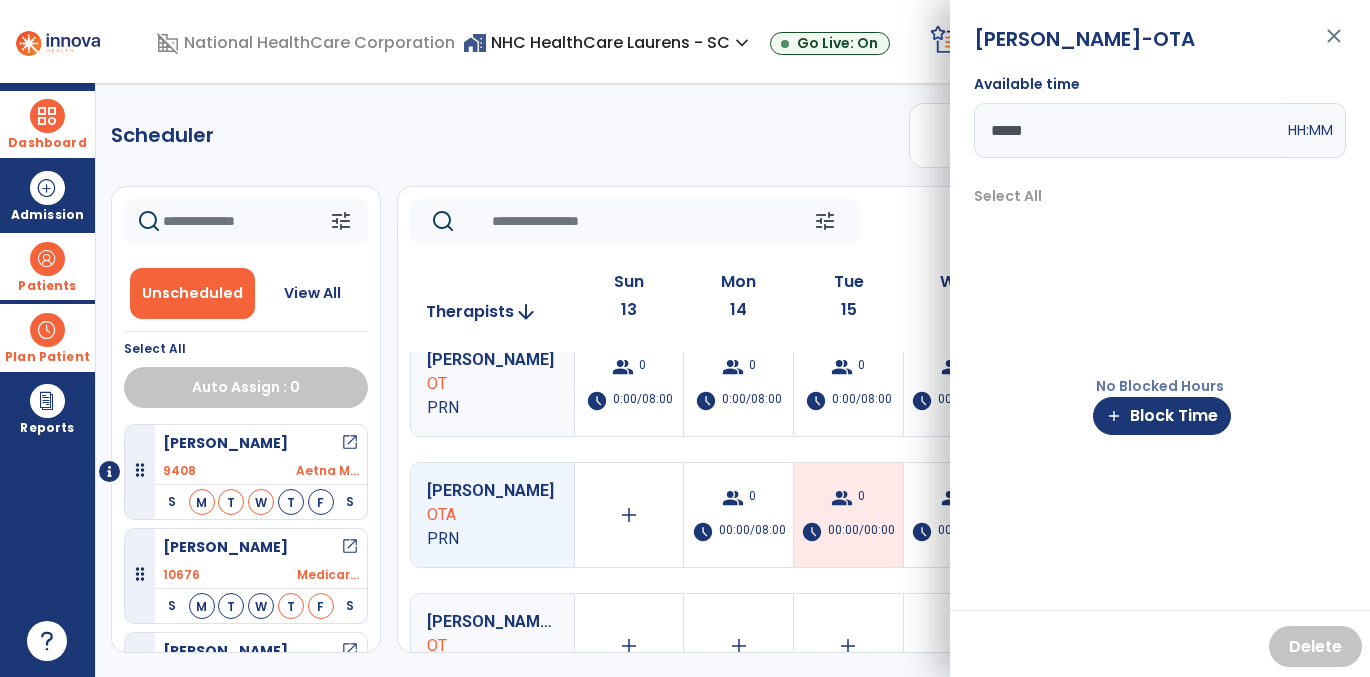 drag, startPoint x: 1079, startPoint y: 126, endPoint x: 909, endPoint y: 107, distance: 171.05847 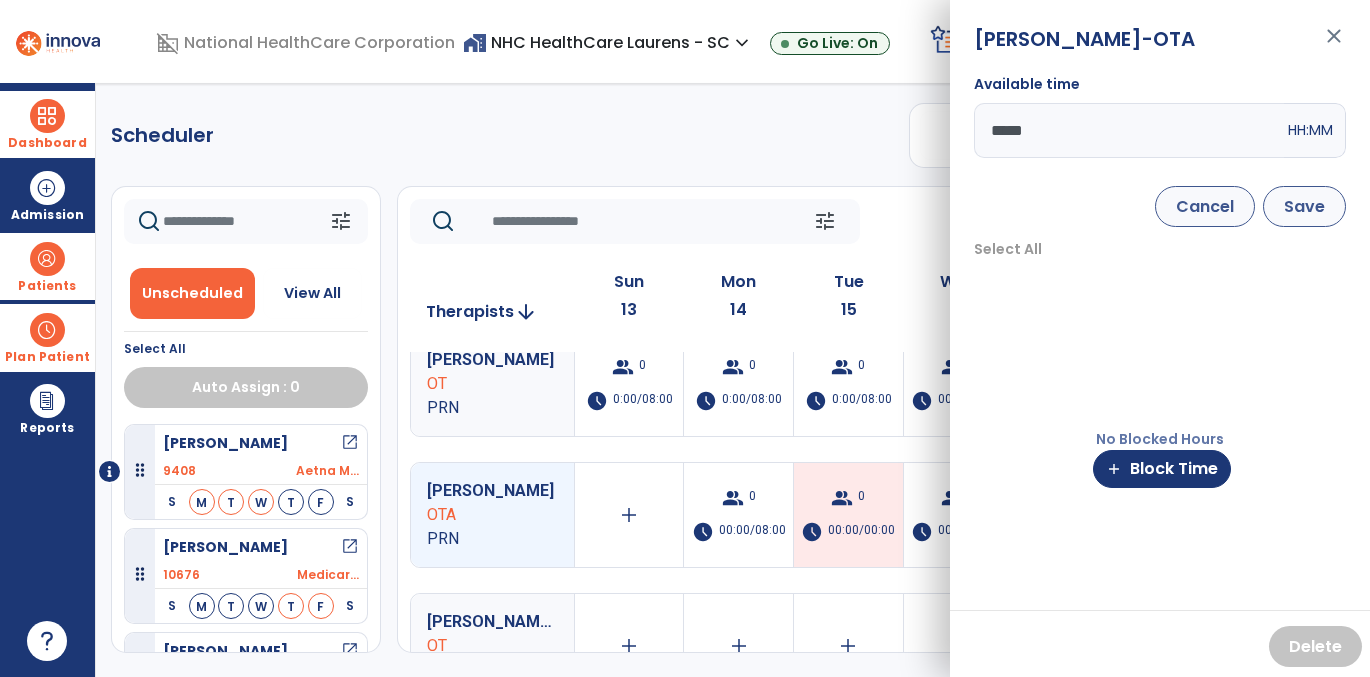 type on "*****" 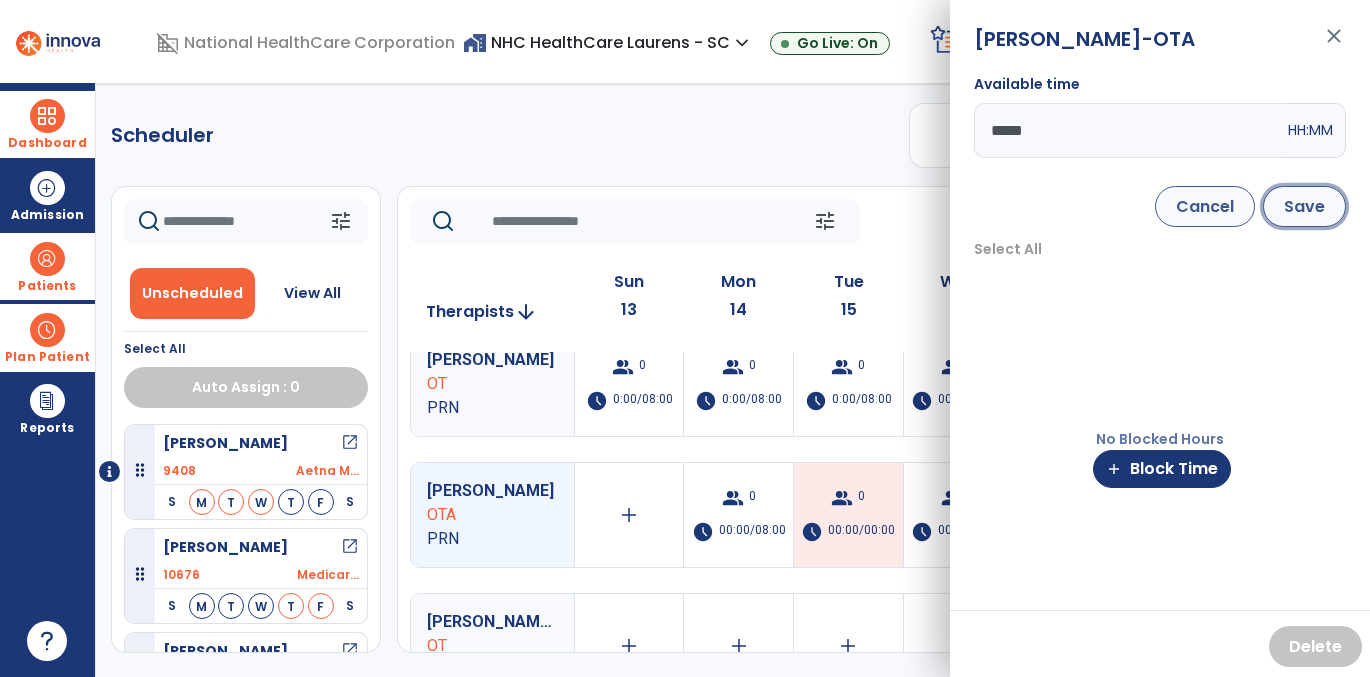 click on "Save" at bounding box center (1304, 206) 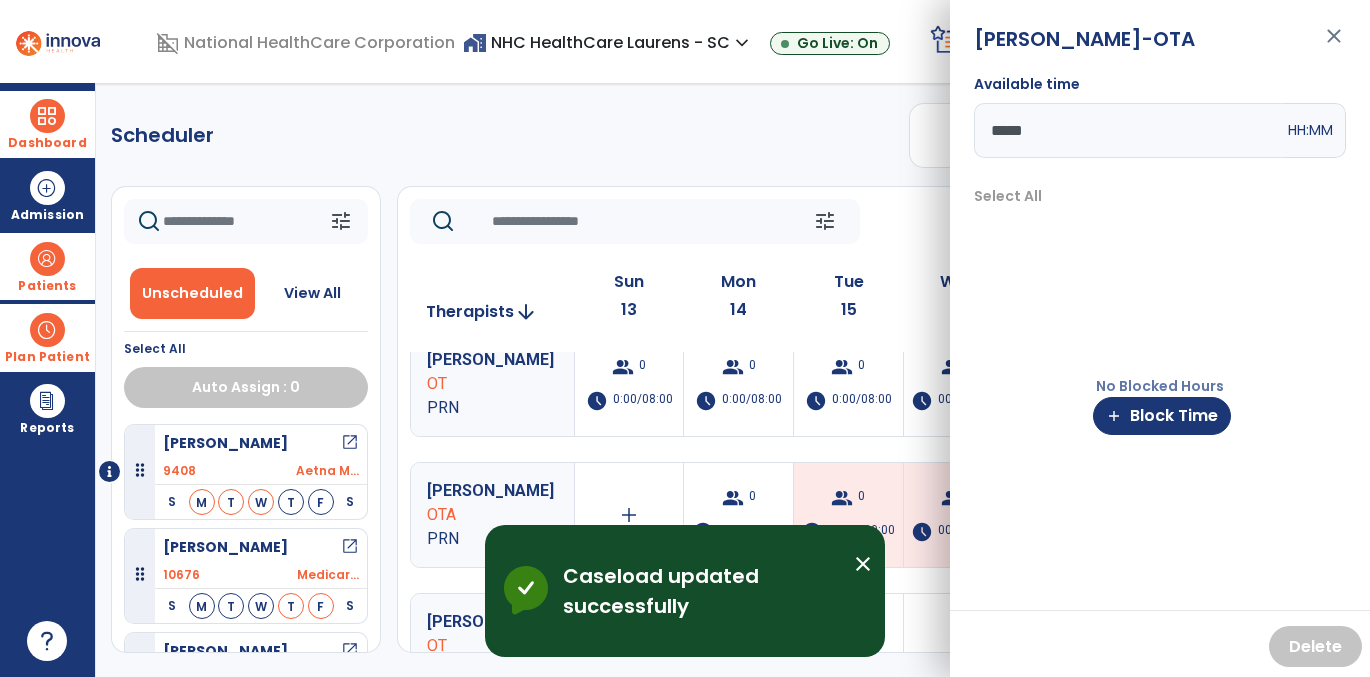 click on "close" at bounding box center [1334, 45] 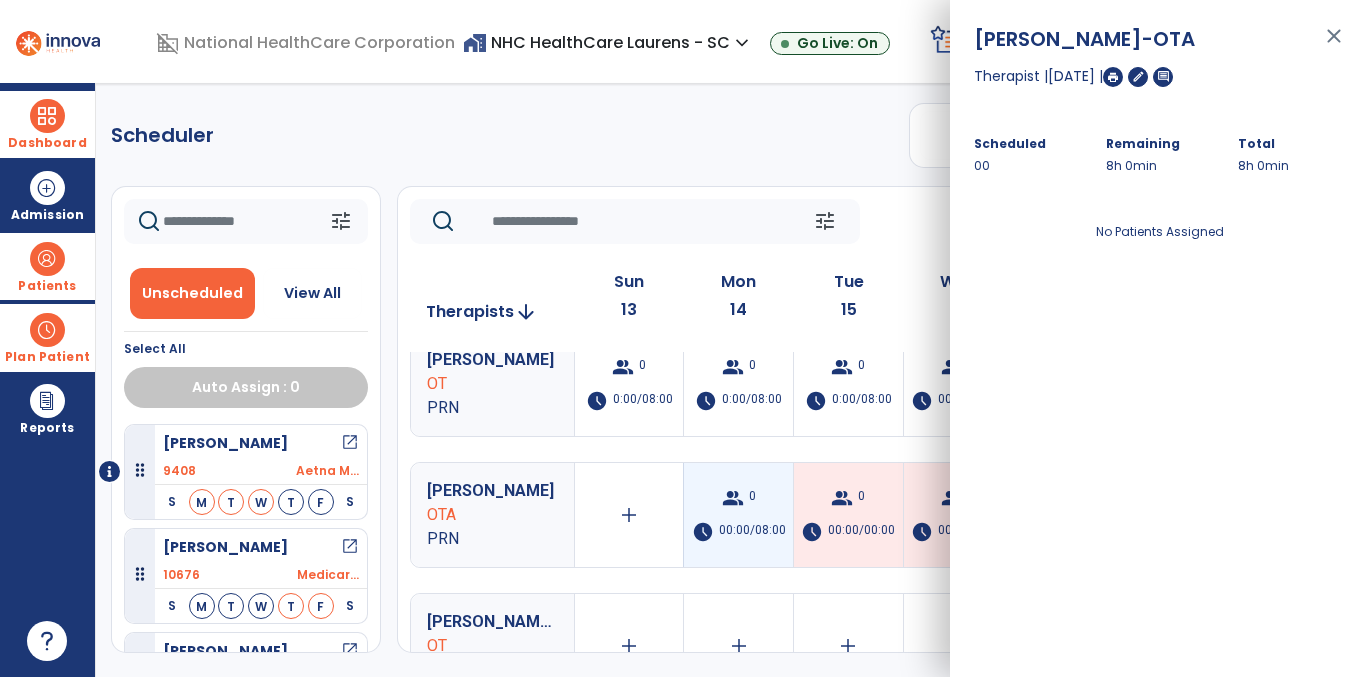 click on "group  0  schedule  00:00/08:00" at bounding box center [738, 515] 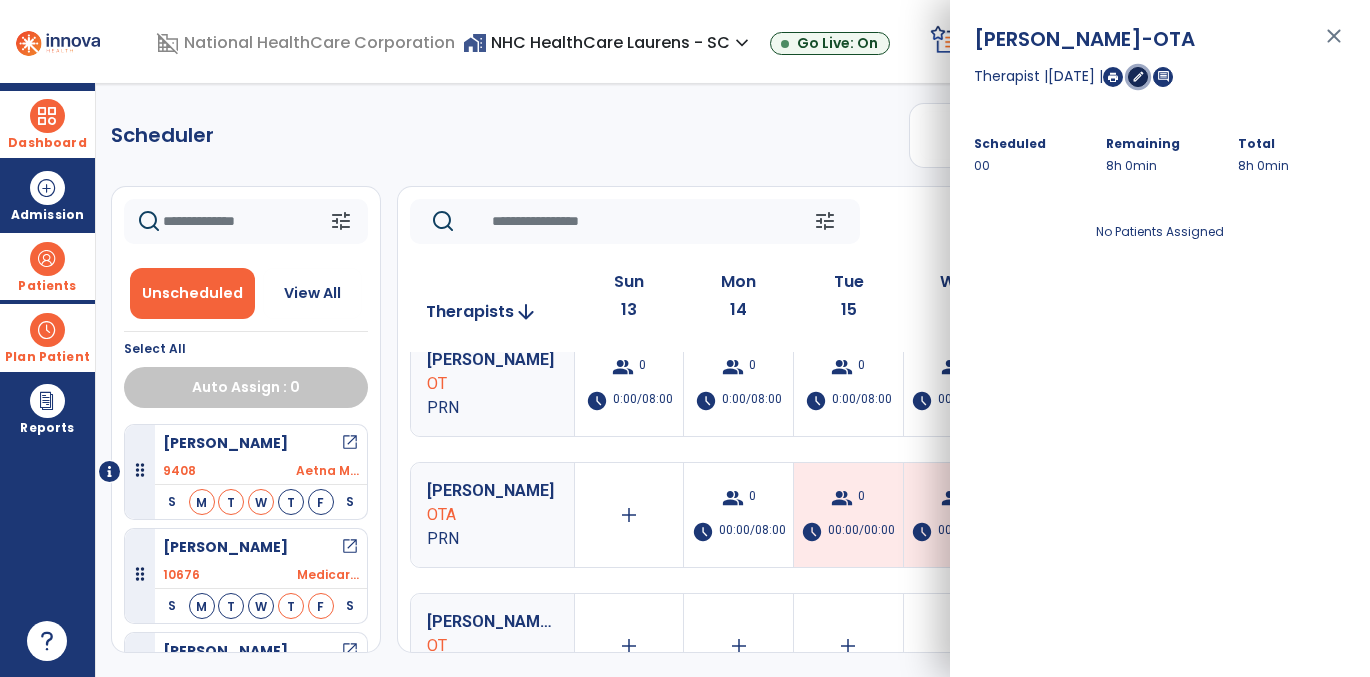 click on "edit" at bounding box center (1138, 77) 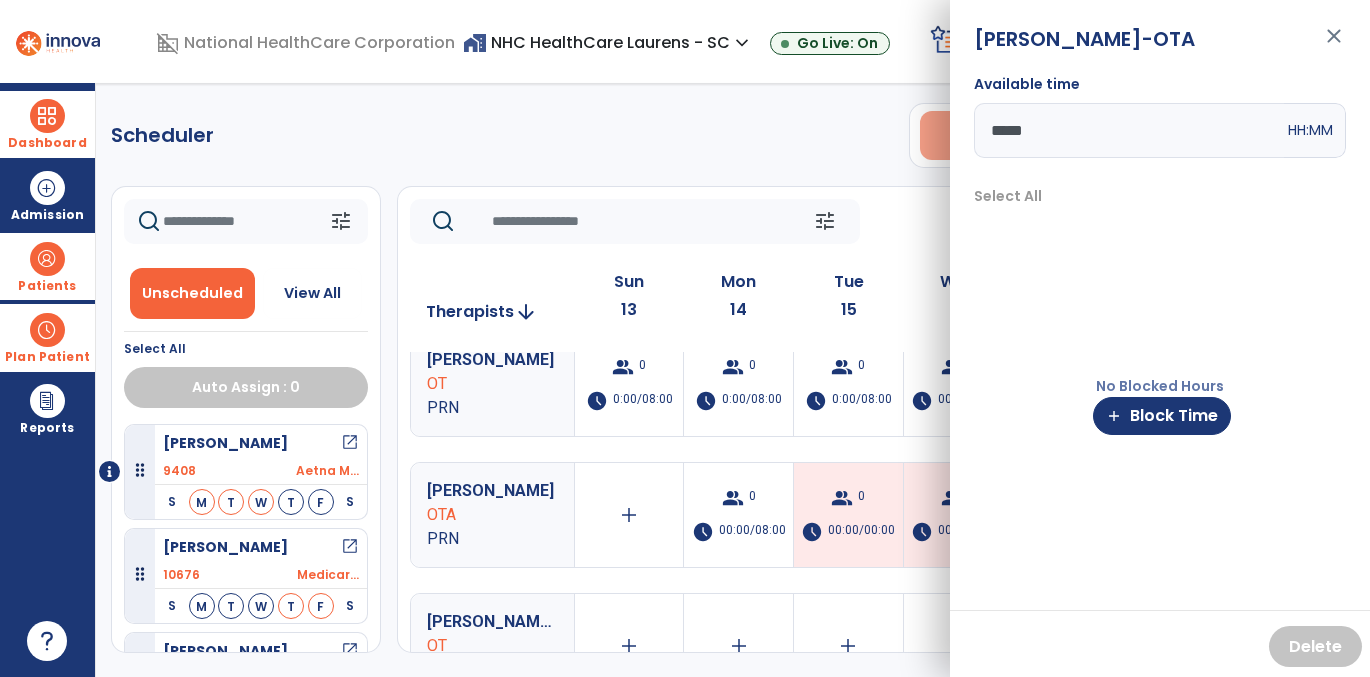 drag, startPoint x: 1046, startPoint y: 129, endPoint x: 927, endPoint y: 127, distance: 119.01681 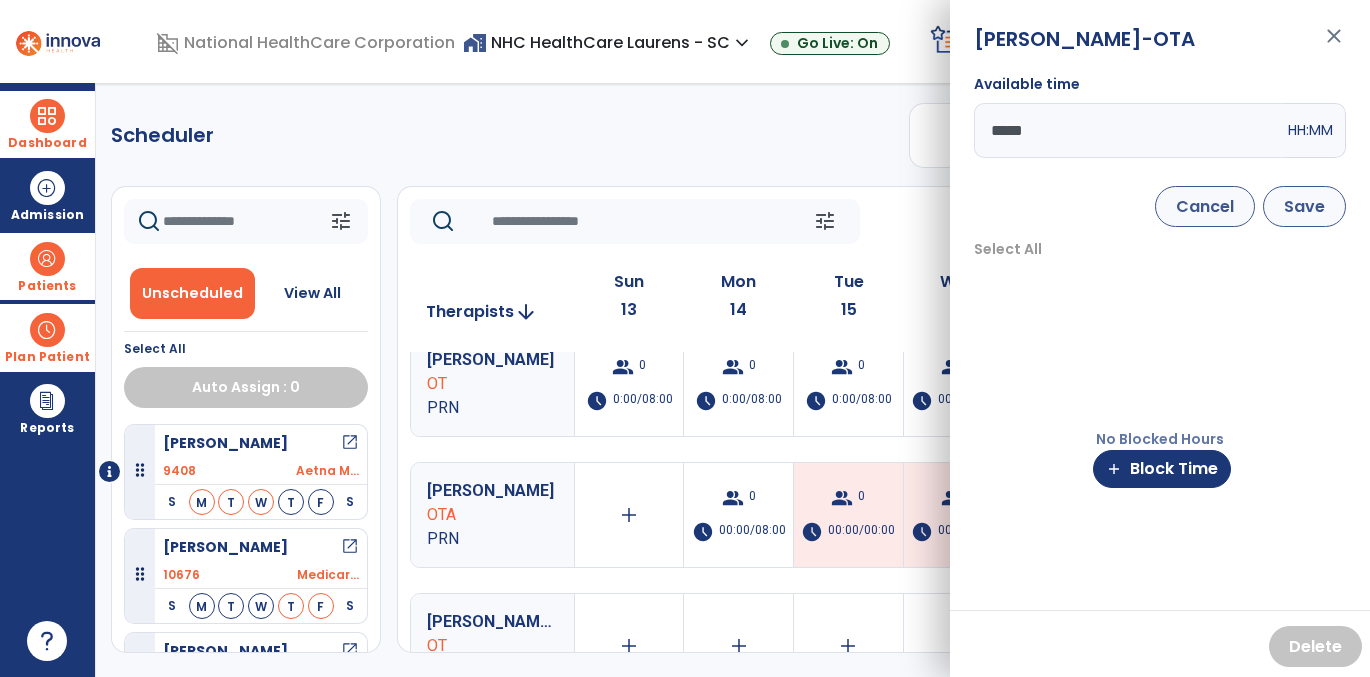 type on "*****" 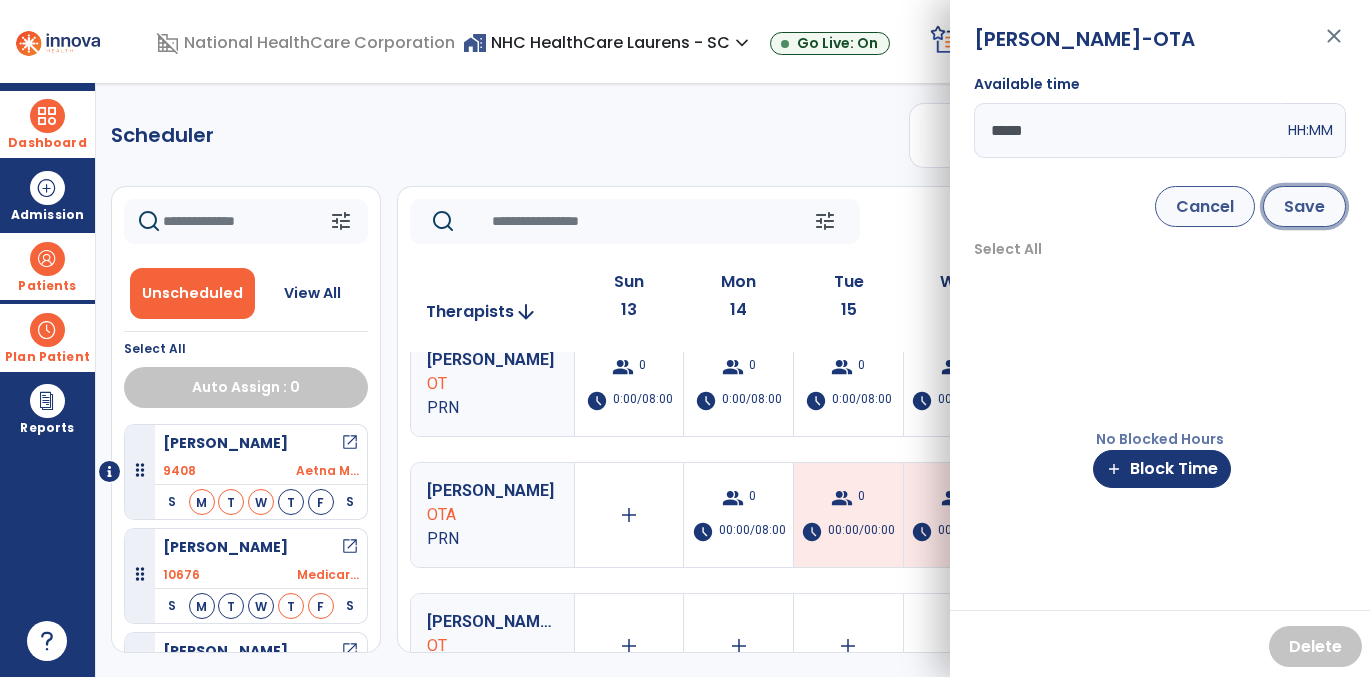 click on "Save" at bounding box center [1304, 206] 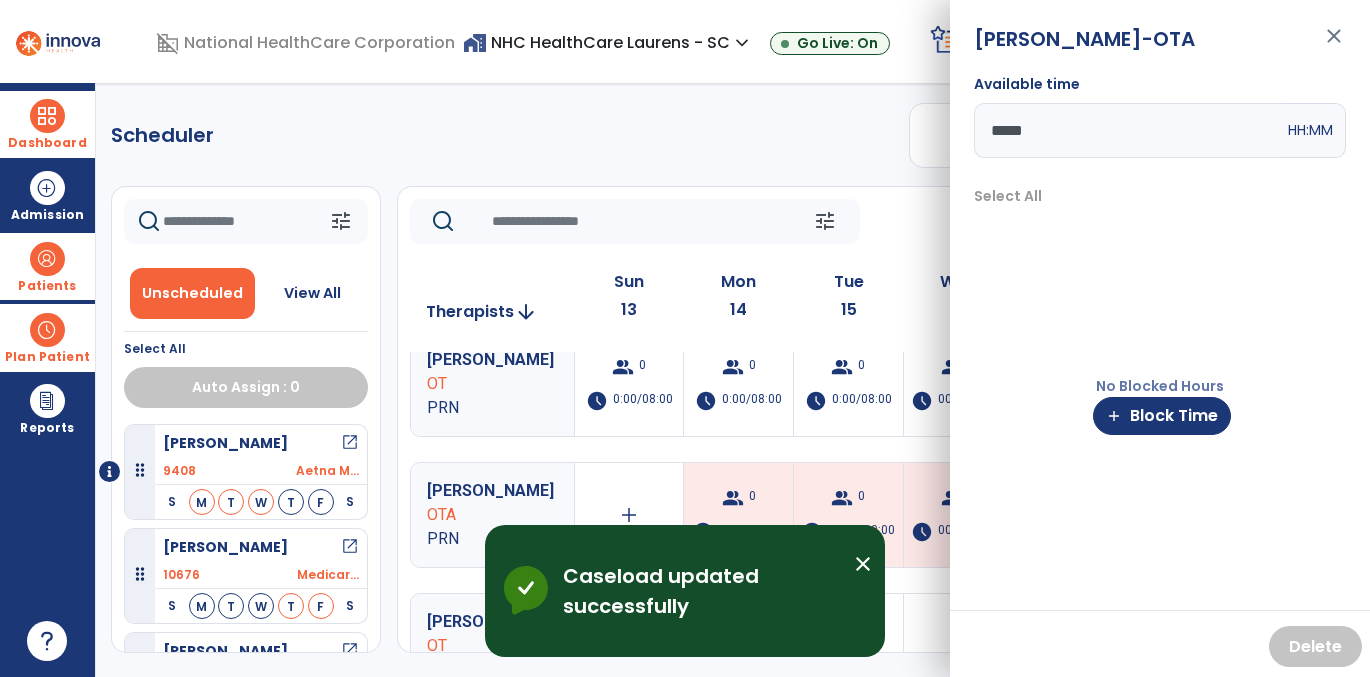 click on "close" at bounding box center [1334, 45] 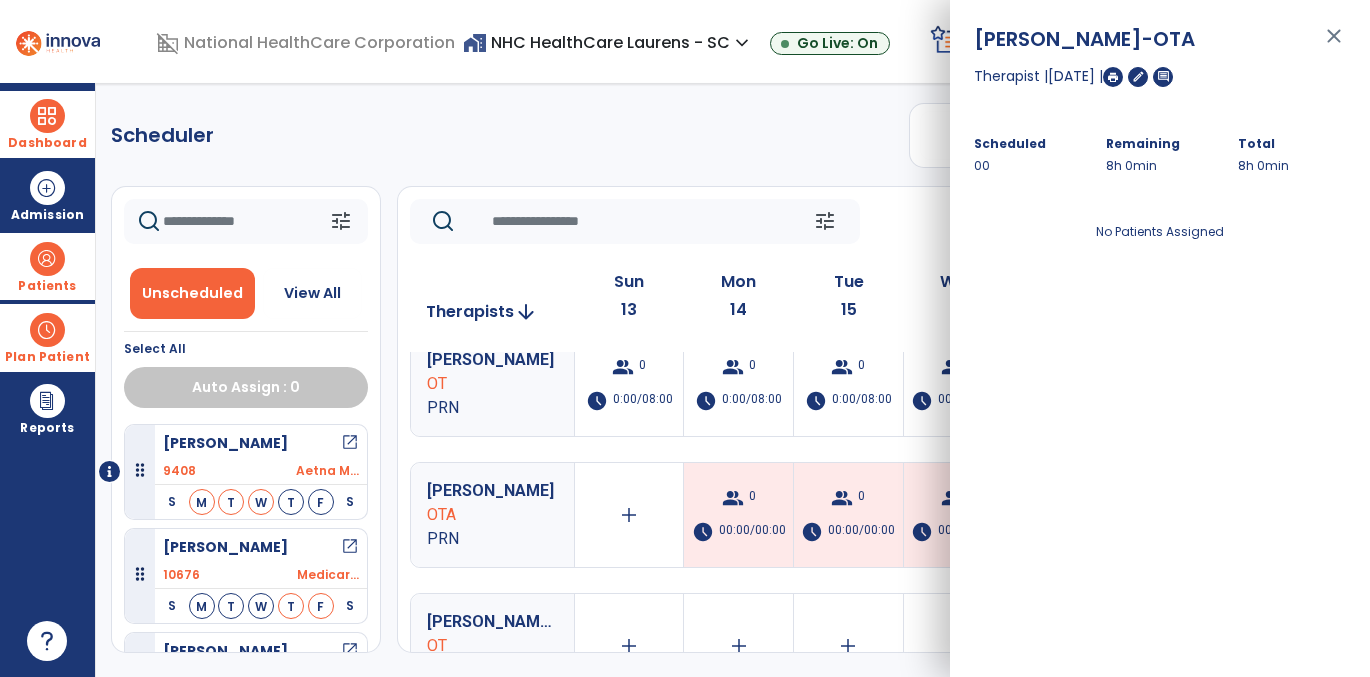 click on "Scheduler   PT   OT   ST  **** *** more_vert  Manage Labor   View All Therapists   Print" 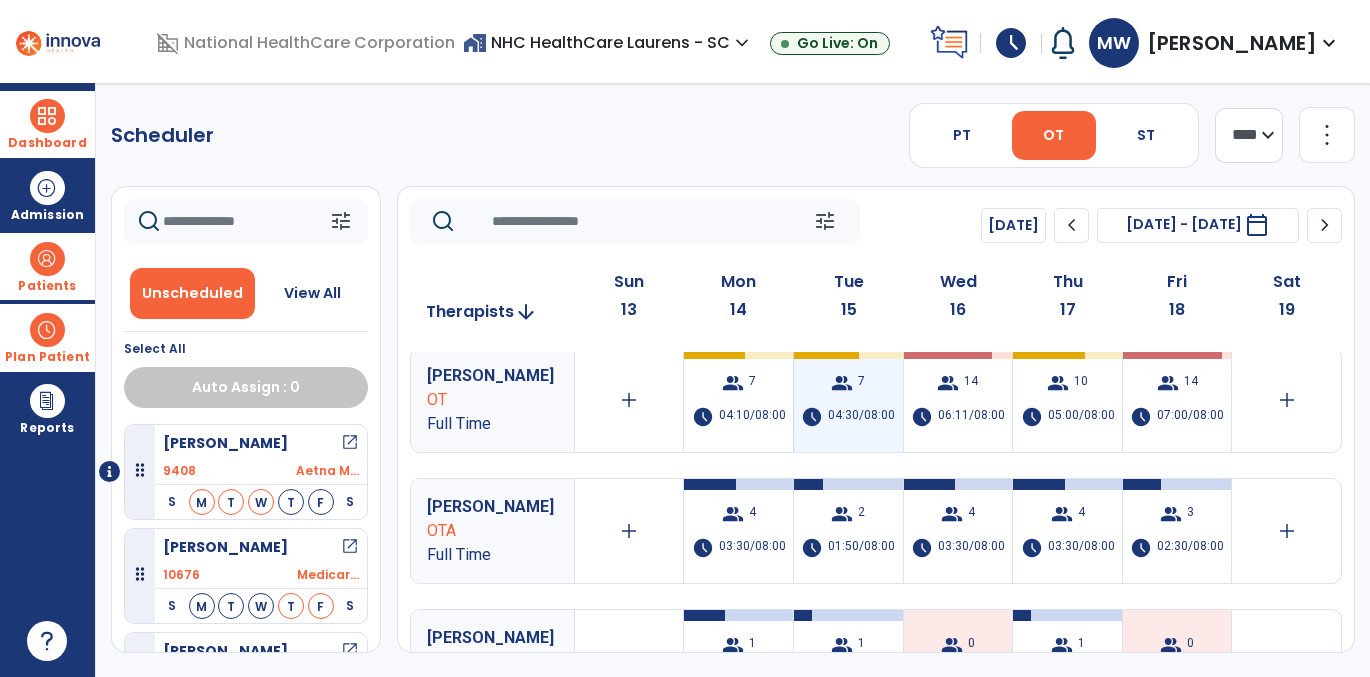 scroll, scrollTop: 4, scrollLeft: 0, axis: vertical 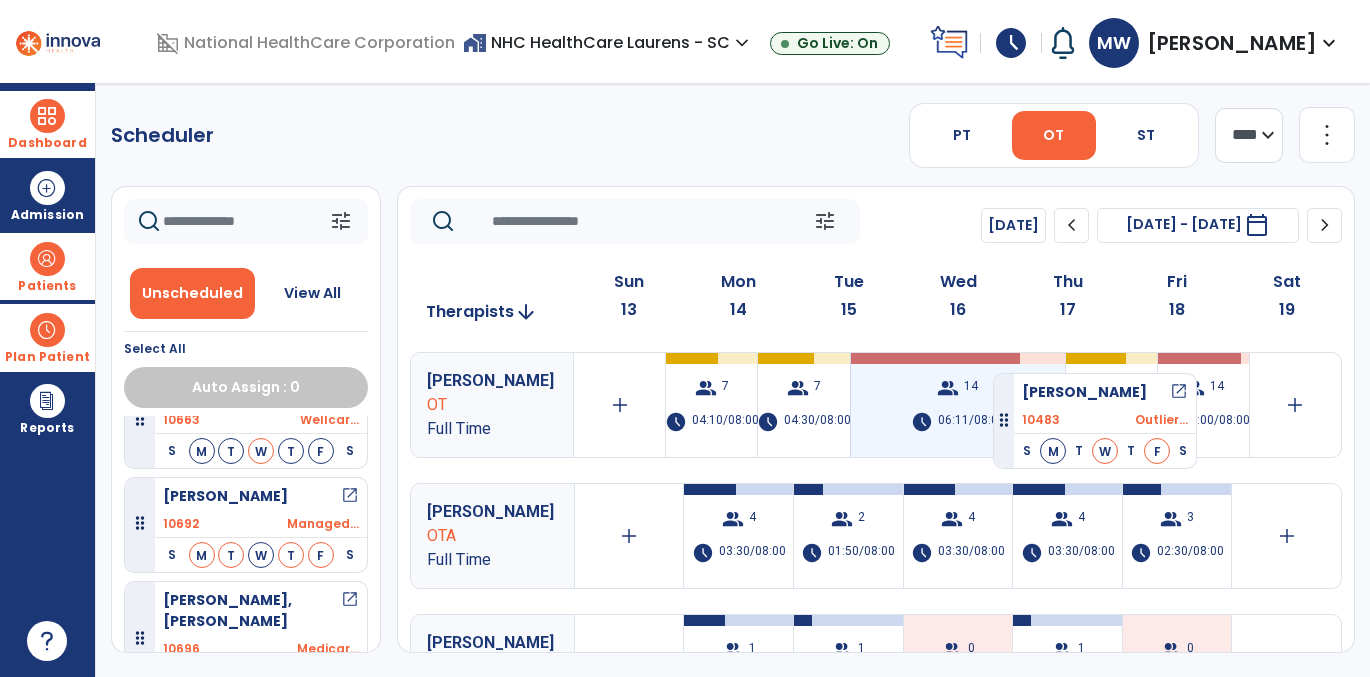 drag, startPoint x: 307, startPoint y: 504, endPoint x: 993, endPoint y: 364, distance: 700.14 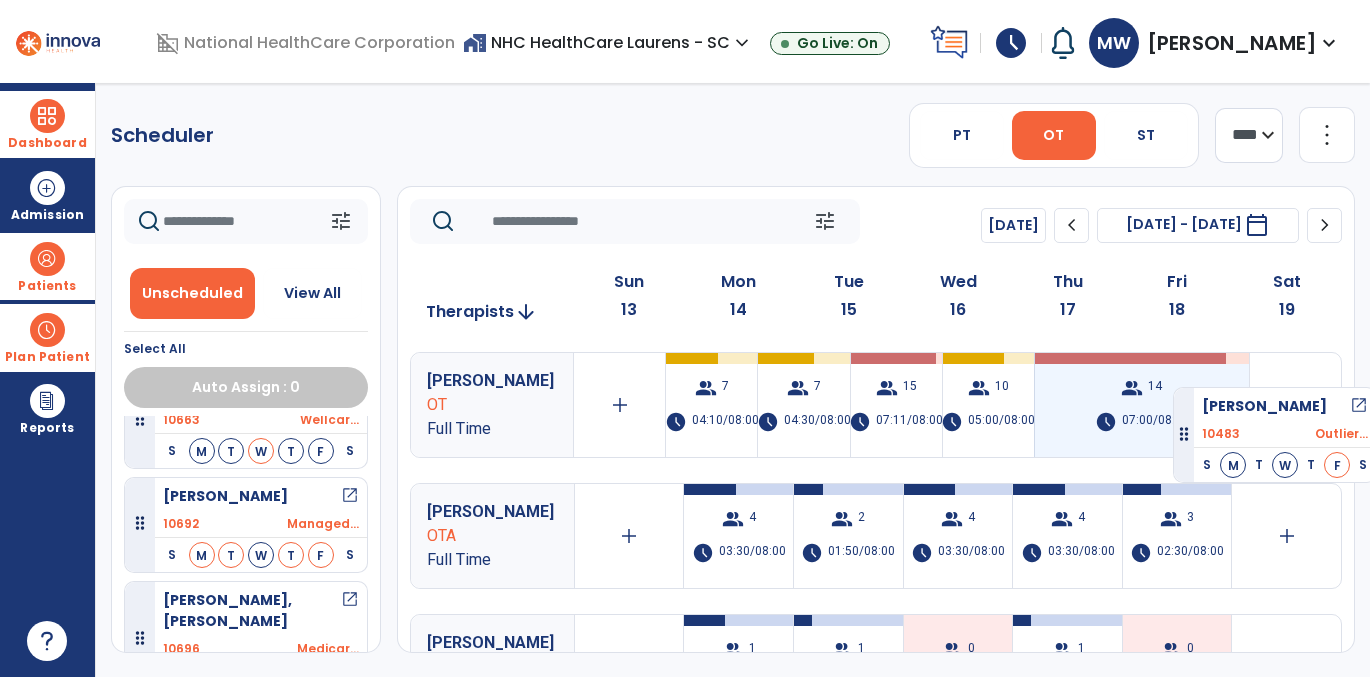 drag, startPoint x: 276, startPoint y: 505, endPoint x: 1173, endPoint y: 379, distance: 905.8063 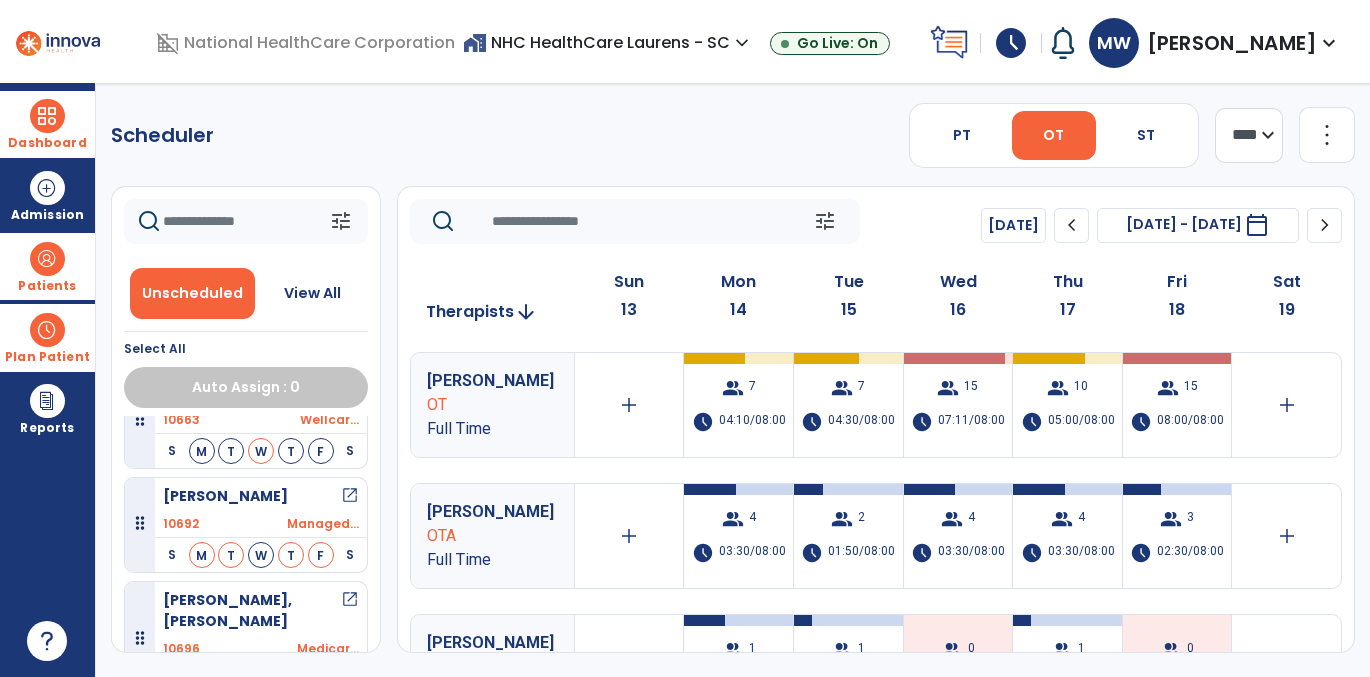 click on "group" at bounding box center [1168, 388] 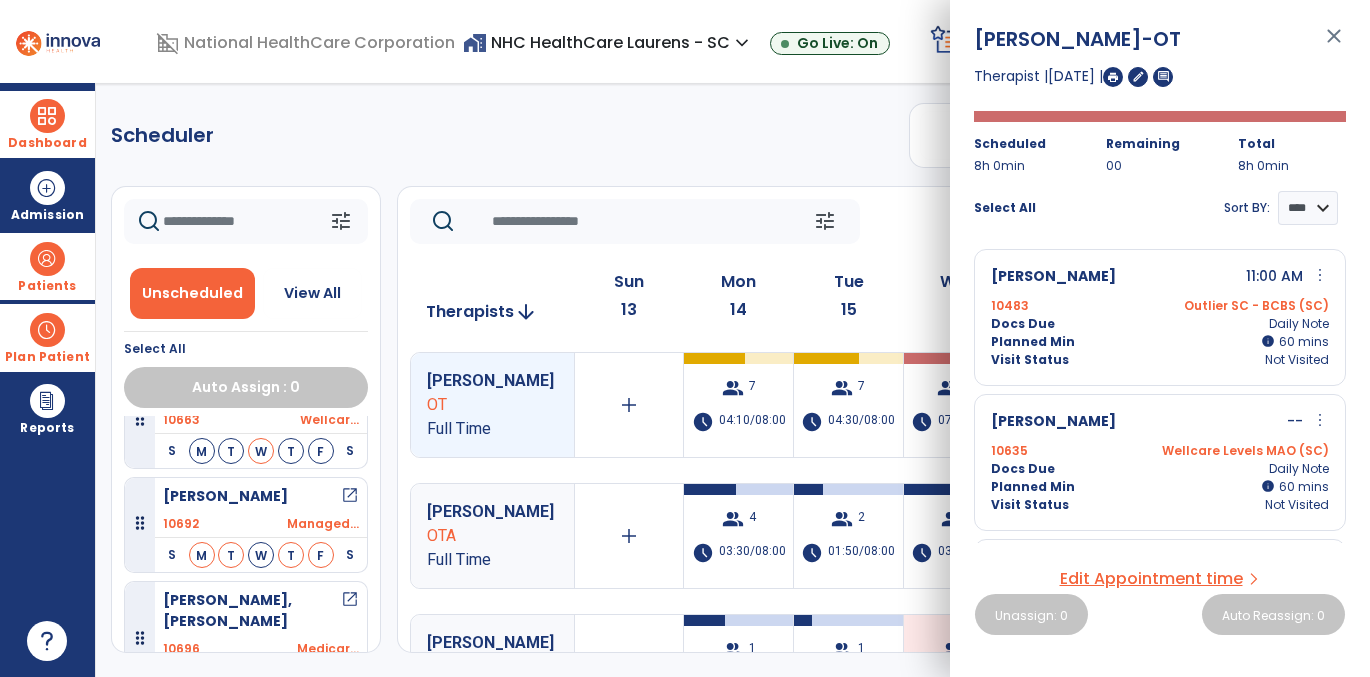 click on "Scheduler   PT   OT   ST  **** *** more_vert  Manage Labor   View All Therapists   Print" 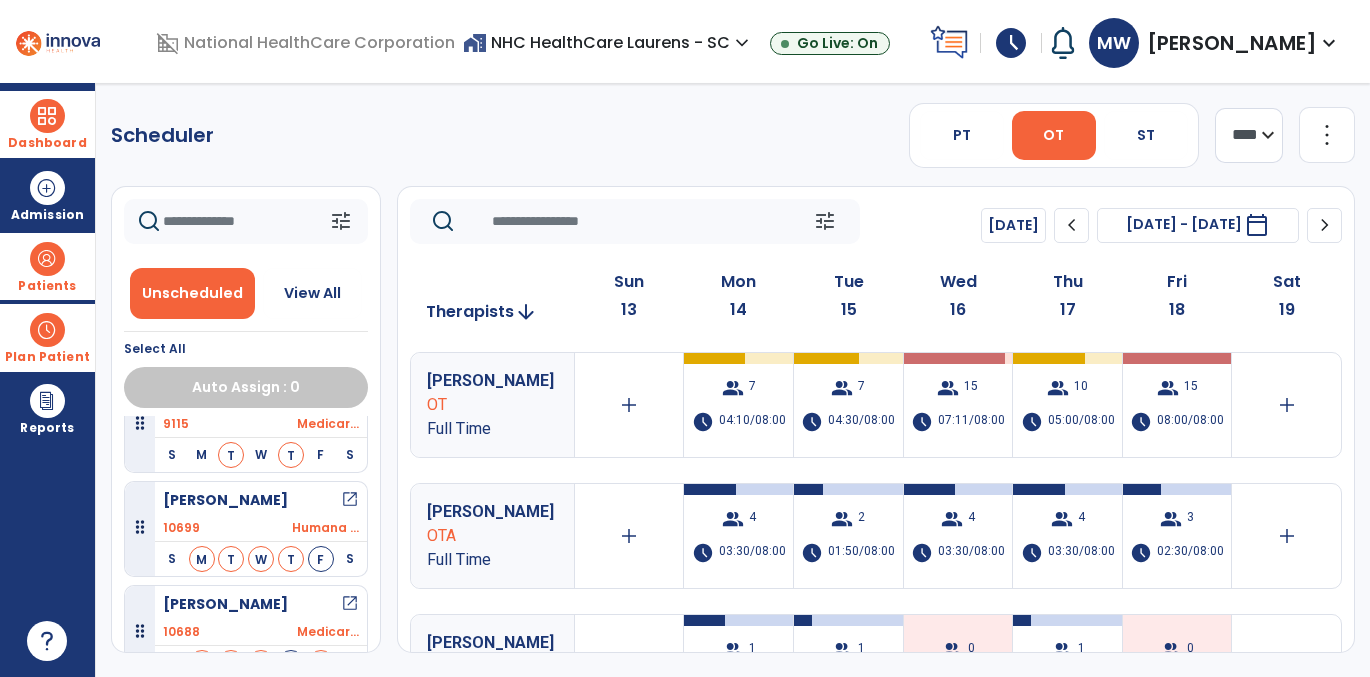 scroll, scrollTop: 1627, scrollLeft: 0, axis: vertical 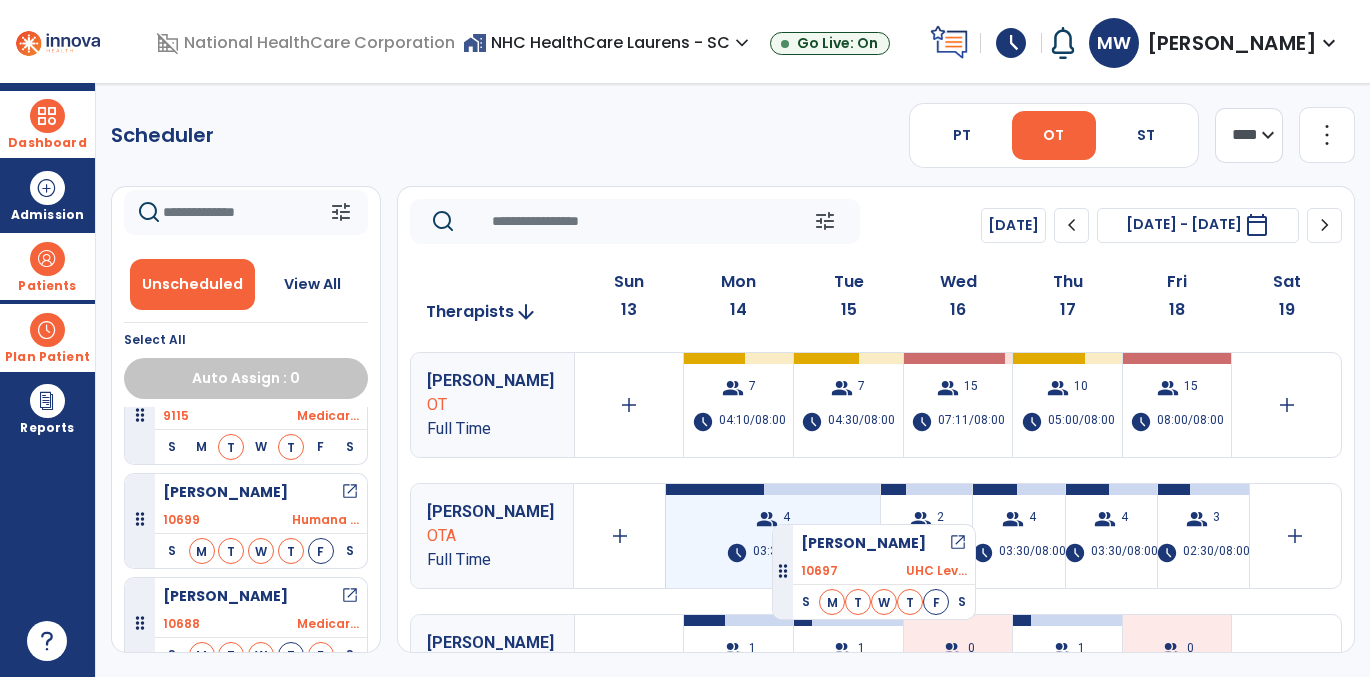 drag, startPoint x: 310, startPoint y: 576, endPoint x: 772, endPoint y: 516, distance: 465.87982 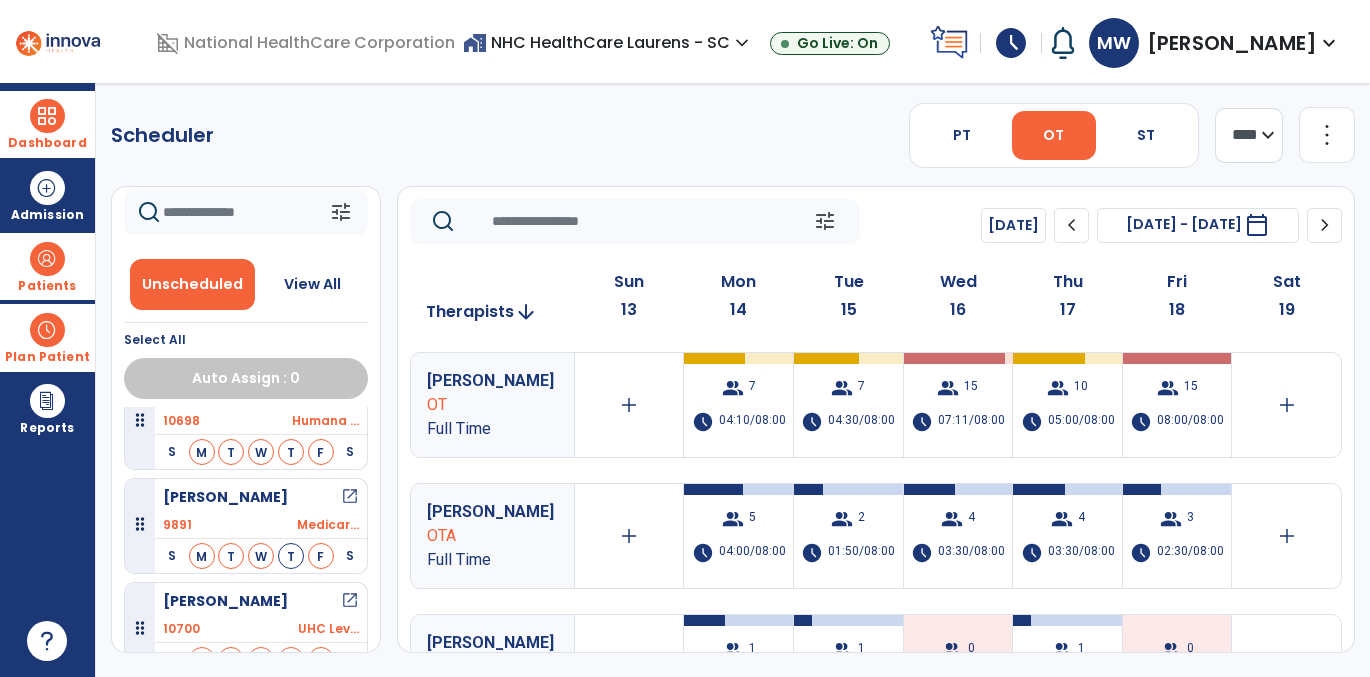 scroll, scrollTop: 1099, scrollLeft: 0, axis: vertical 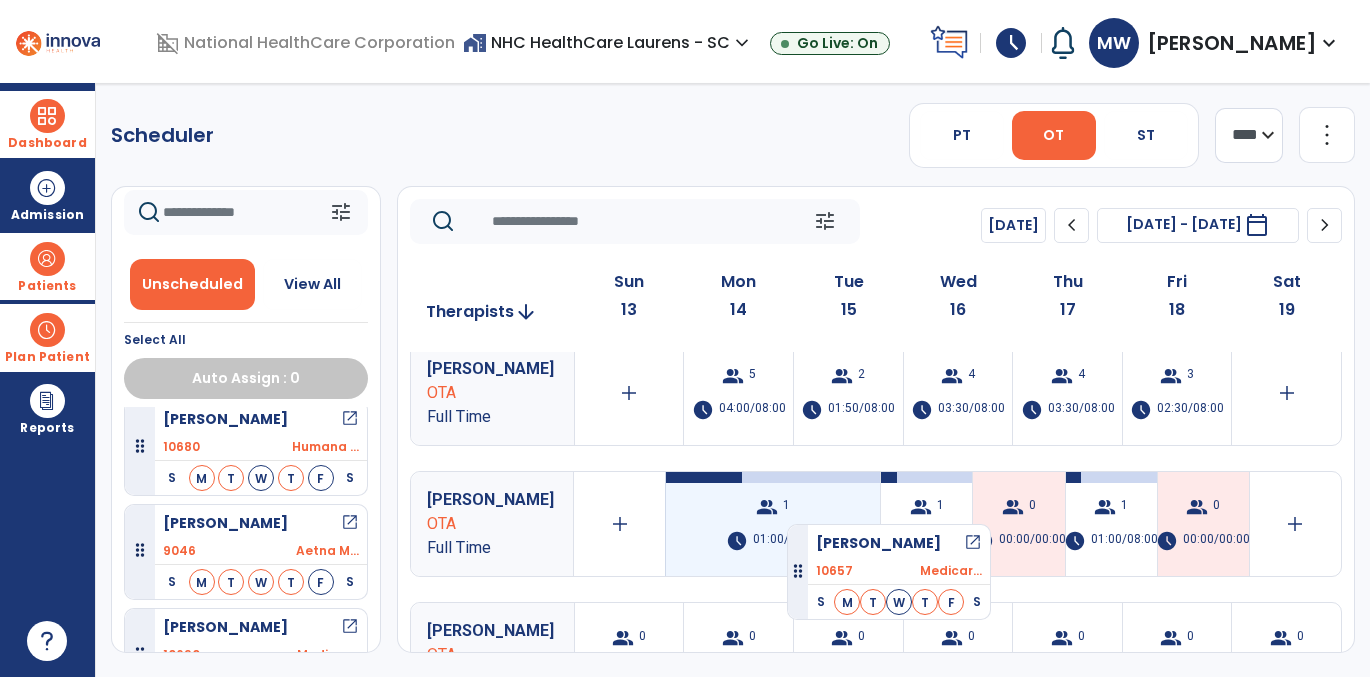 drag, startPoint x: 280, startPoint y: 624, endPoint x: 787, endPoint y: 516, distance: 518.37537 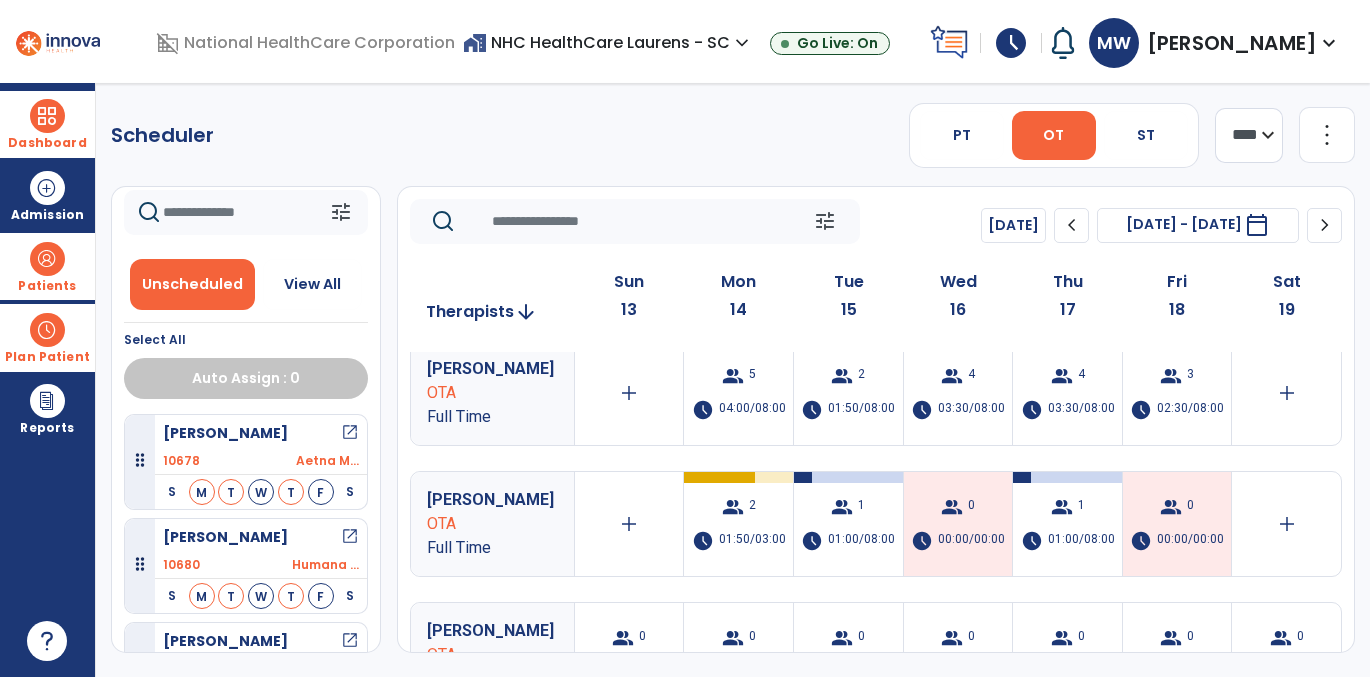 scroll, scrollTop: 541, scrollLeft: 0, axis: vertical 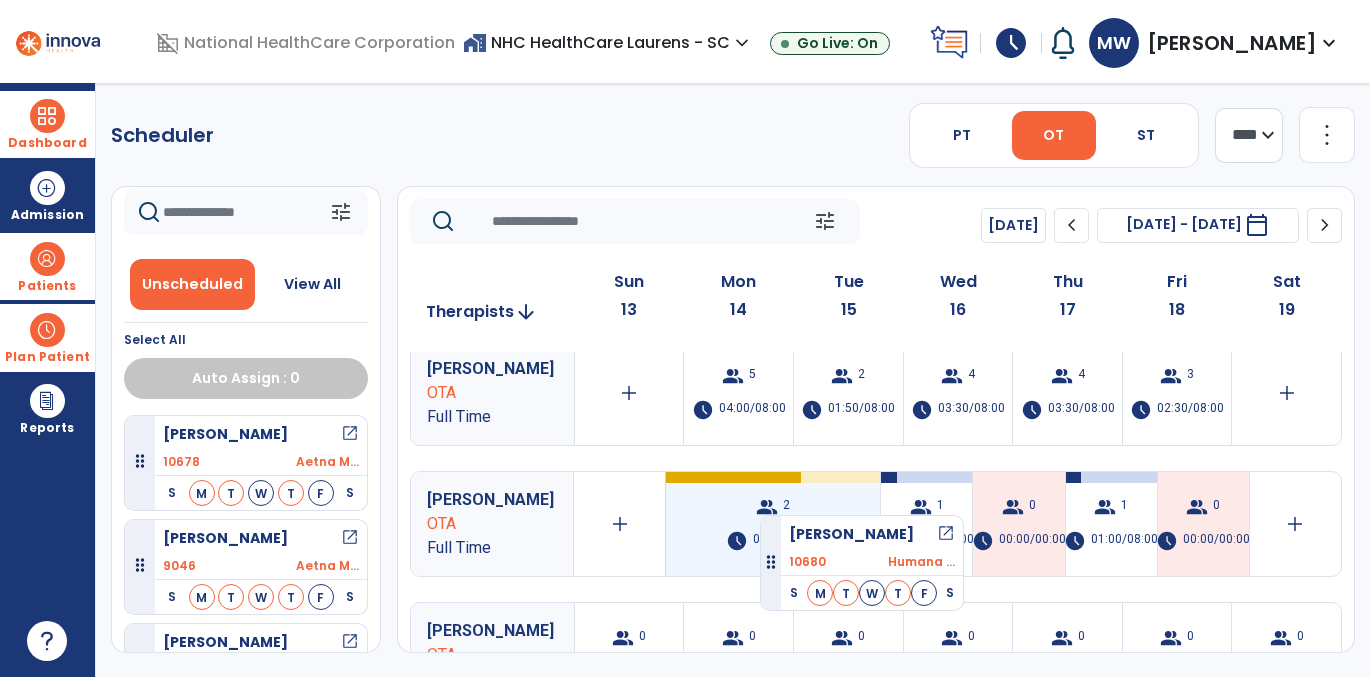 drag, startPoint x: 293, startPoint y: 515, endPoint x: 760, endPoint y: 507, distance: 467.0685 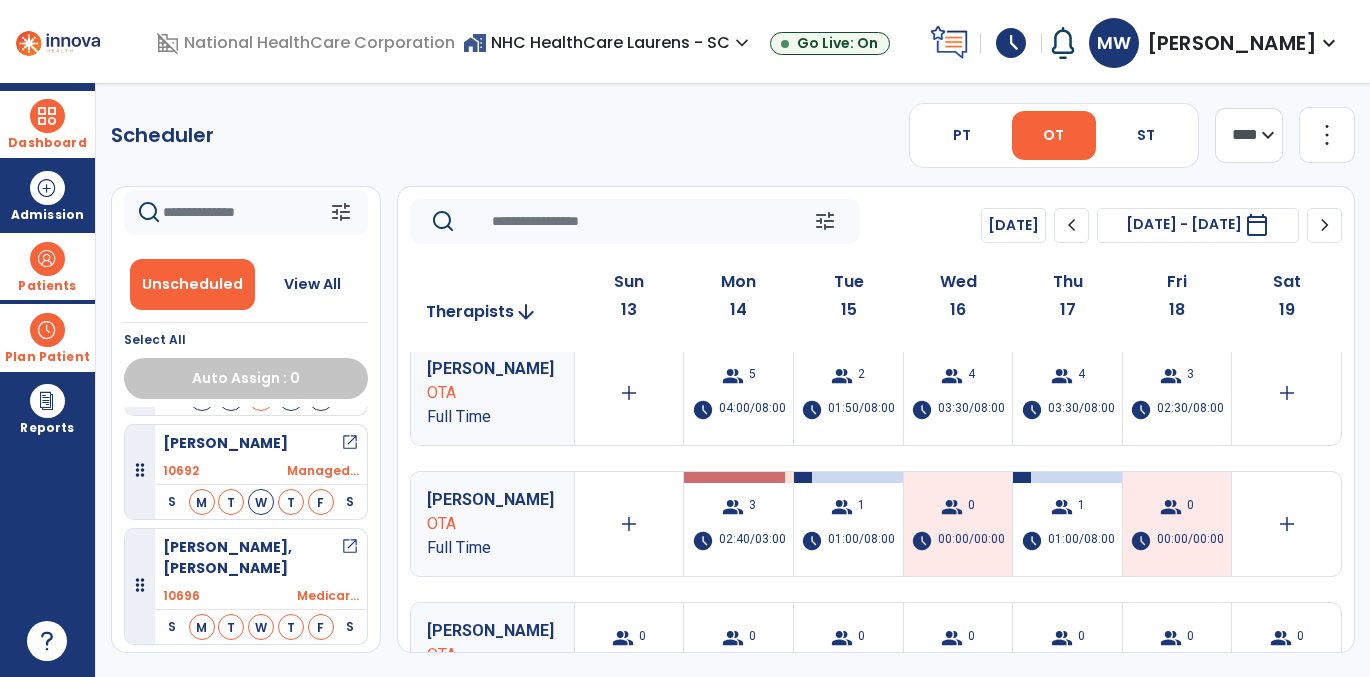 scroll, scrollTop: 307, scrollLeft: 0, axis: vertical 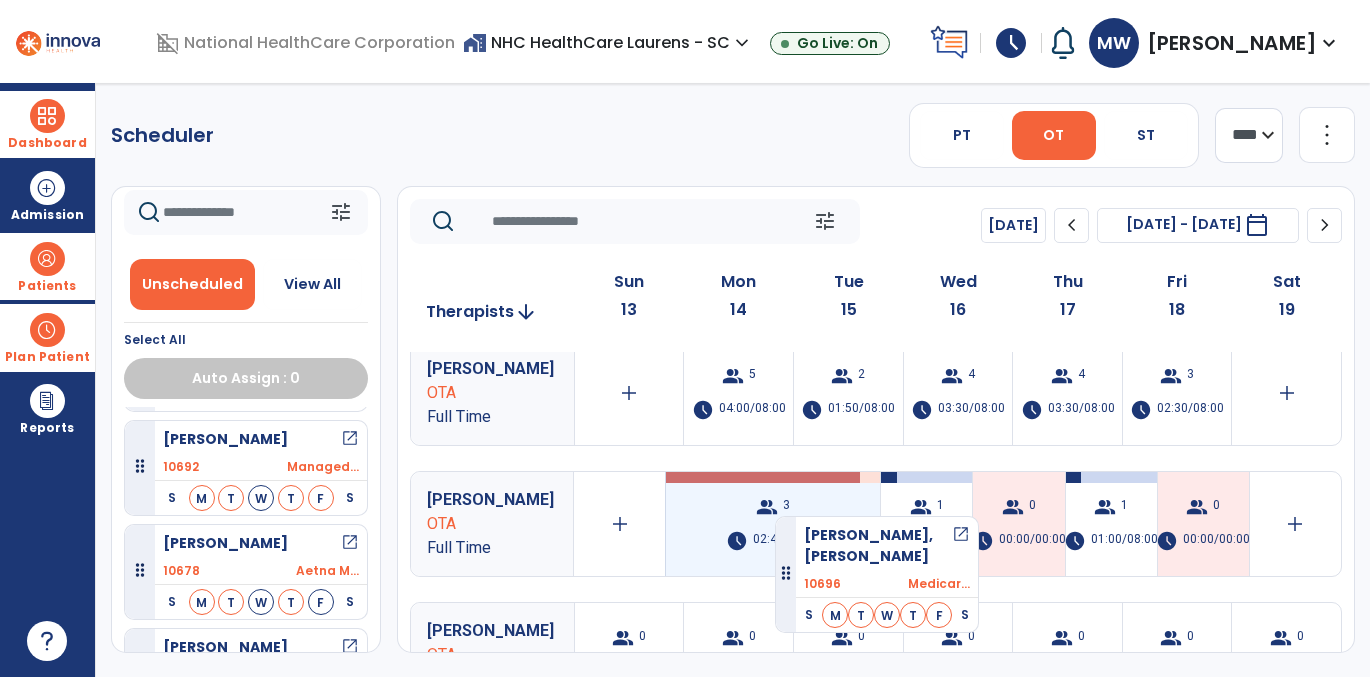 drag, startPoint x: 243, startPoint y: 549, endPoint x: 777, endPoint y: 508, distance: 535.57166 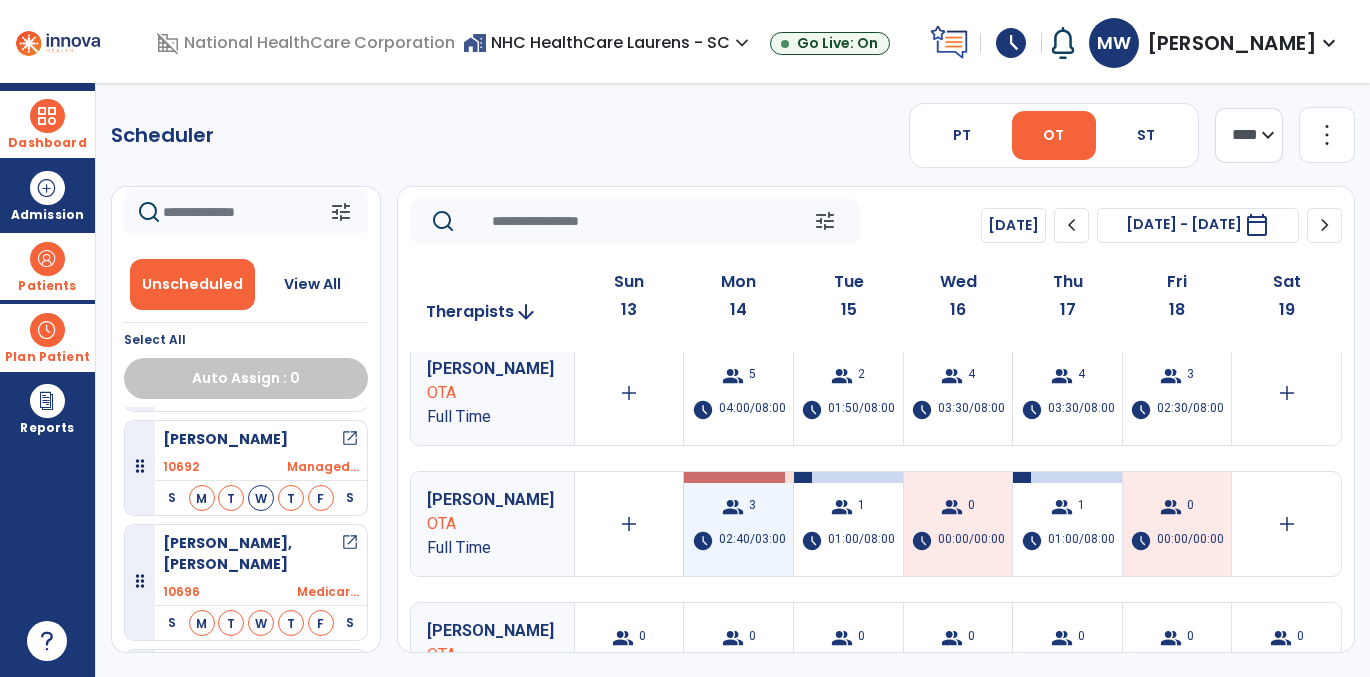 click on "group  3" at bounding box center [739, 507] 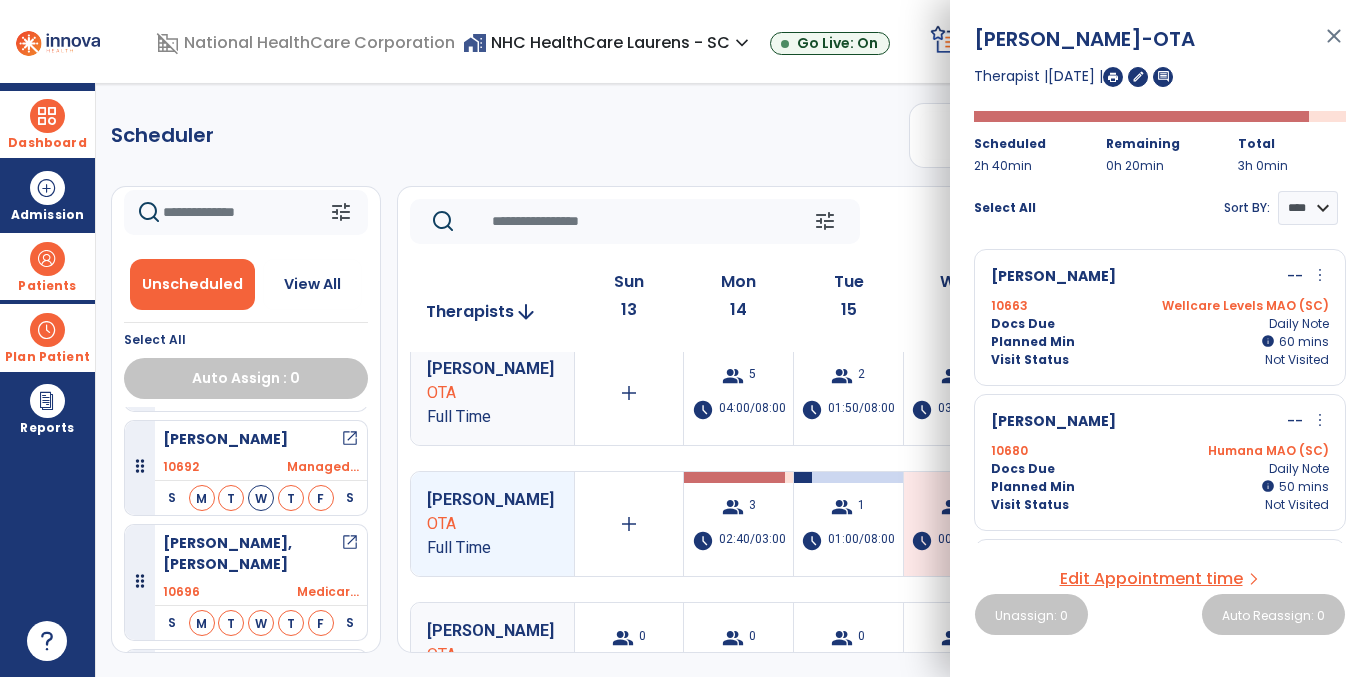 click on "more_vert" at bounding box center (1320, 420) 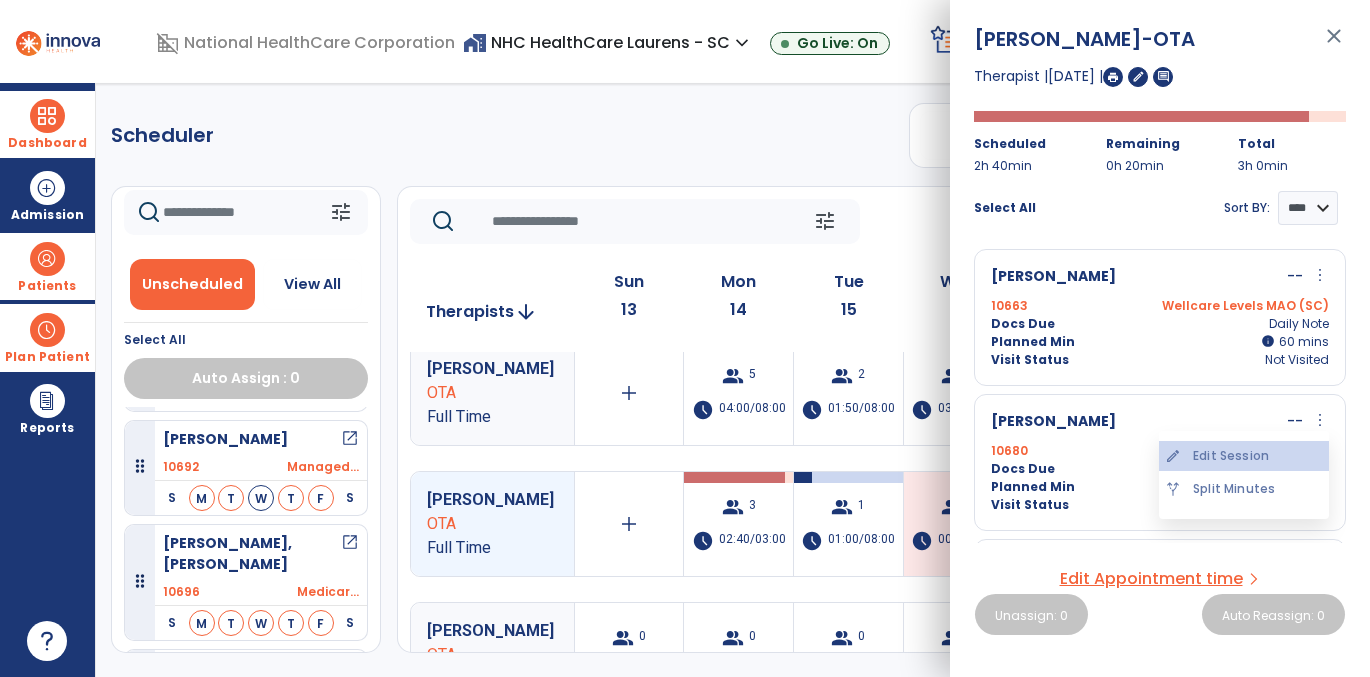 click on "edit   Edit Session" at bounding box center (1244, 456) 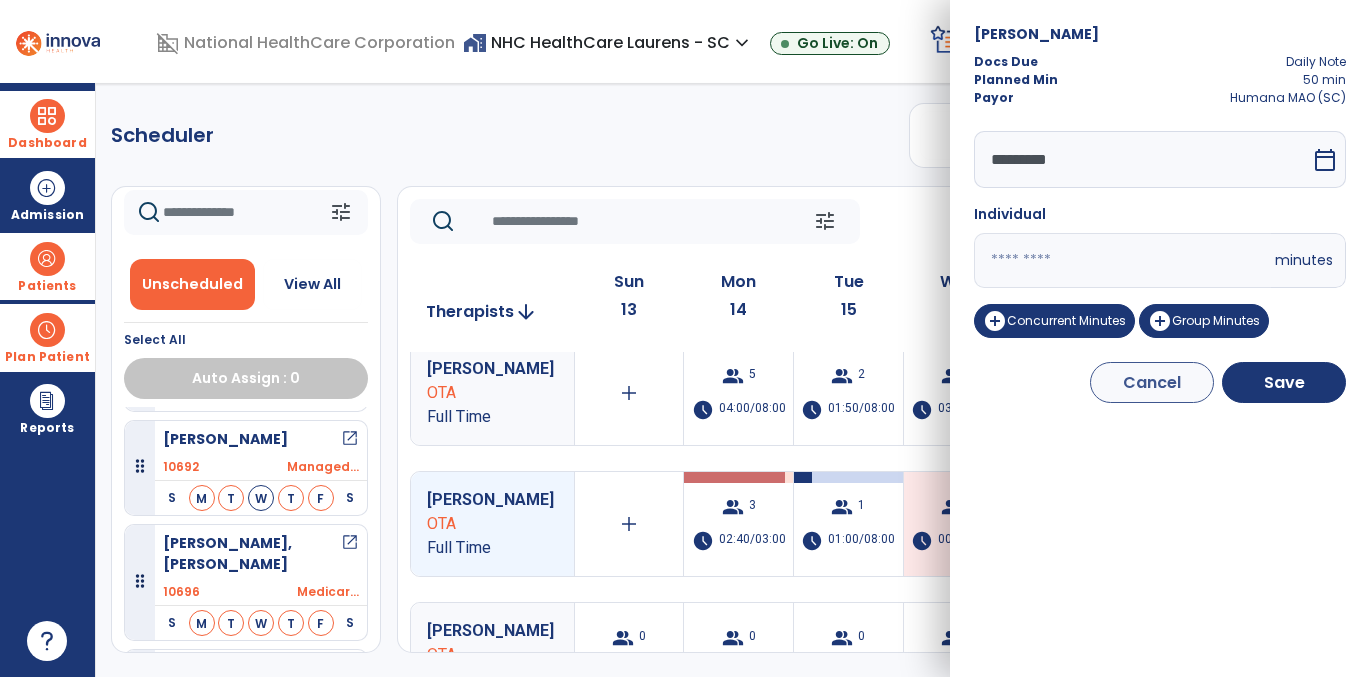drag, startPoint x: 1063, startPoint y: 260, endPoint x: 946, endPoint y: 254, distance: 117.15375 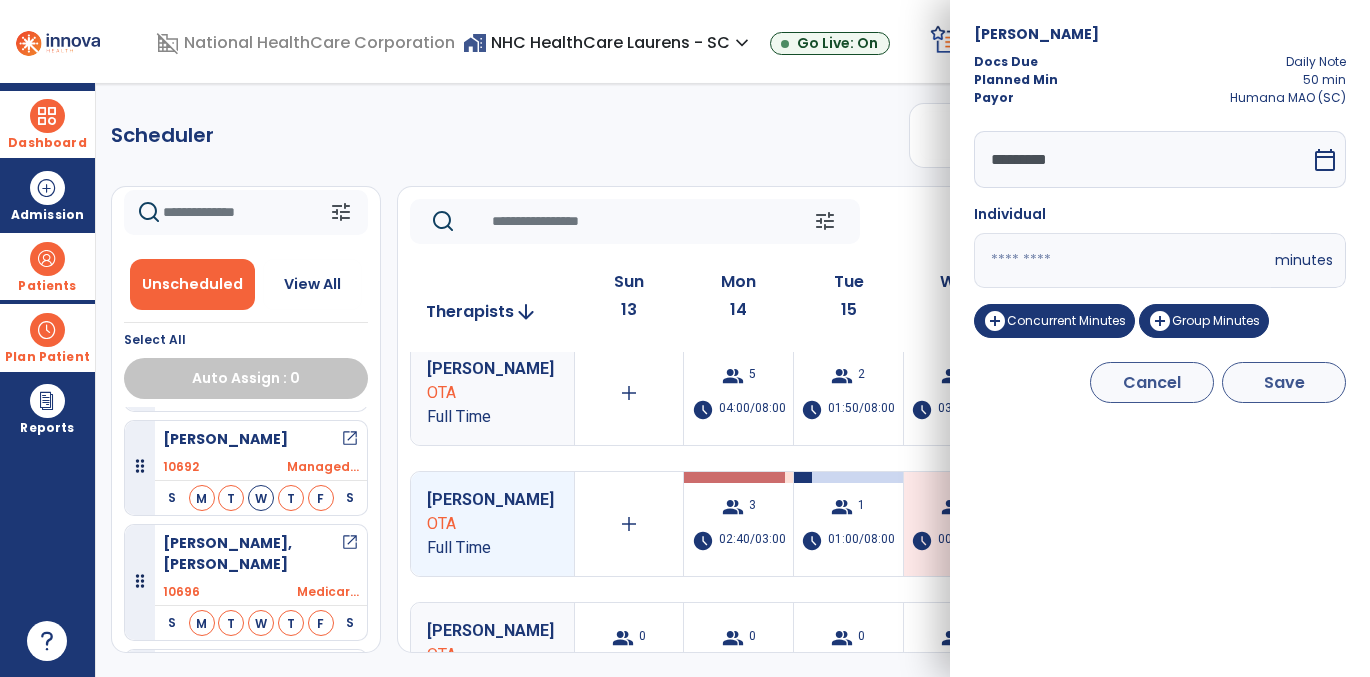 type on "**" 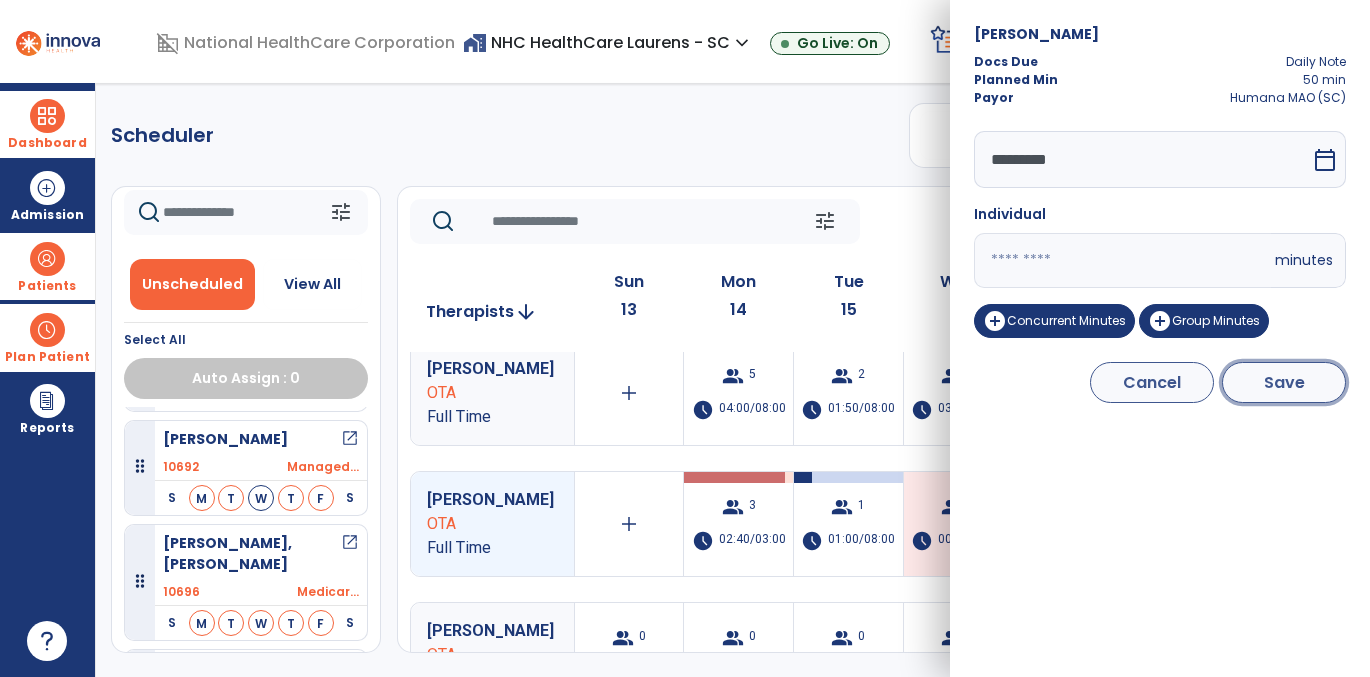 click on "Save" at bounding box center (1284, 382) 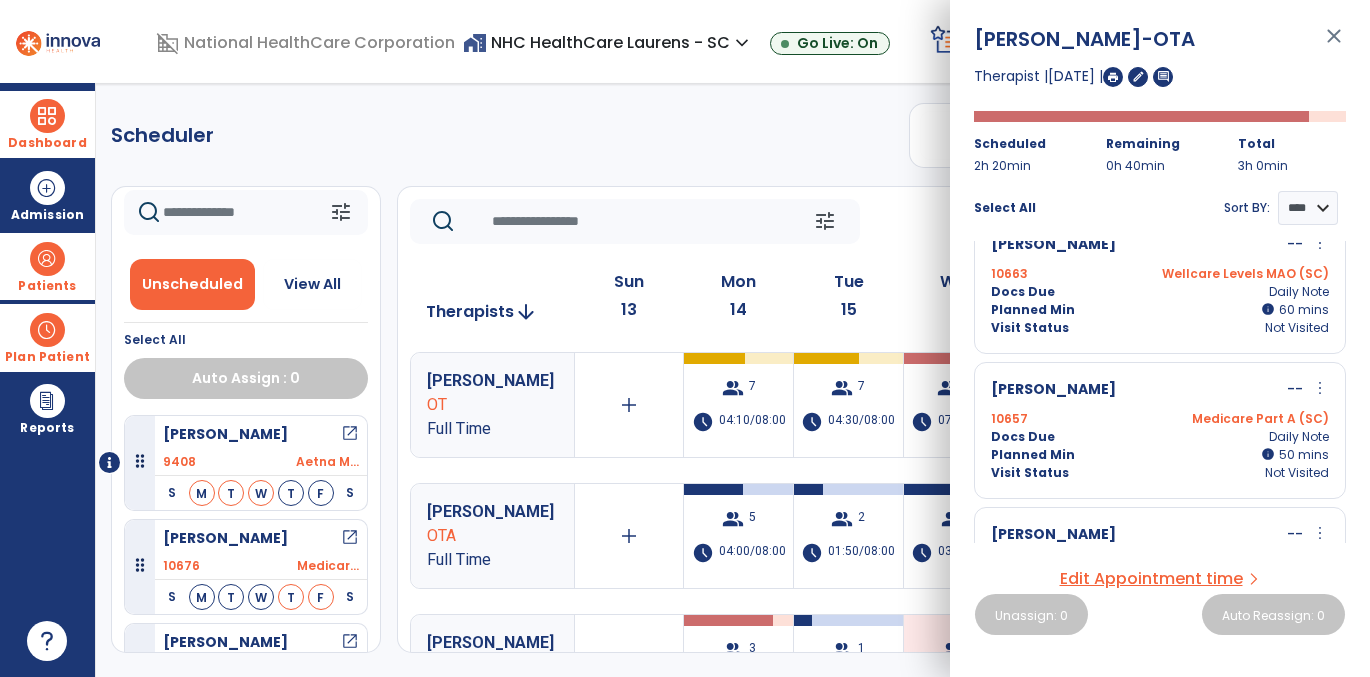 scroll, scrollTop: 0, scrollLeft: 0, axis: both 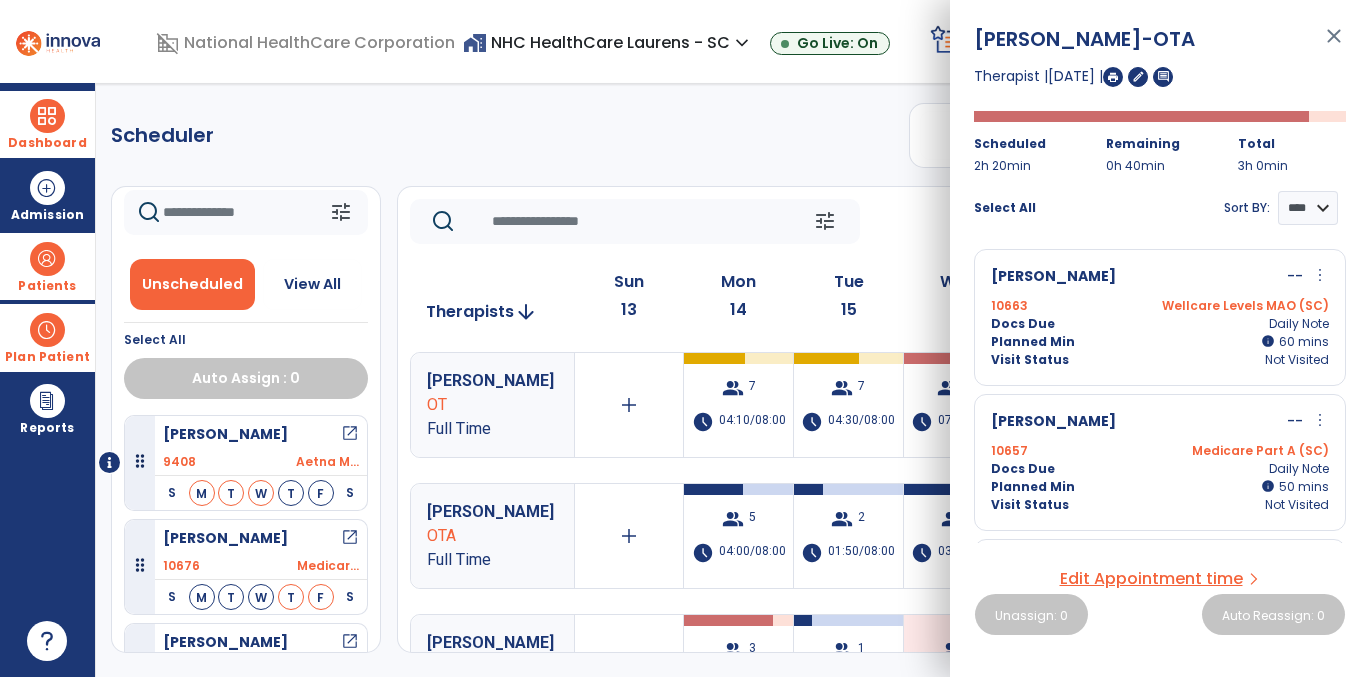 click on "more_vert" at bounding box center [1320, 420] 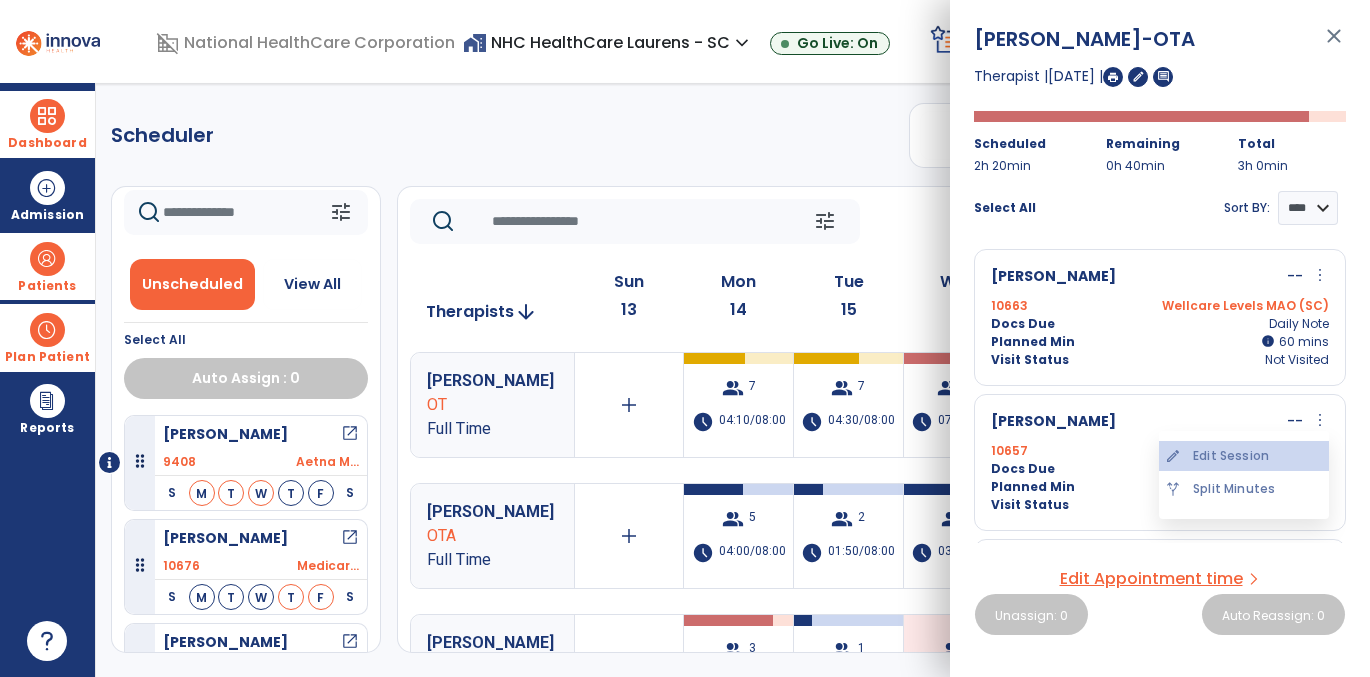 click on "edit   Edit Session" at bounding box center (1244, 456) 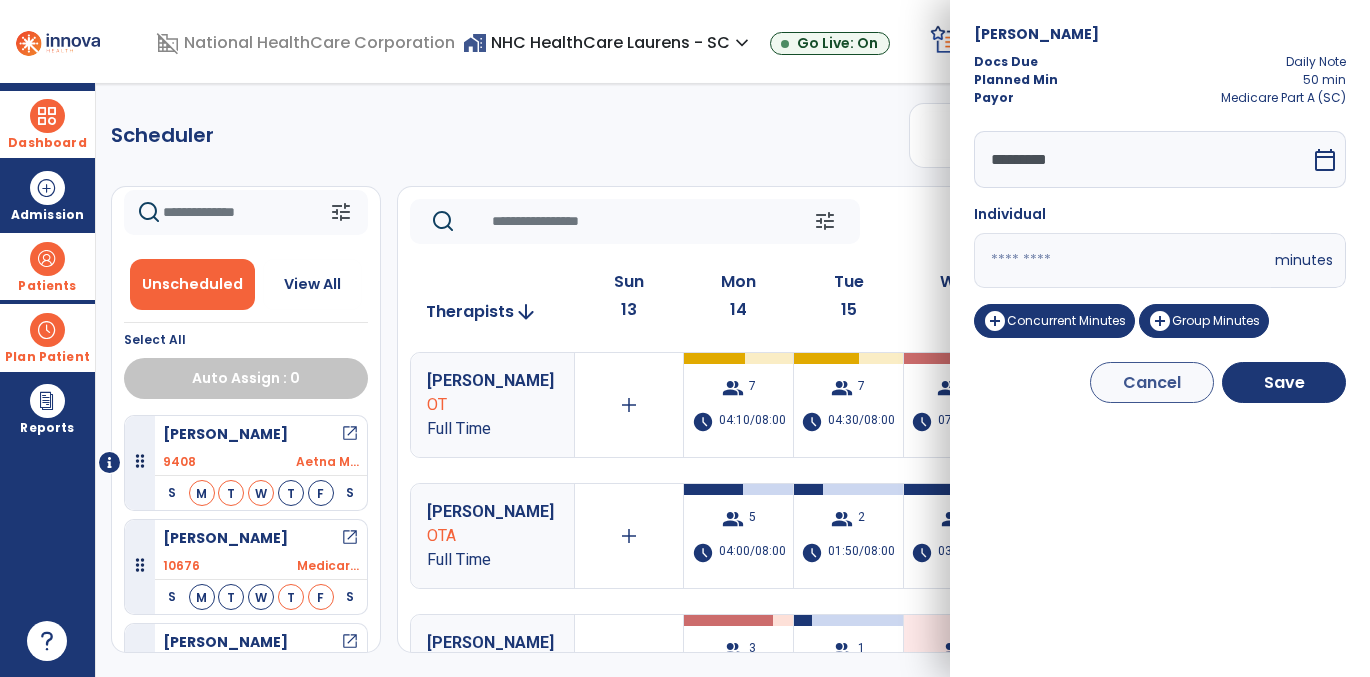 drag, startPoint x: 1047, startPoint y: 269, endPoint x: 993, endPoint y: 267, distance: 54.037025 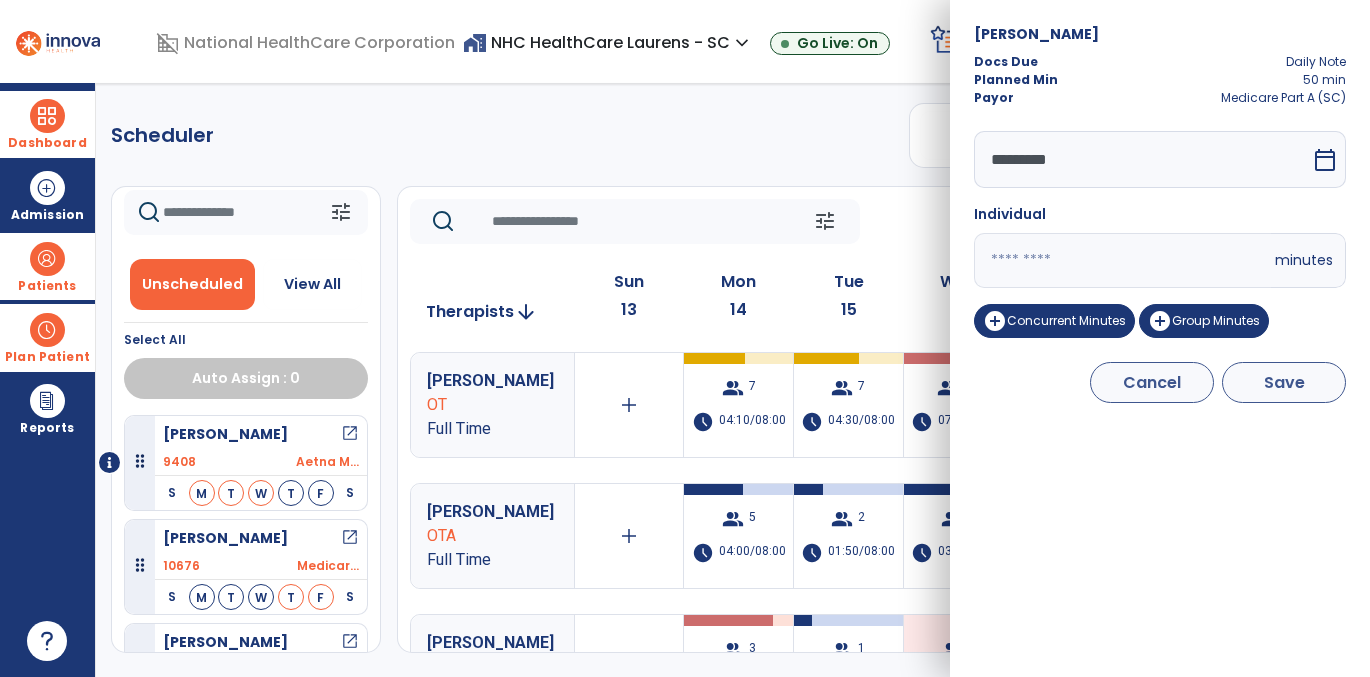 type on "**" 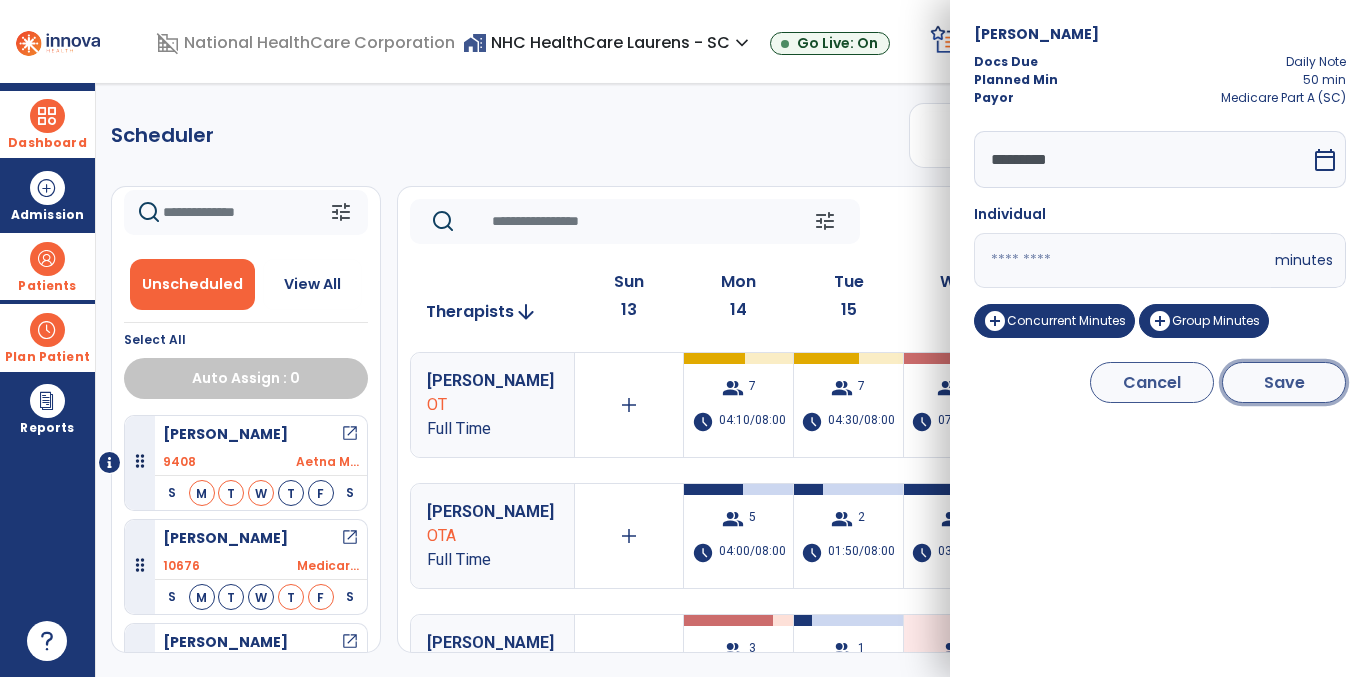 click on "Save" at bounding box center [1284, 382] 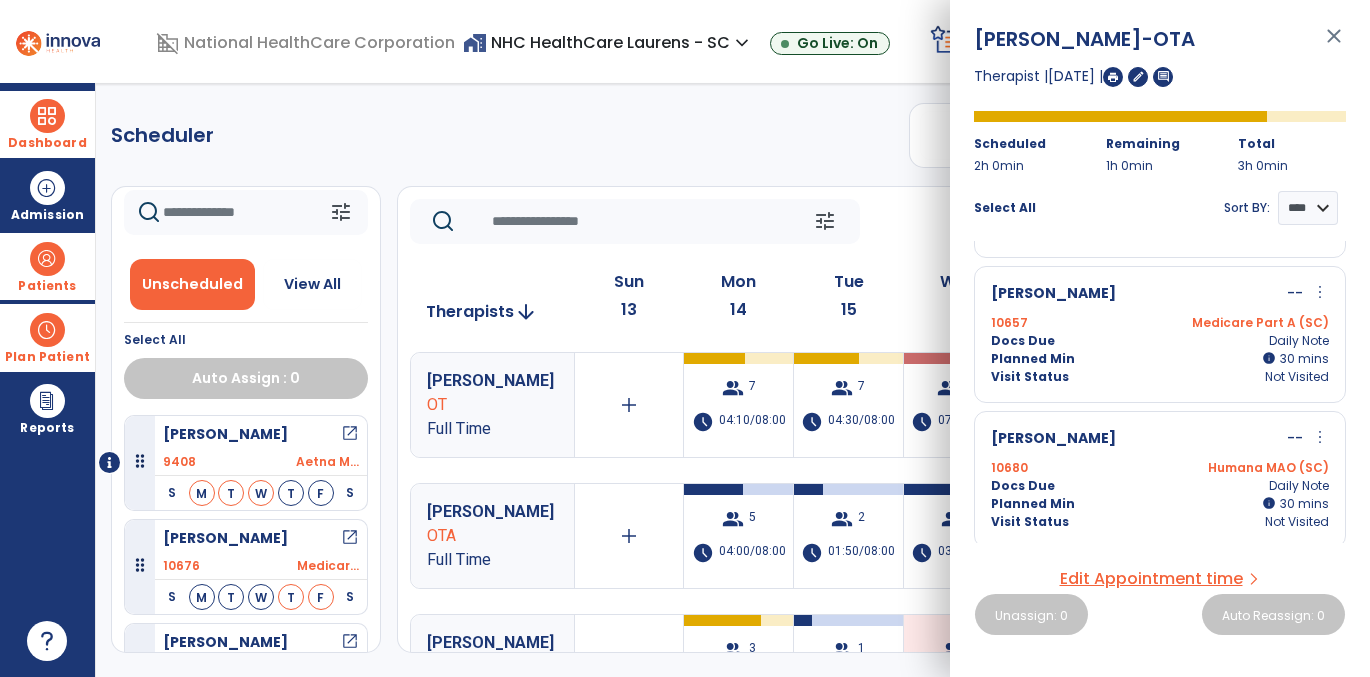 scroll, scrollTop: 133, scrollLeft: 0, axis: vertical 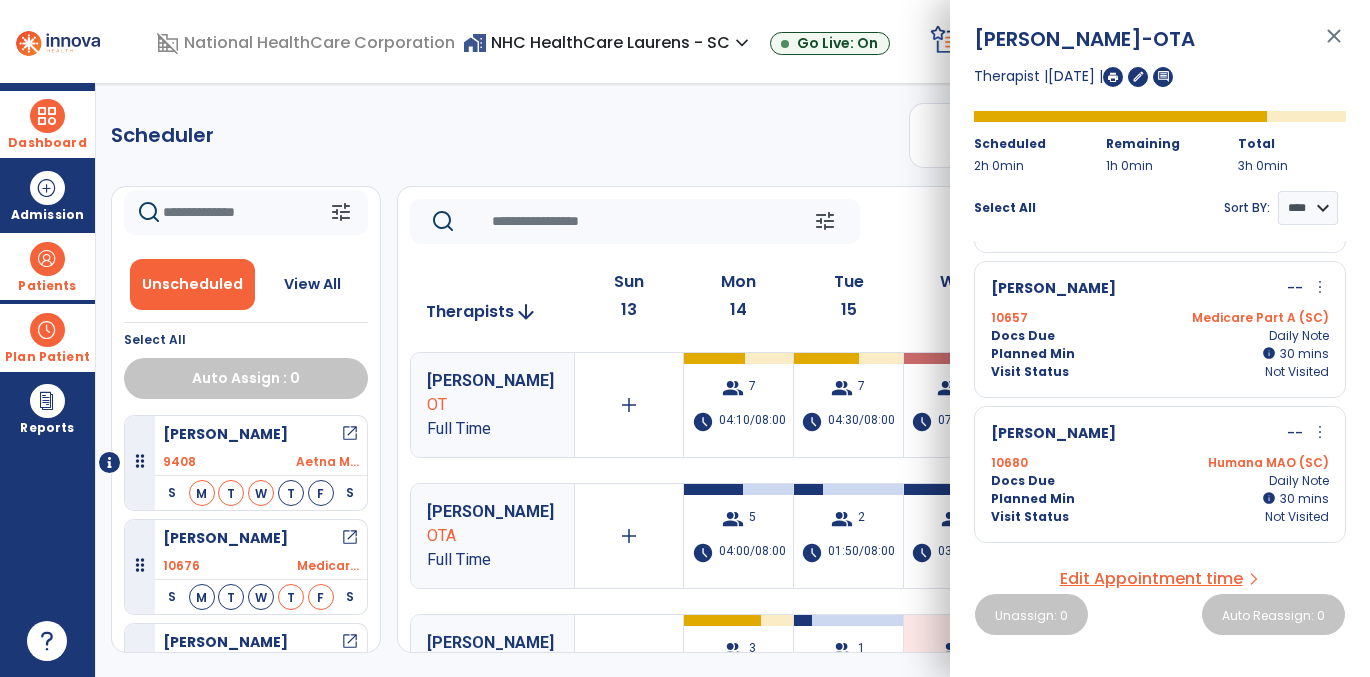 click on "close" at bounding box center (1334, 45) 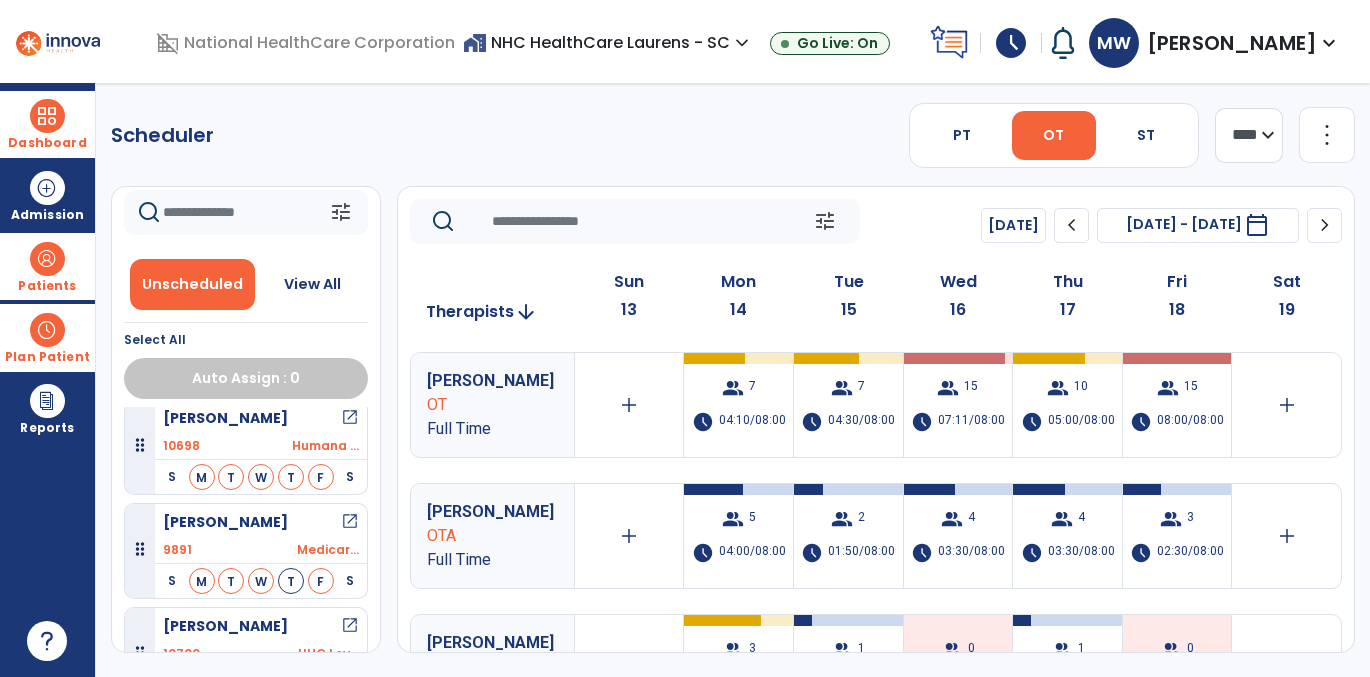 scroll, scrollTop: 1142, scrollLeft: 0, axis: vertical 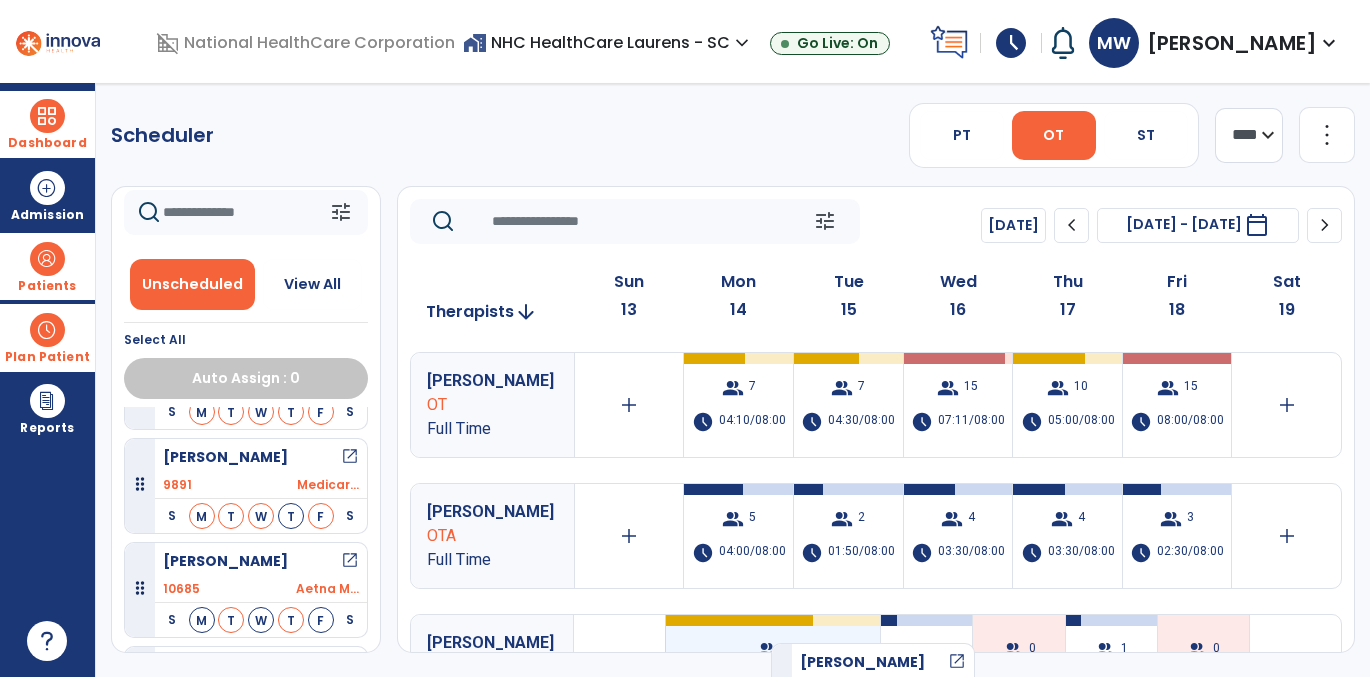 drag, startPoint x: 219, startPoint y: 551, endPoint x: 771, endPoint y: 635, distance: 558.35474 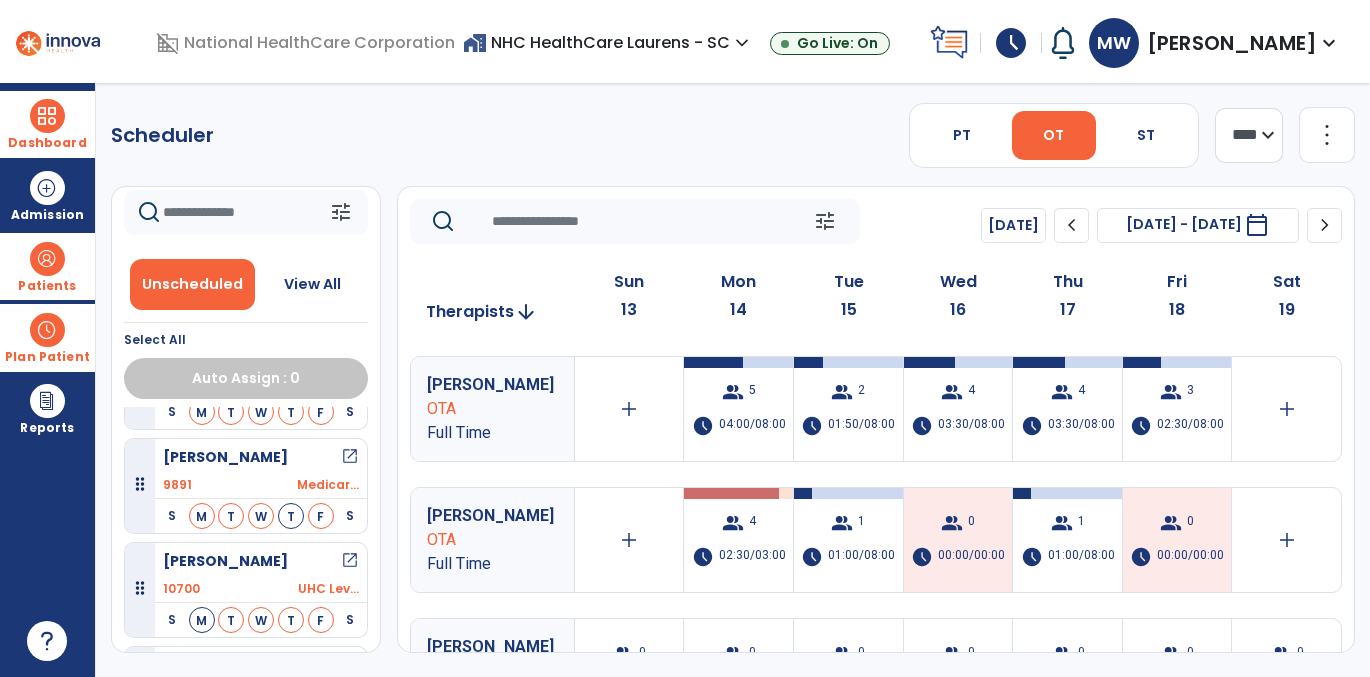 scroll, scrollTop: 148, scrollLeft: 0, axis: vertical 